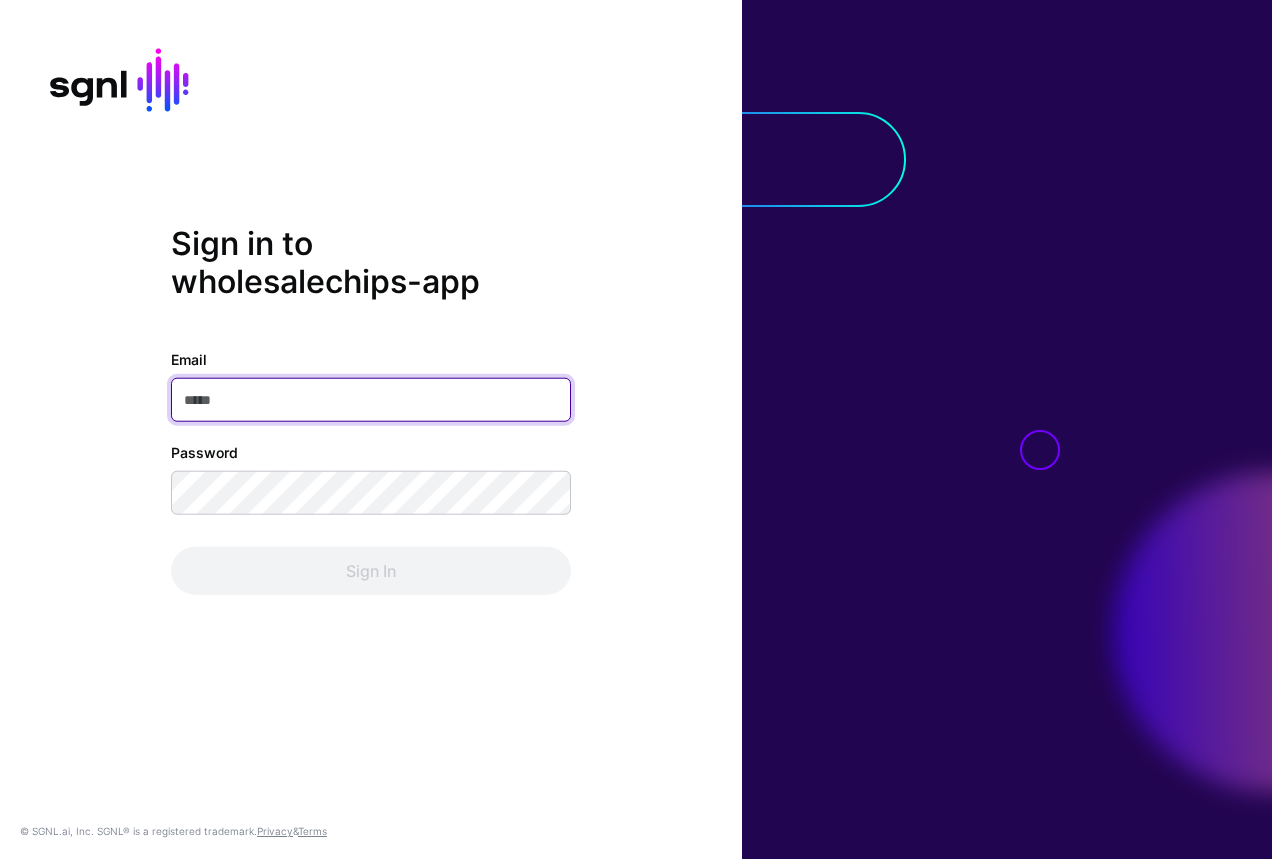 scroll, scrollTop: 0, scrollLeft: 0, axis: both 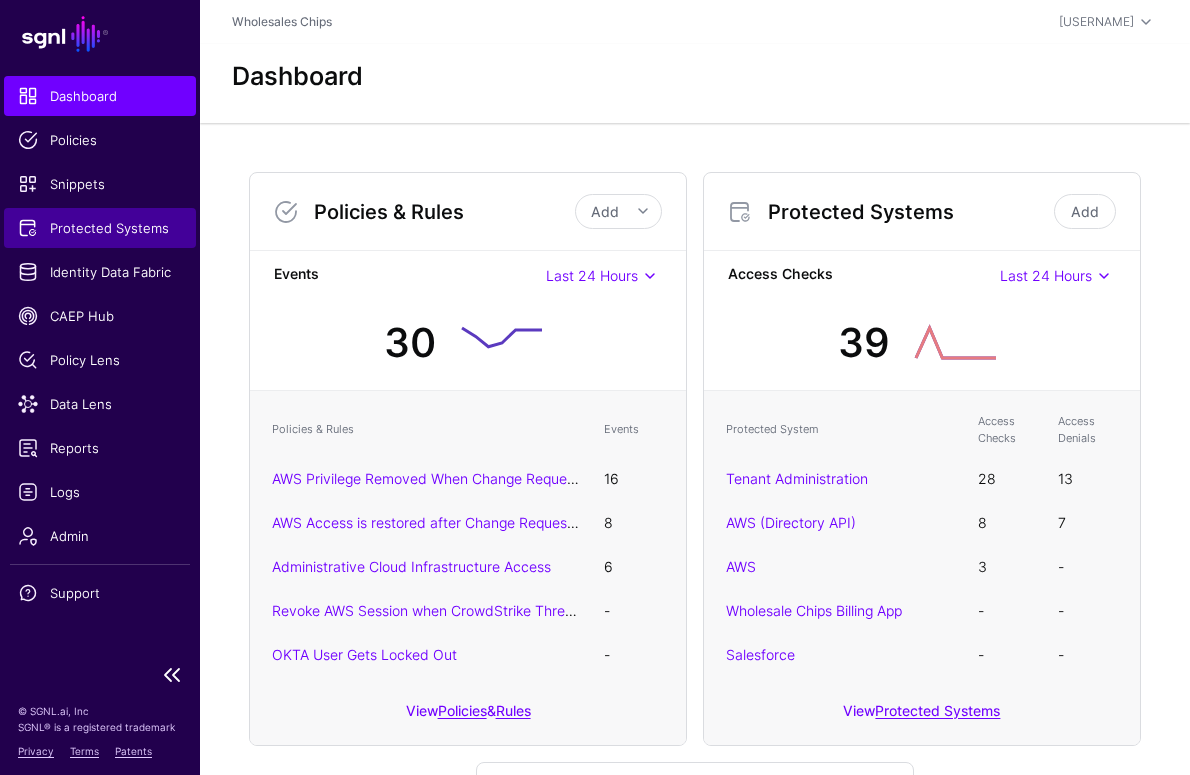 click on "Protected Systems" 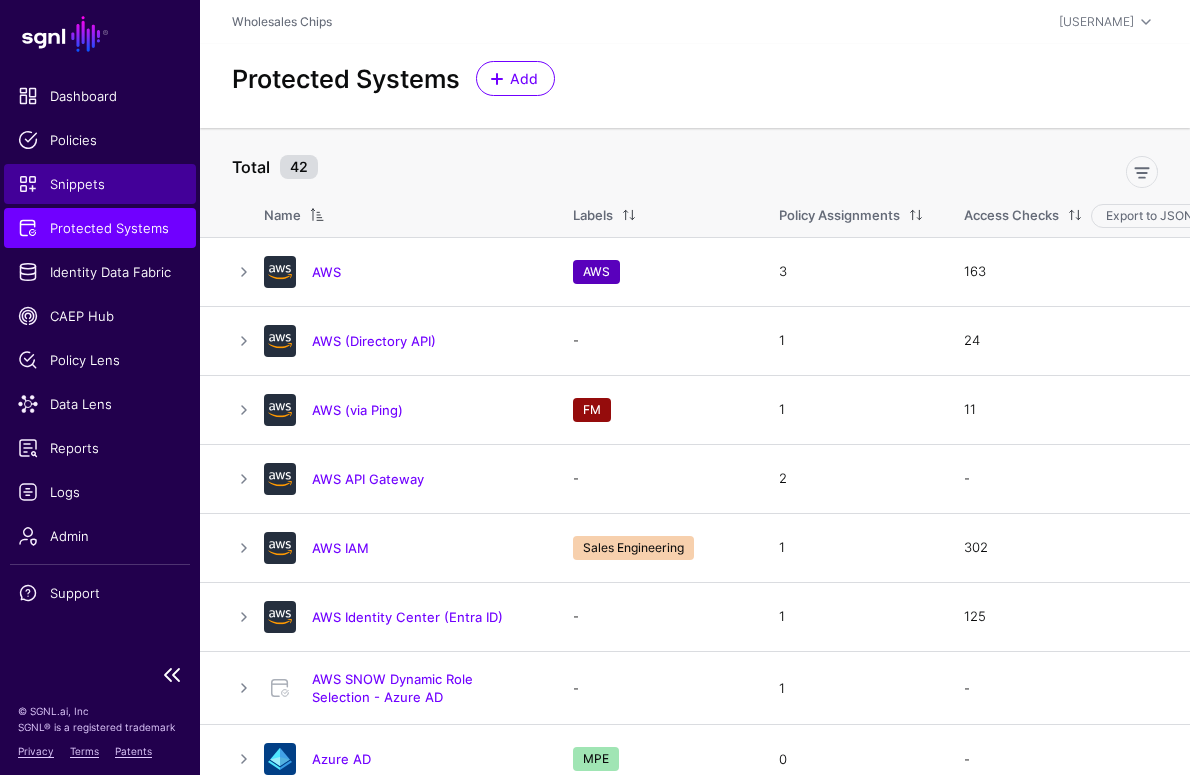click on "Snippets" 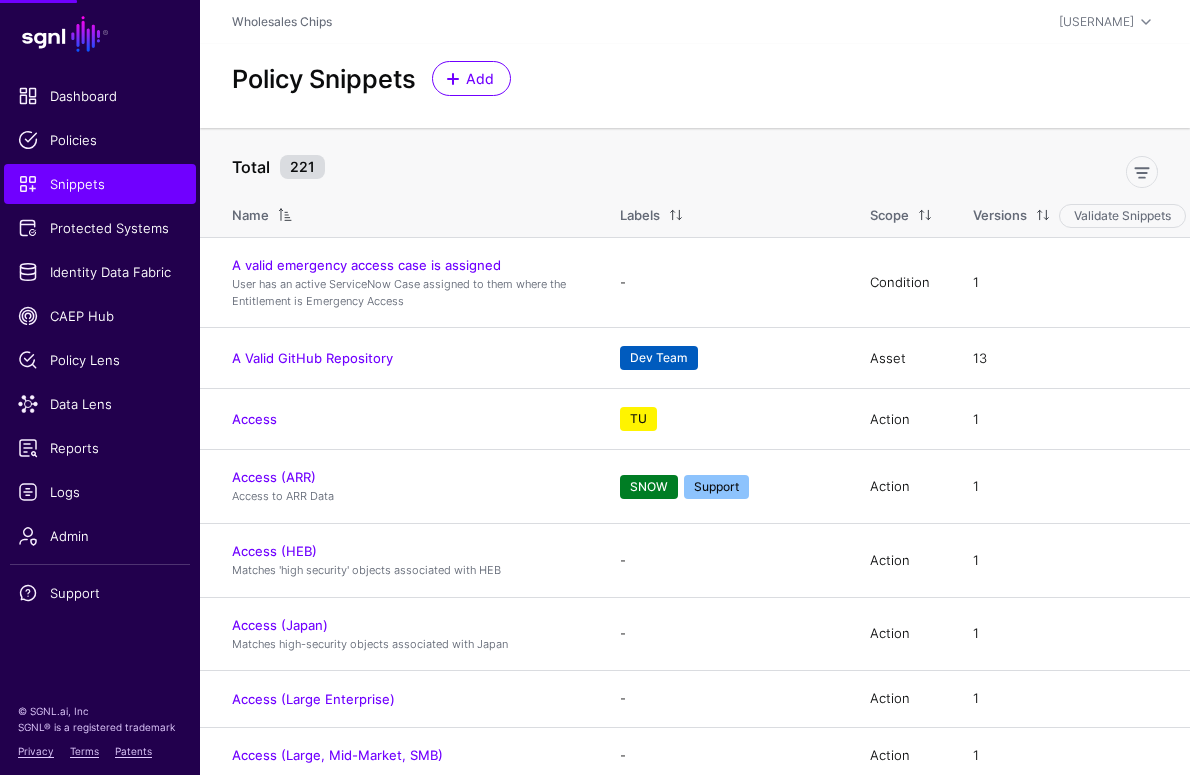 click on "Policy Snippets Add" 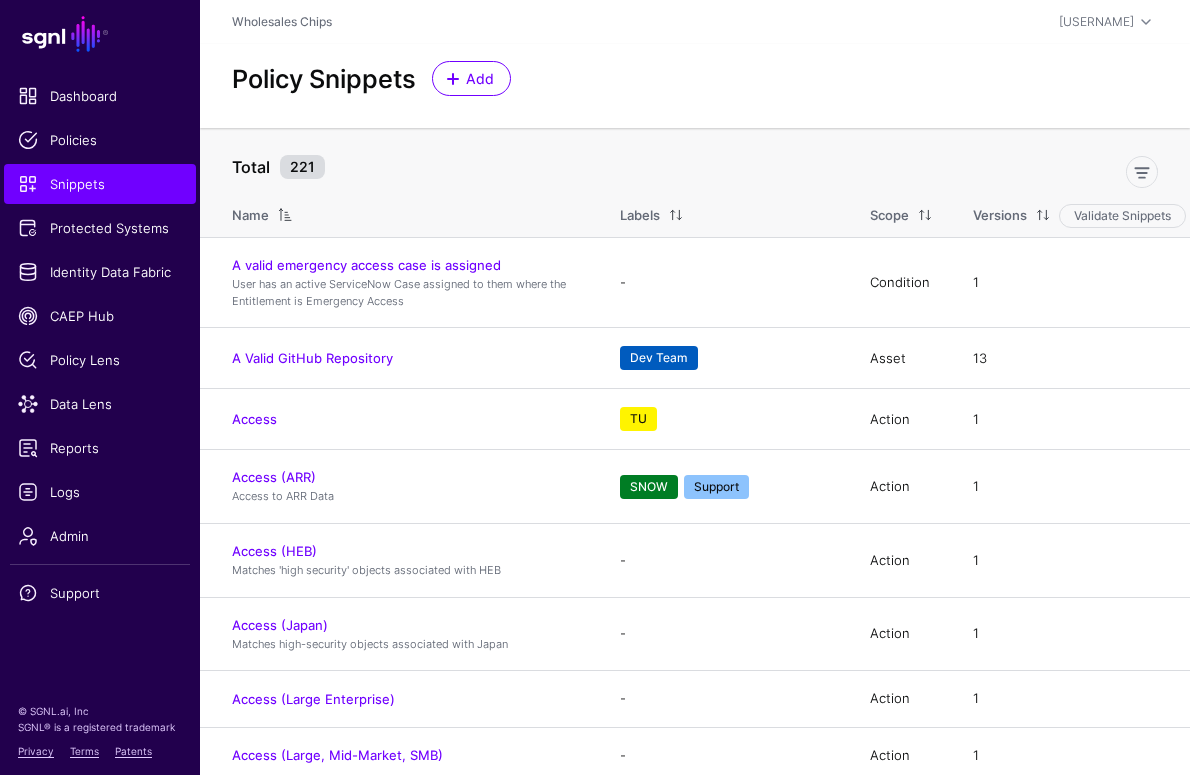 scroll, scrollTop: 12712, scrollLeft: 0, axis: vertical 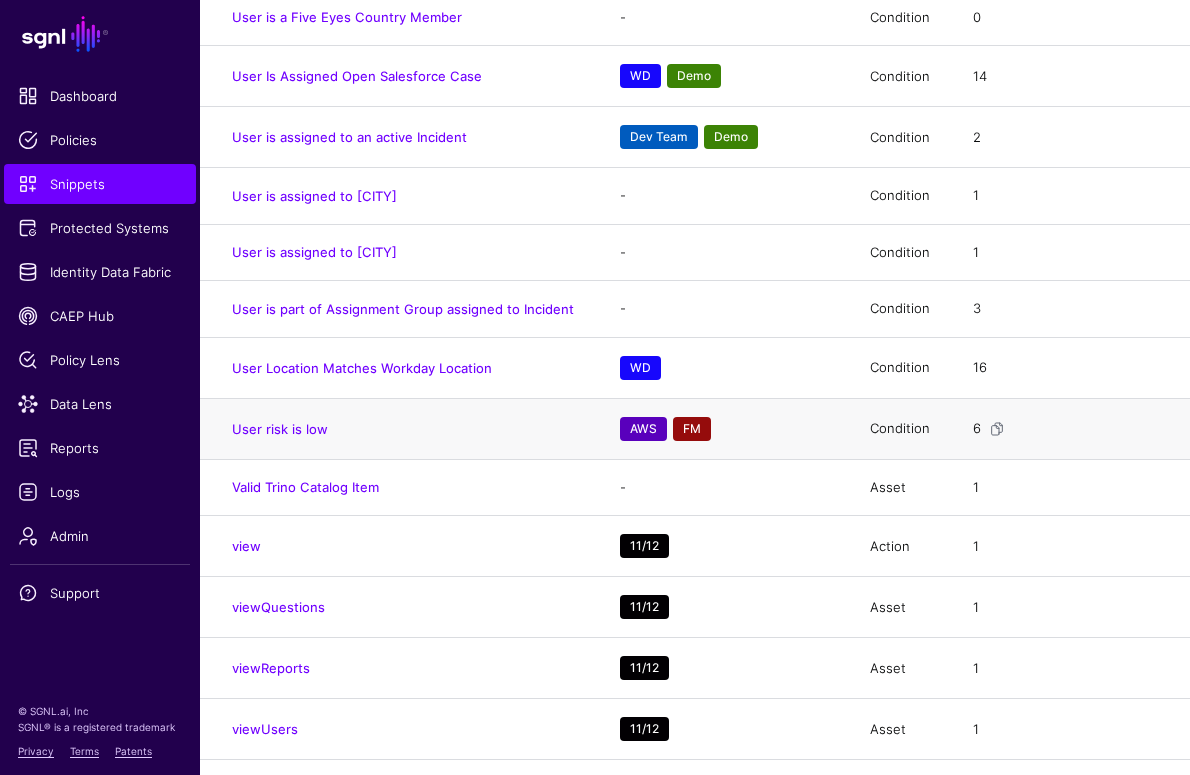 click on "User risk is low" 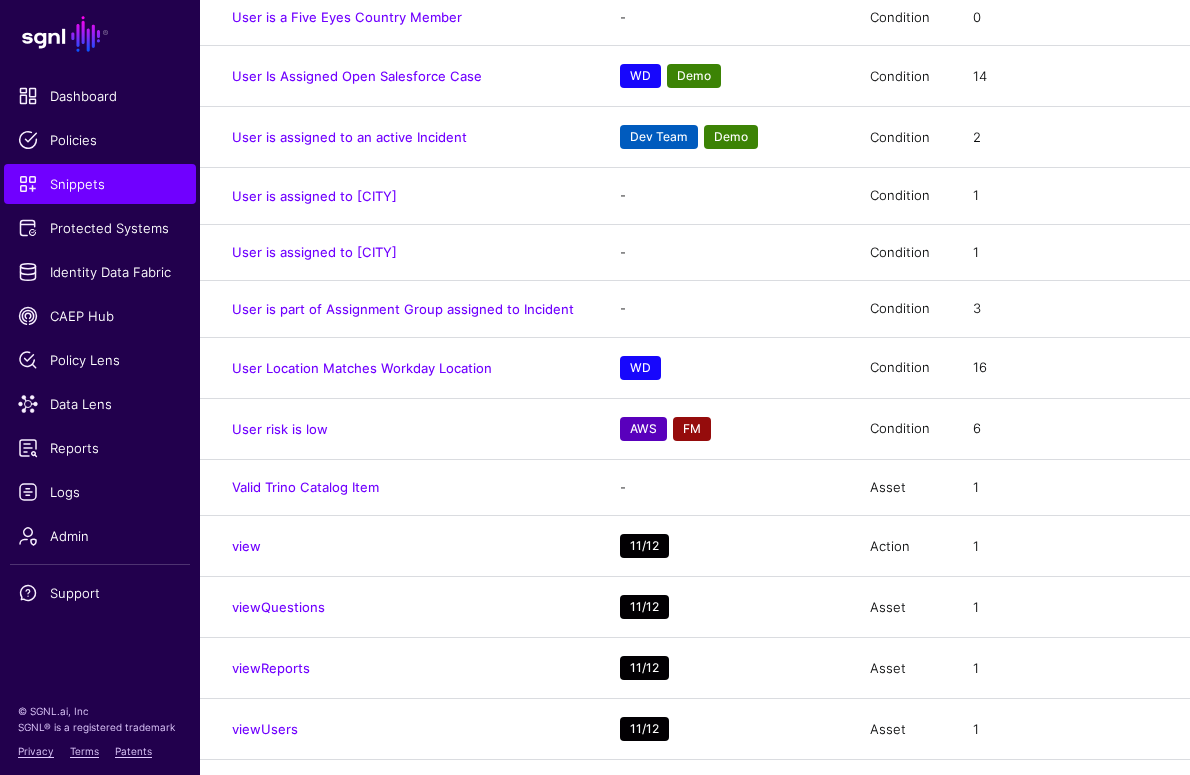 click on "User risk is low" 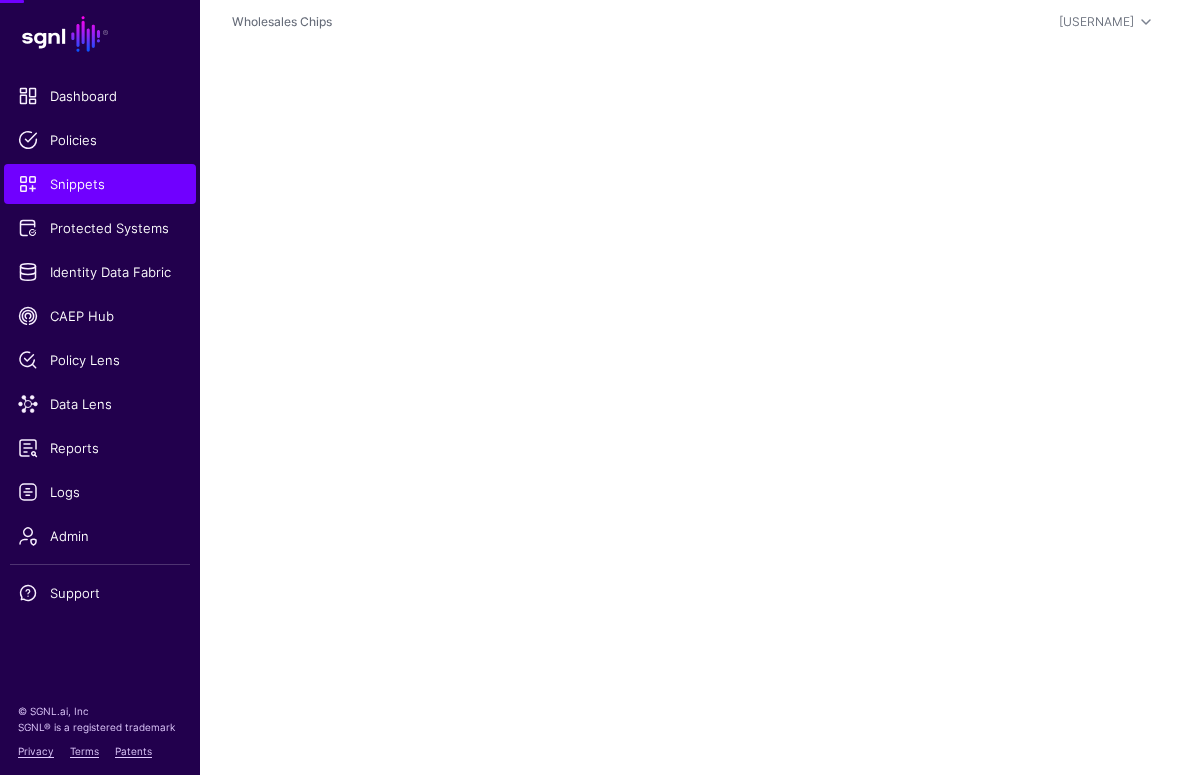 scroll, scrollTop: 0, scrollLeft: 0, axis: both 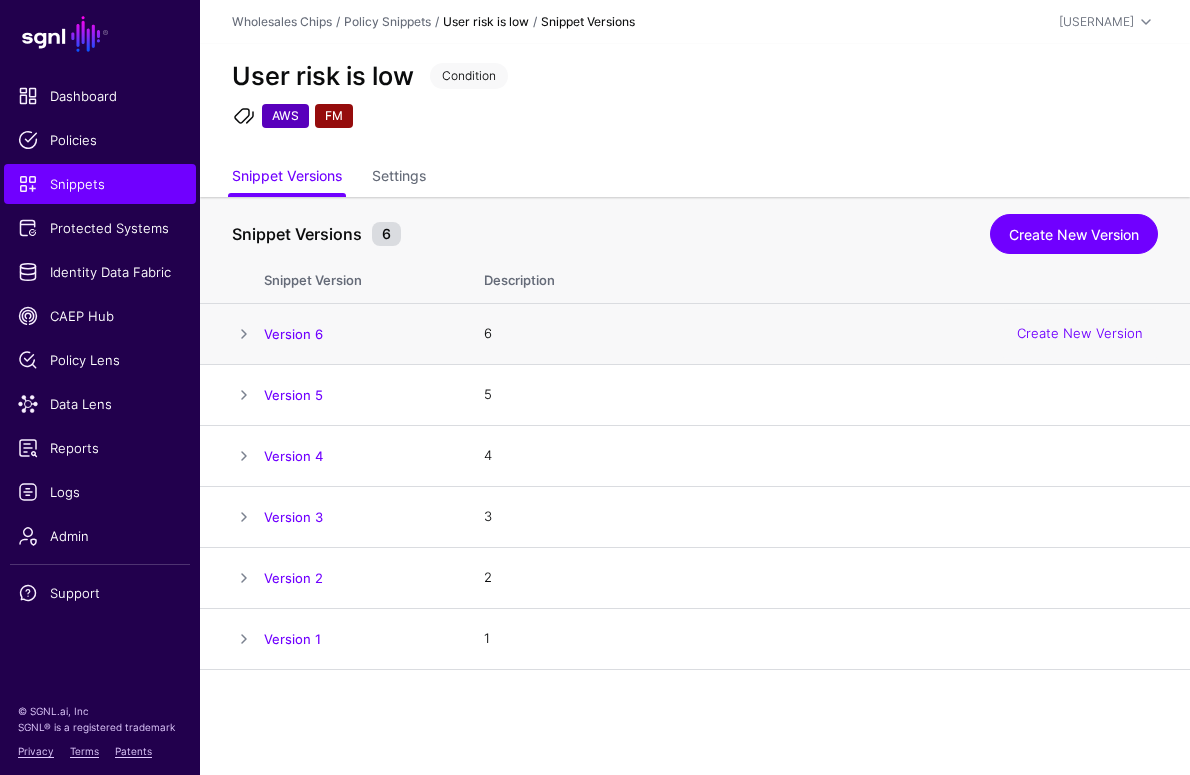click at bounding box center (232, 333) 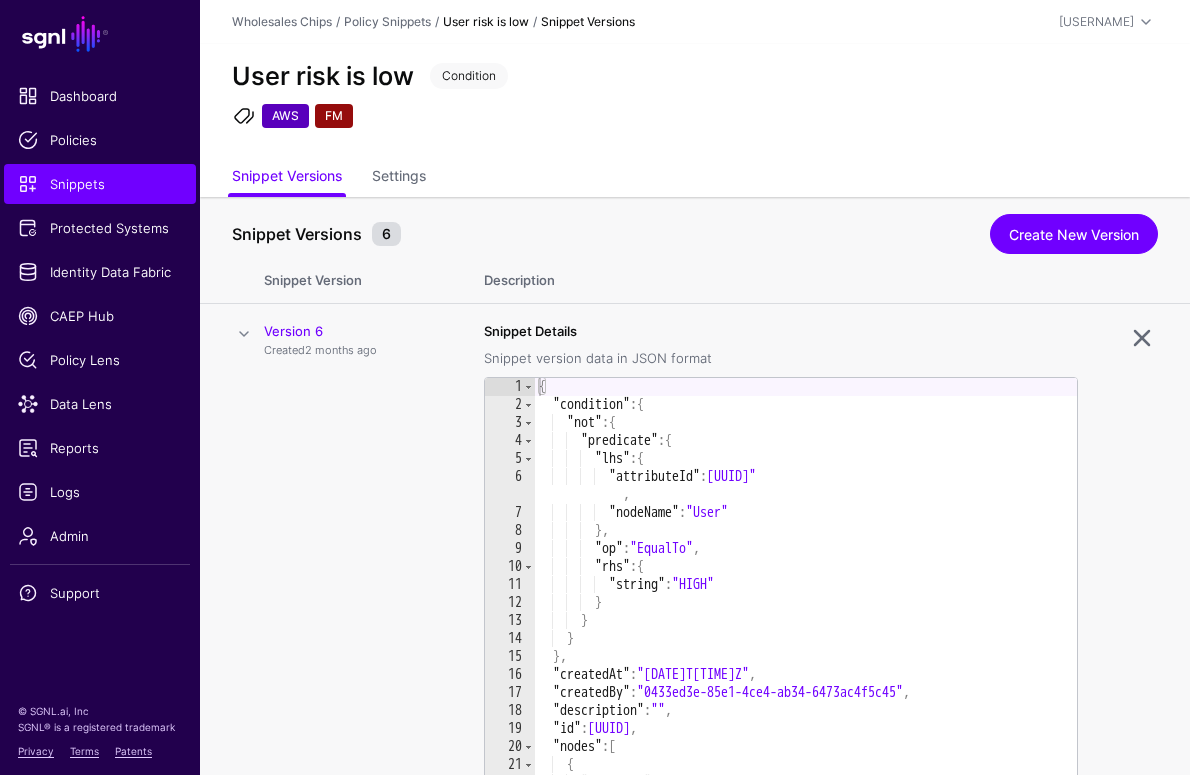 scroll, scrollTop: 35, scrollLeft: 0, axis: vertical 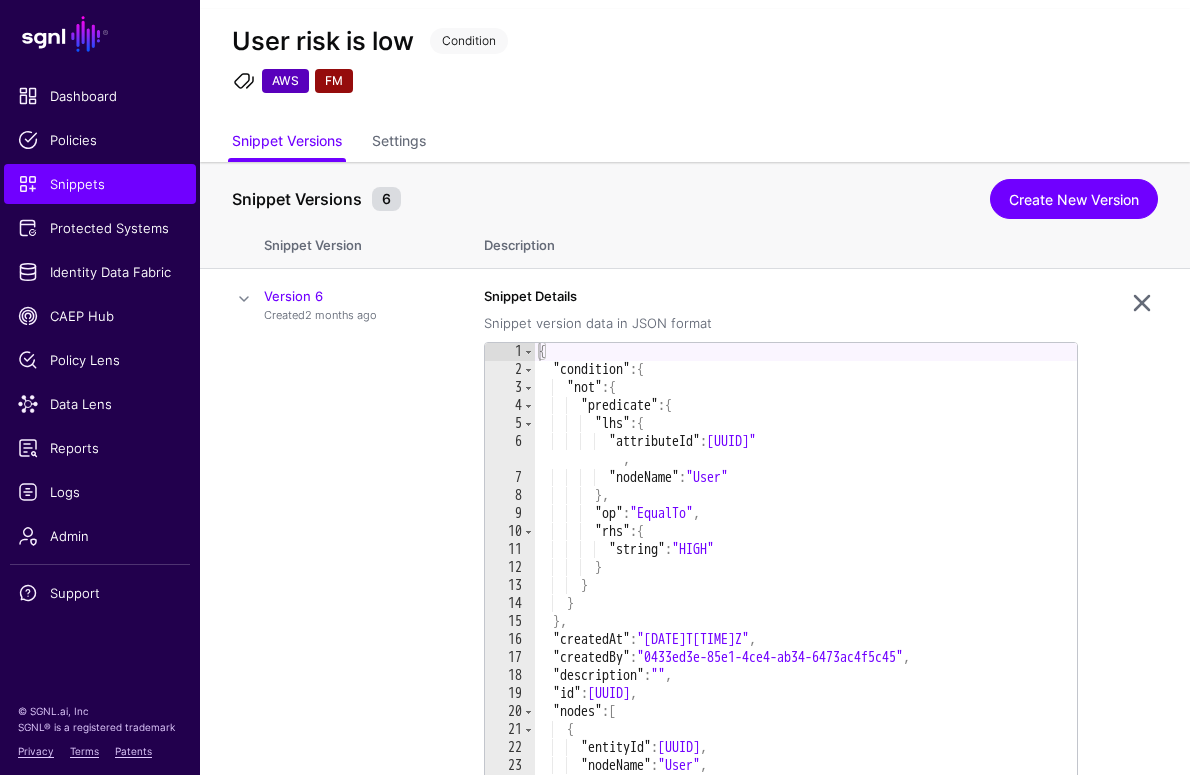 click on "Description" 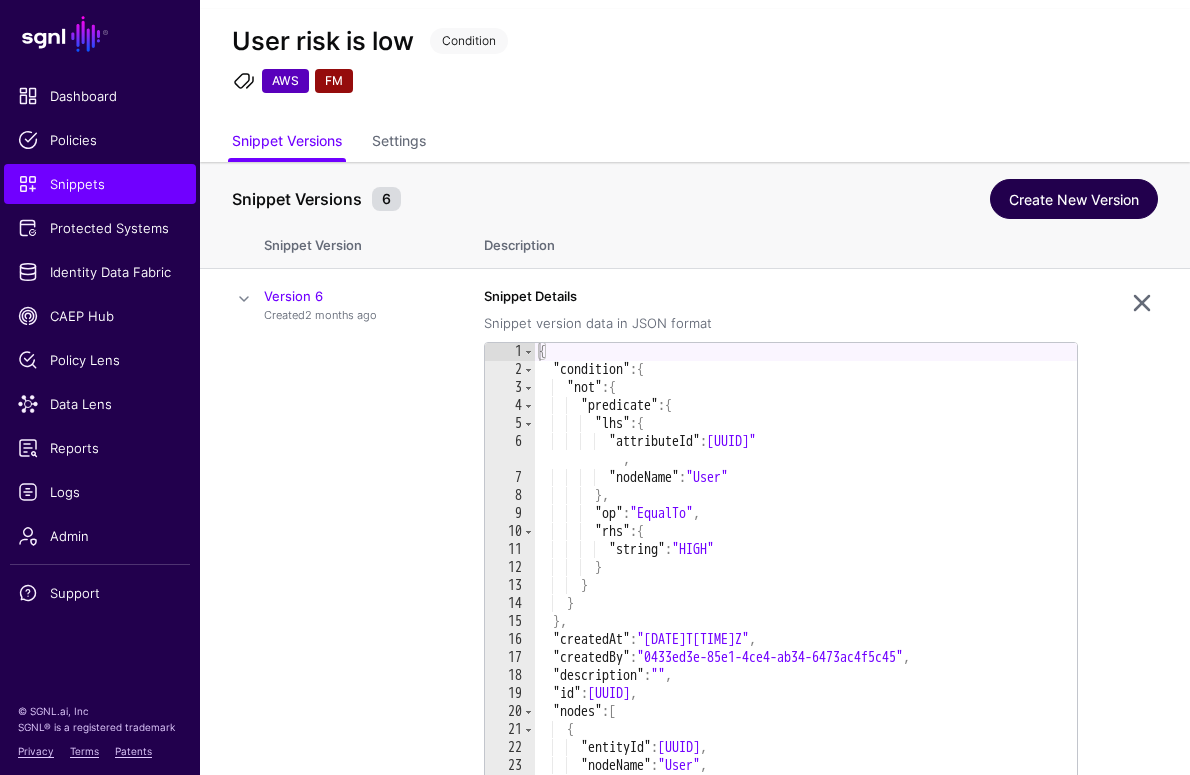 click on "Create New Version" 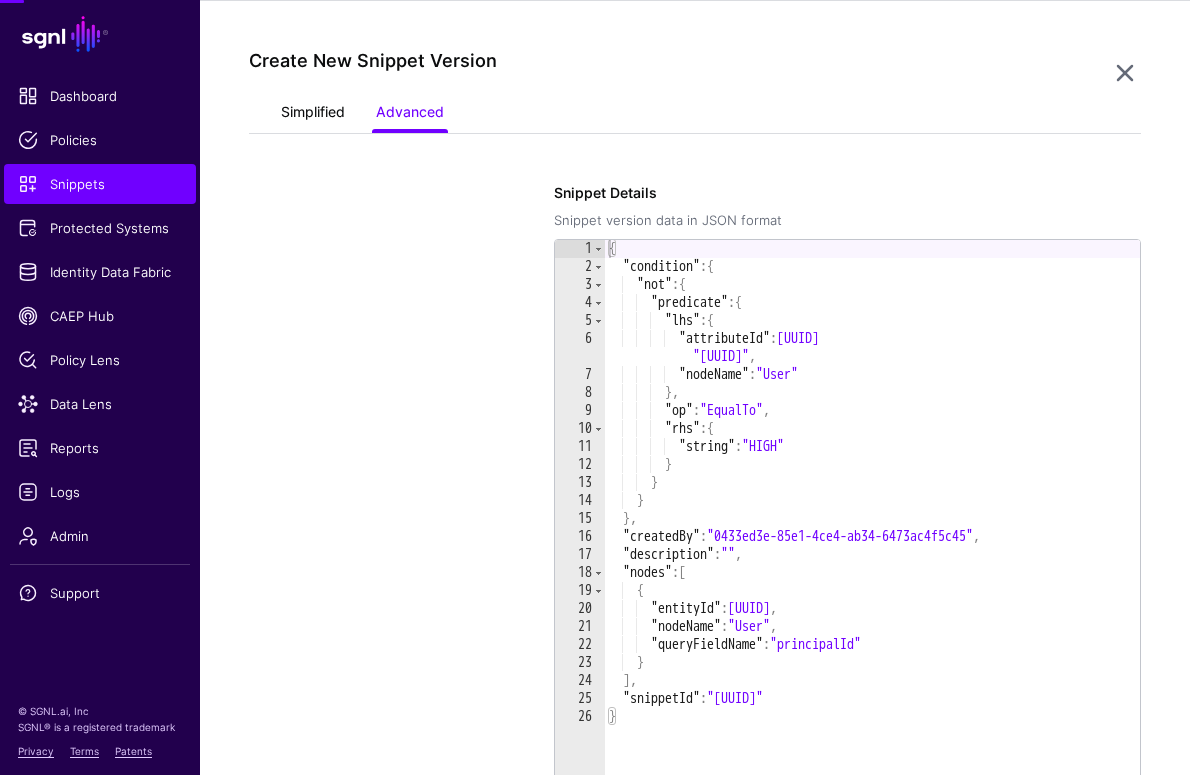 click on "Simplified" at bounding box center (313, 114) 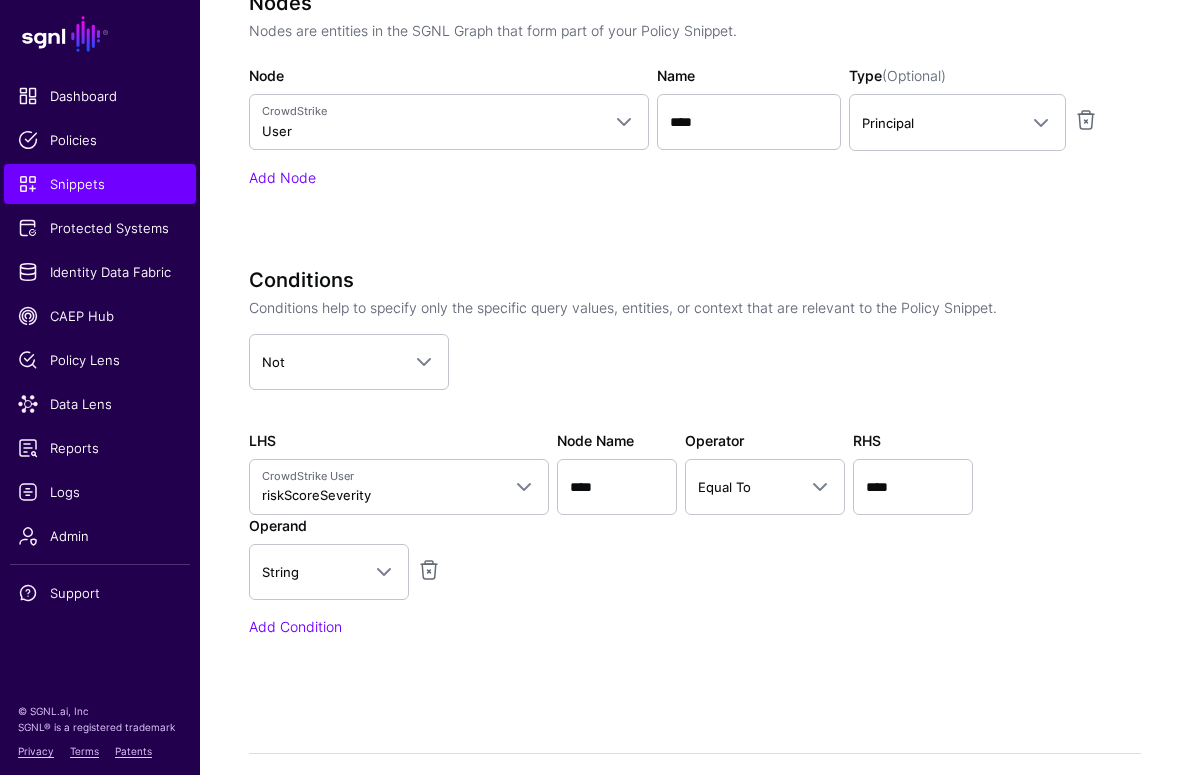 scroll, scrollTop: 1225, scrollLeft: 0, axis: vertical 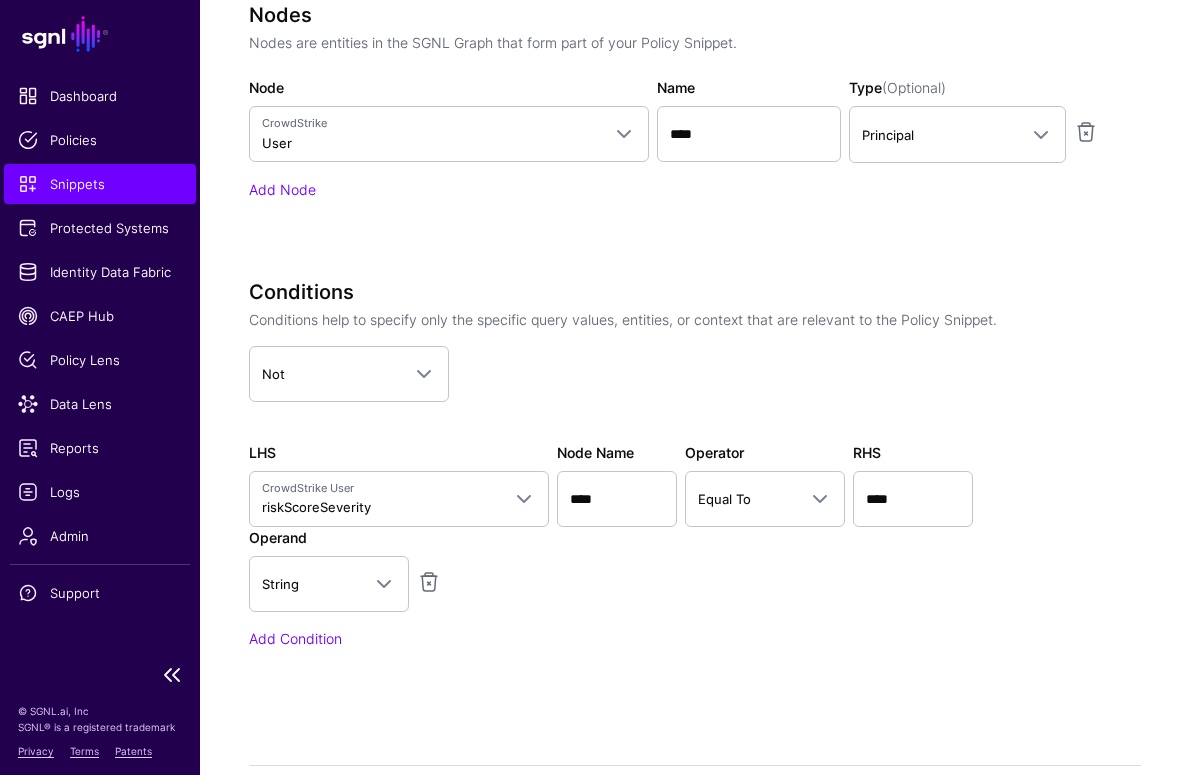 click on "Snippets" 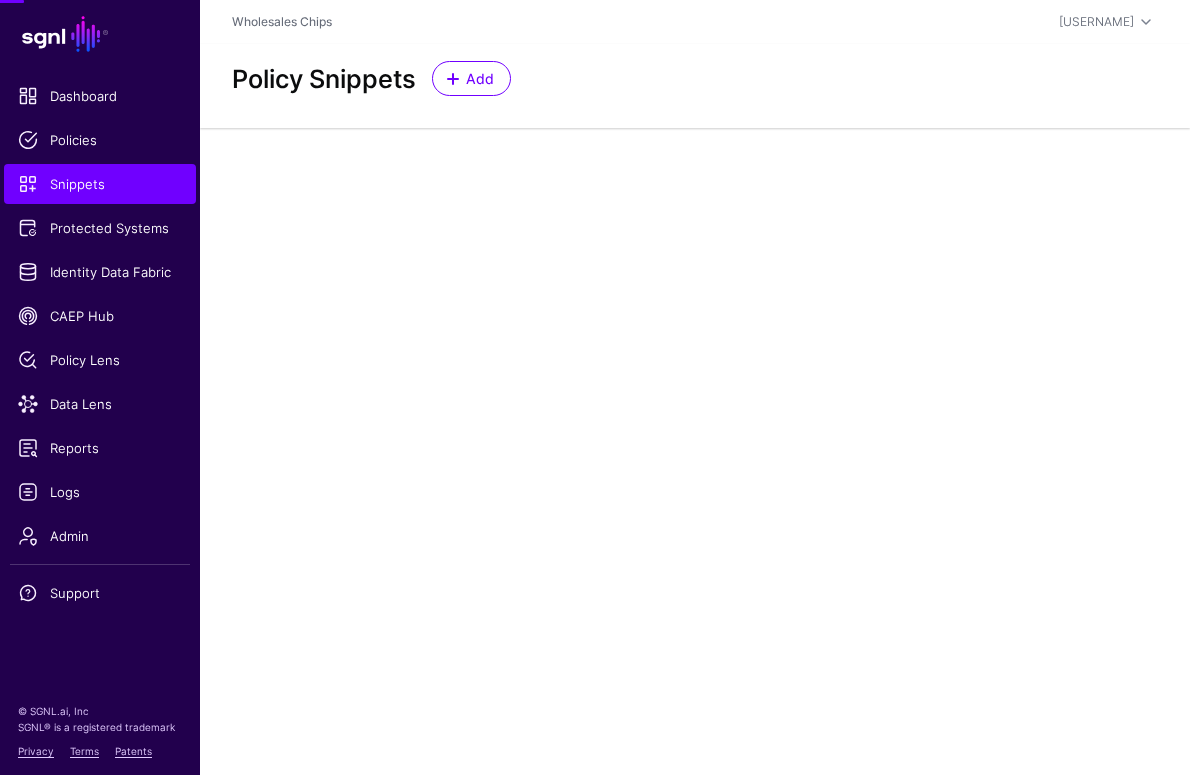 scroll, scrollTop: 0, scrollLeft: 0, axis: both 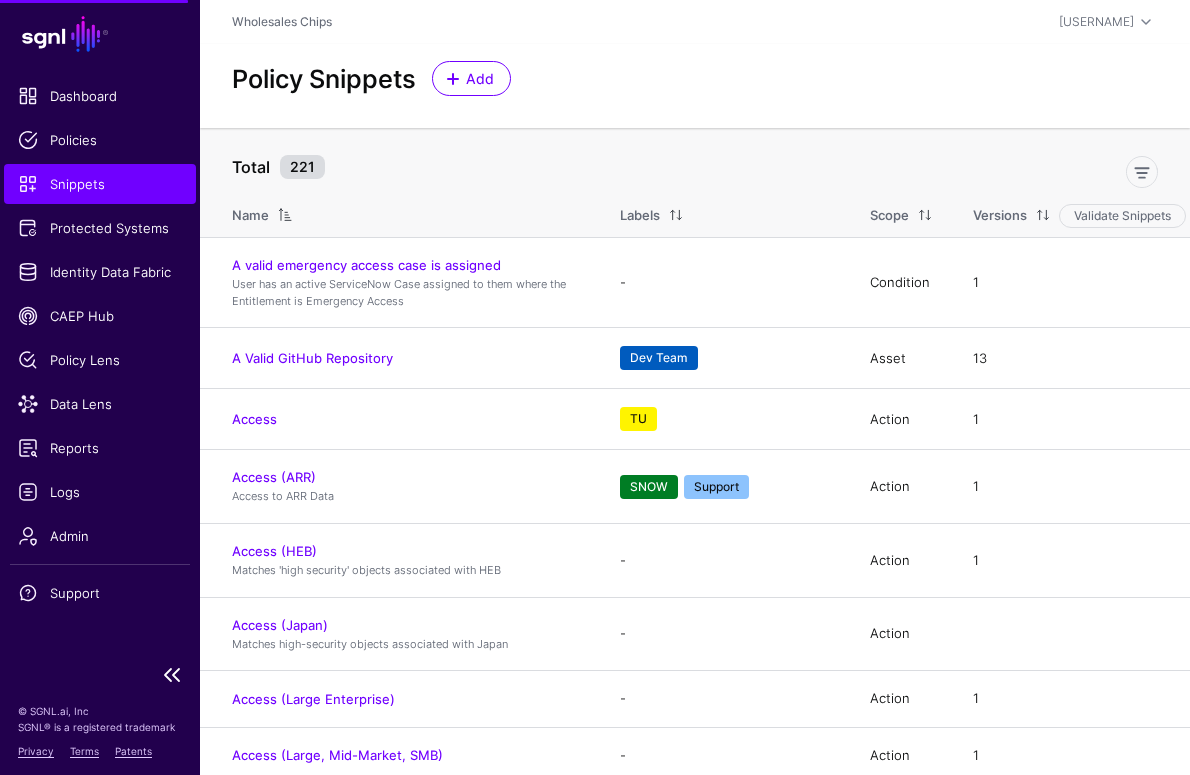 click on "Dashboard Policies Snippets Protected Systems Identity Data Fabric CAEP Hub Policy Lens Data Lens Reports Logs Admin Support" 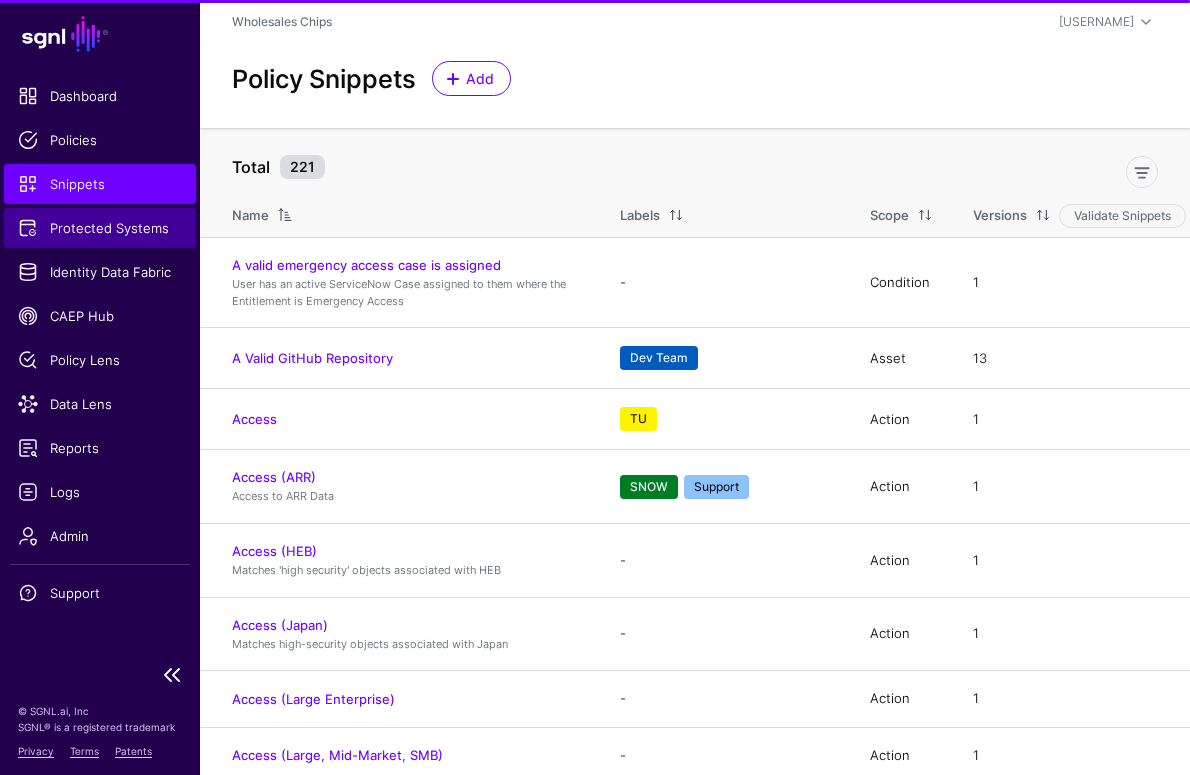 click on "Protected Systems" 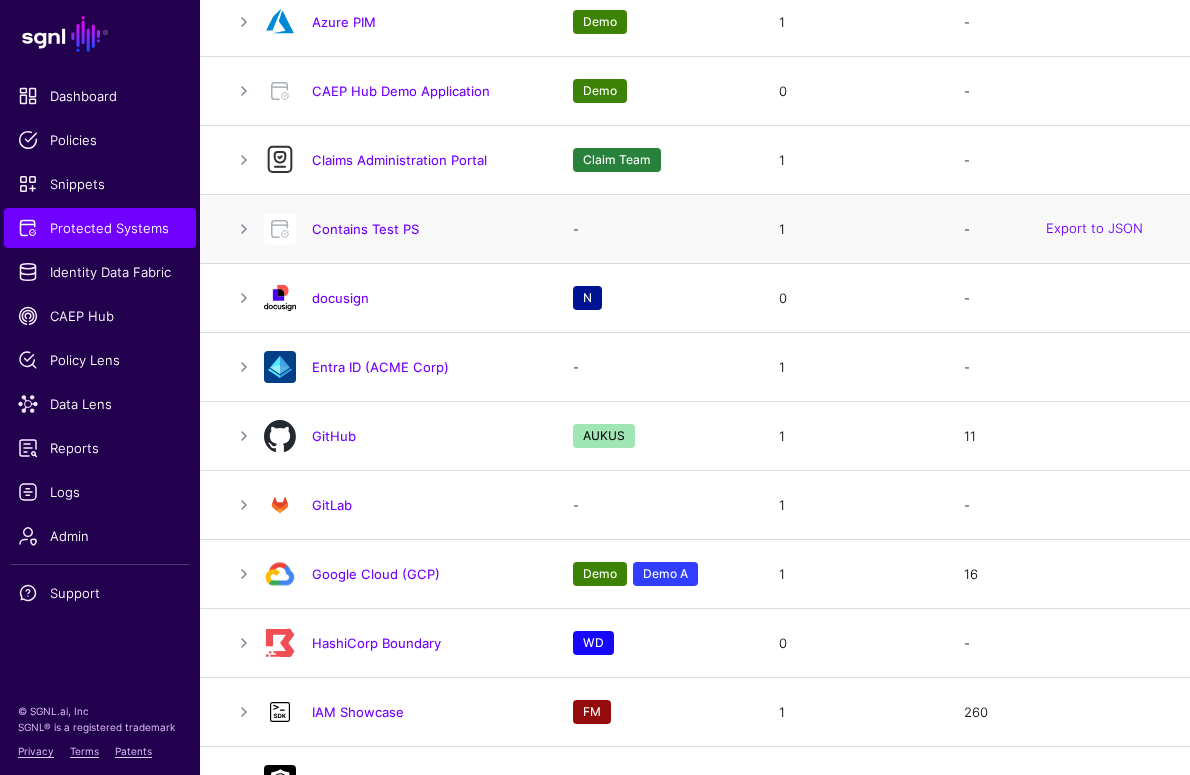scroll, scrollTop: 838, scrollLeft: 0, axis: vertical 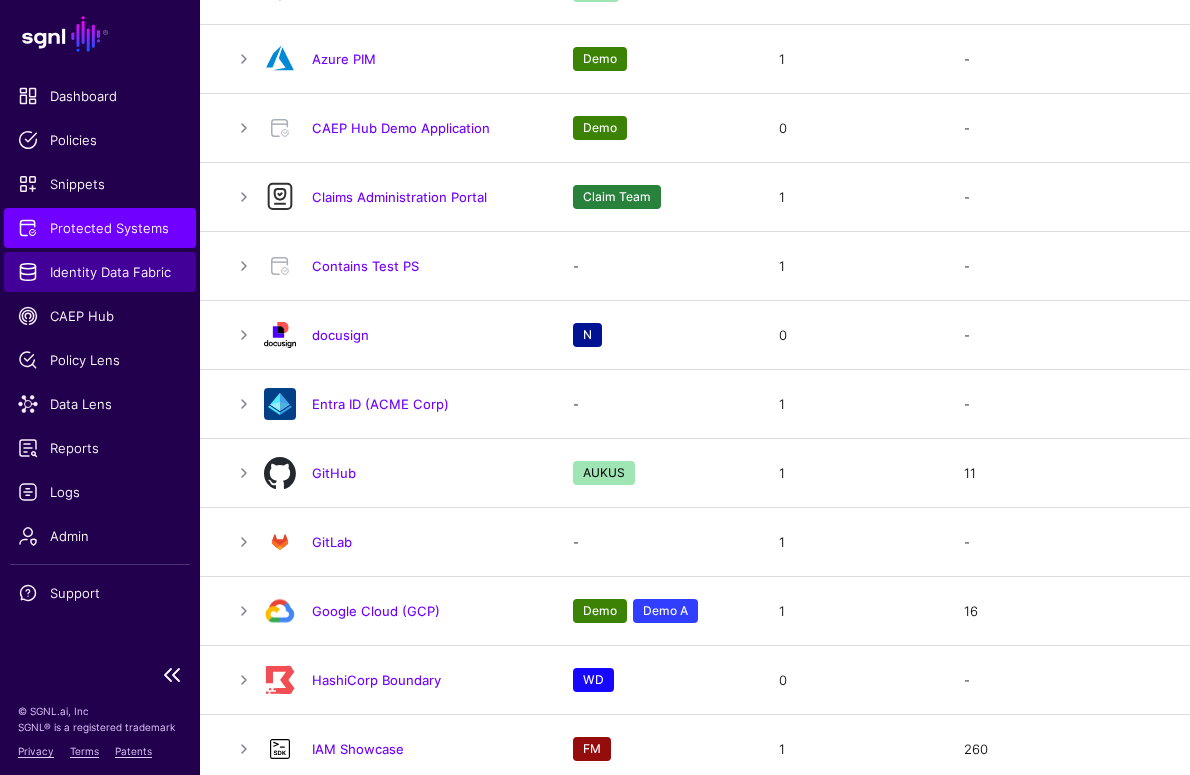 click on "Identity Data Fabric" 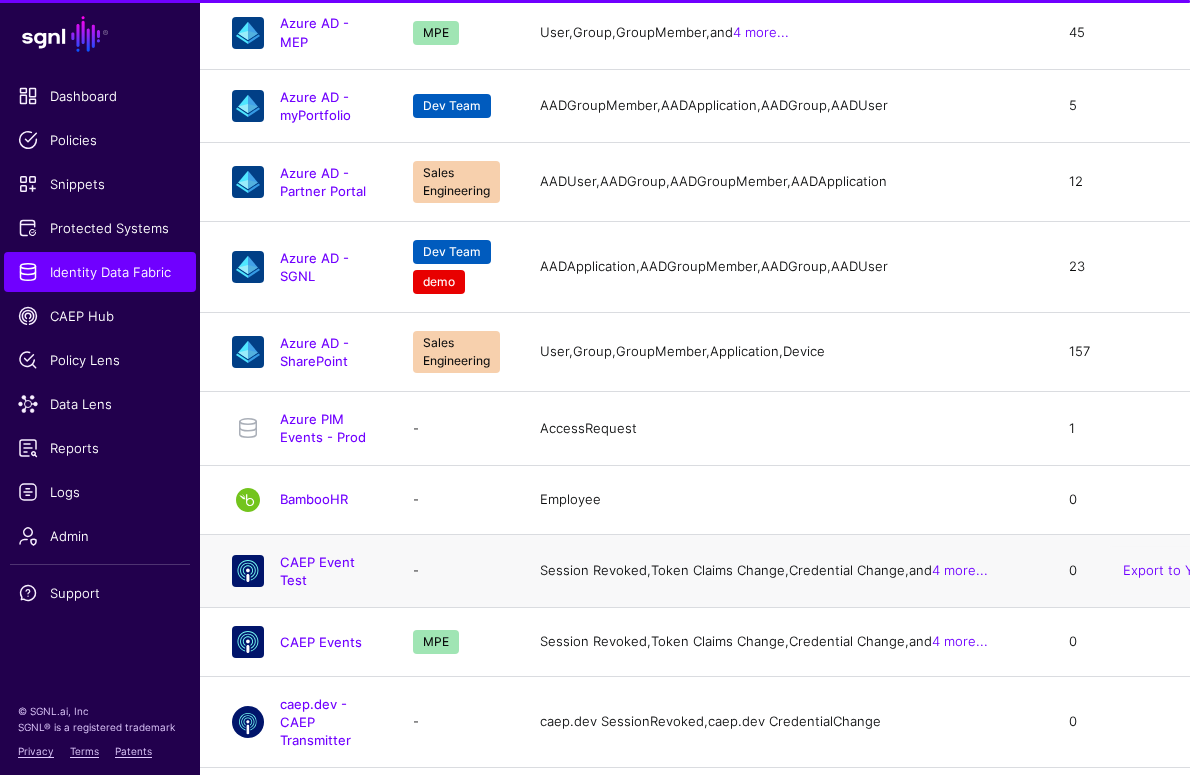 scroll, scrollTop: 822, scrollLeft: 0, axis: vertical 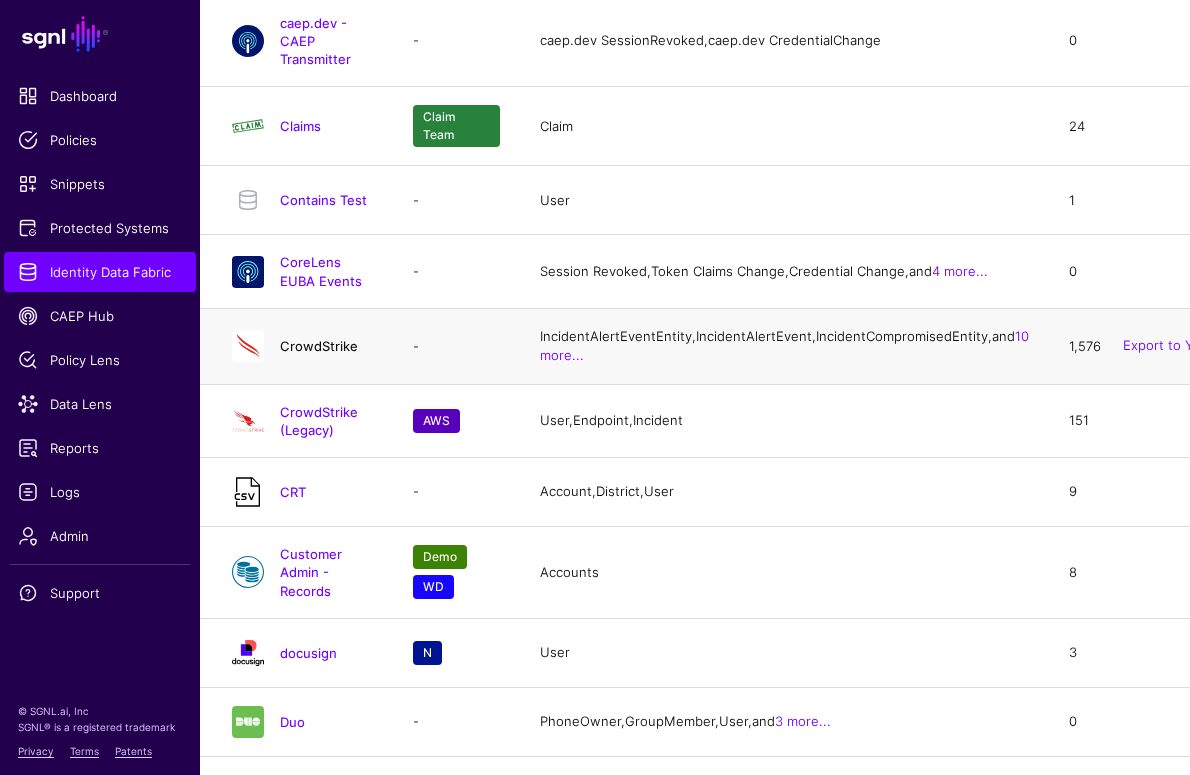click on "CrowdStrike" 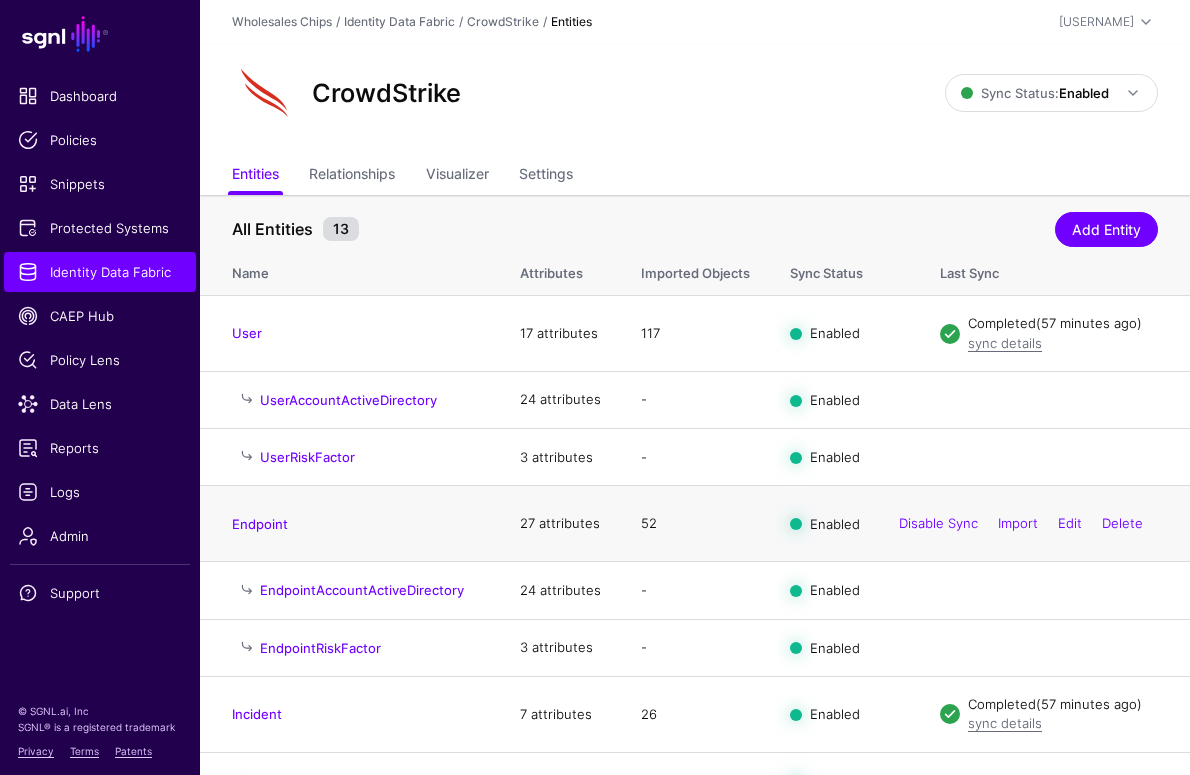scroll, scrollTop: 263, scrollLeft: 0, axis: vertical 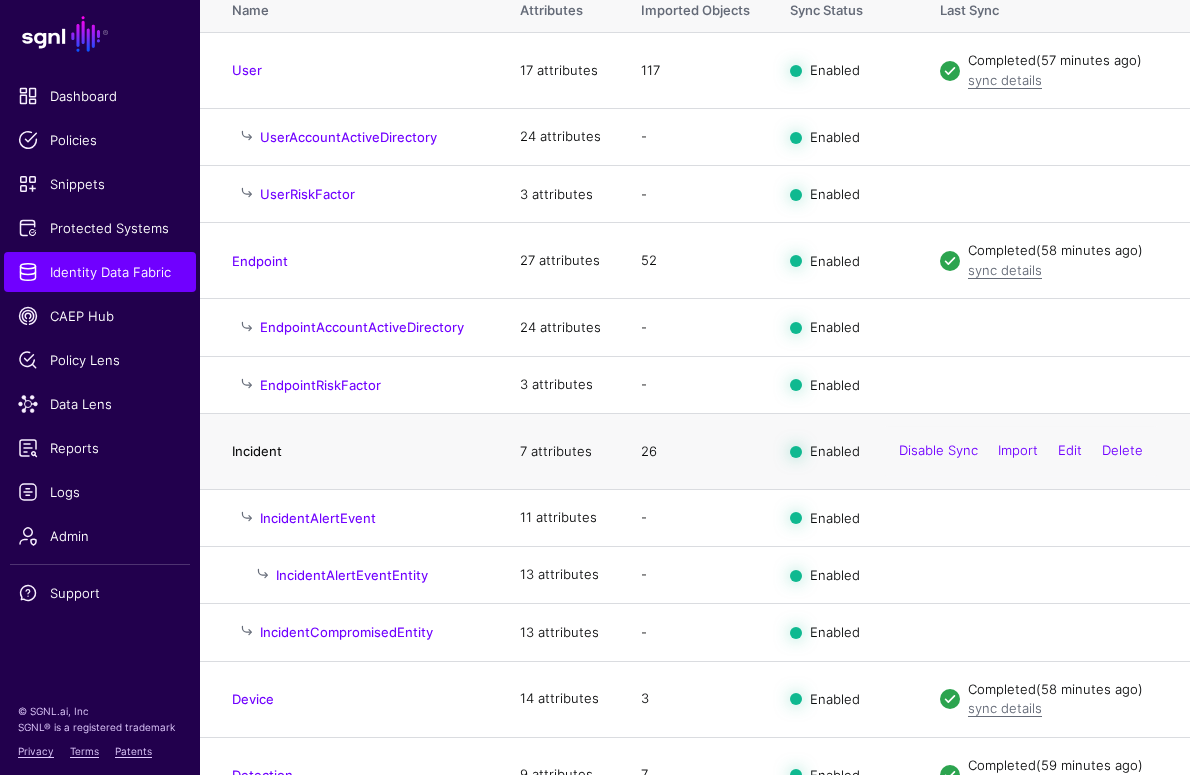 click on "Incident" 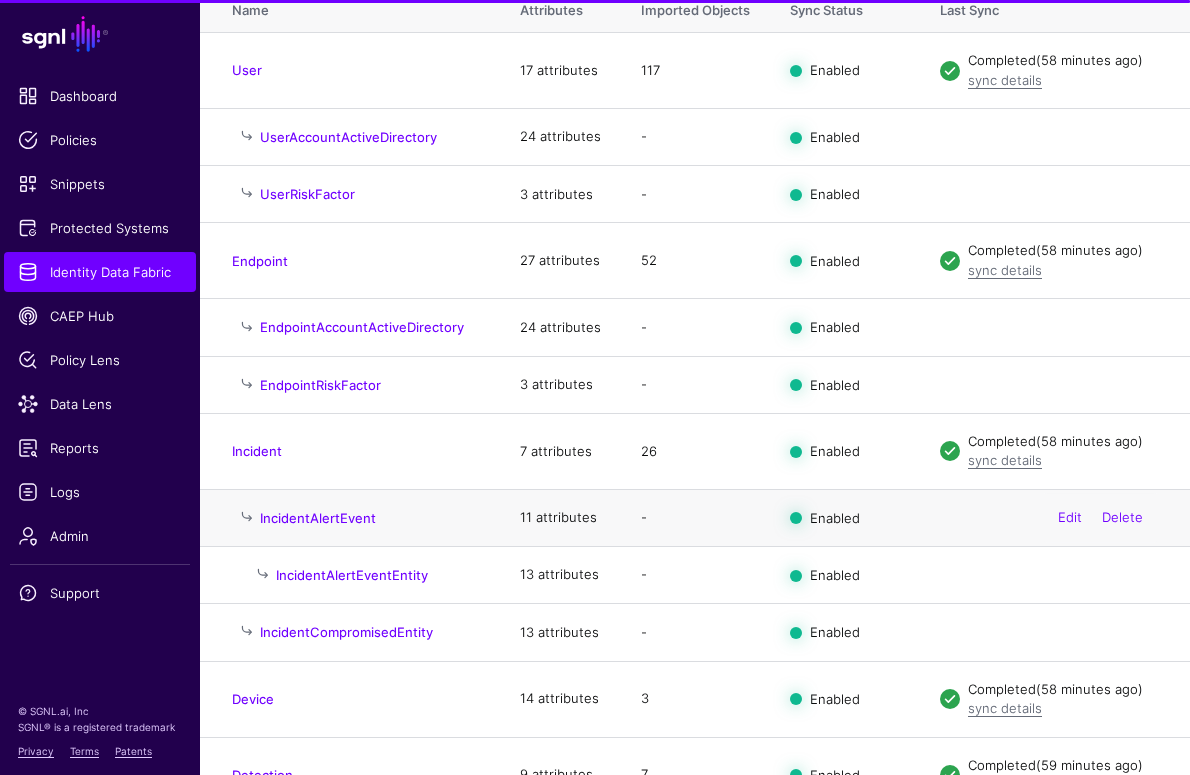 scroll, scrollTop: 380, scrollLeft: 0, axis: vertical 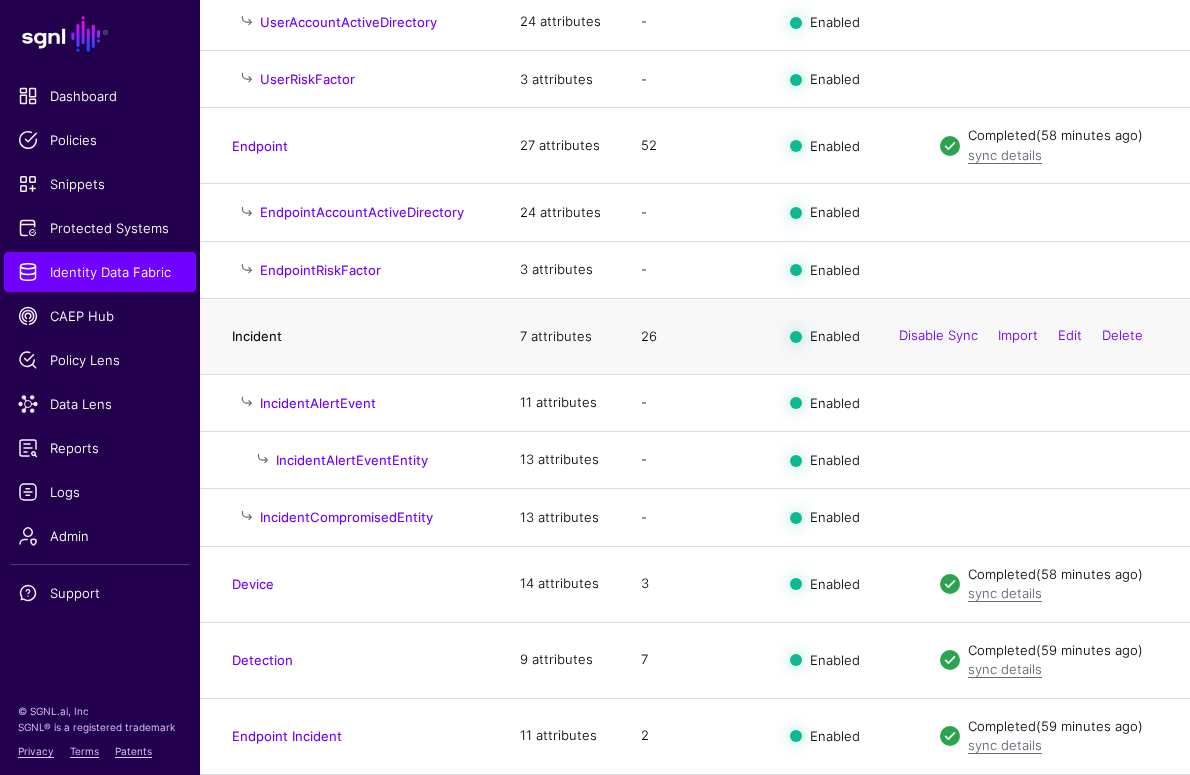 click on "Incident" 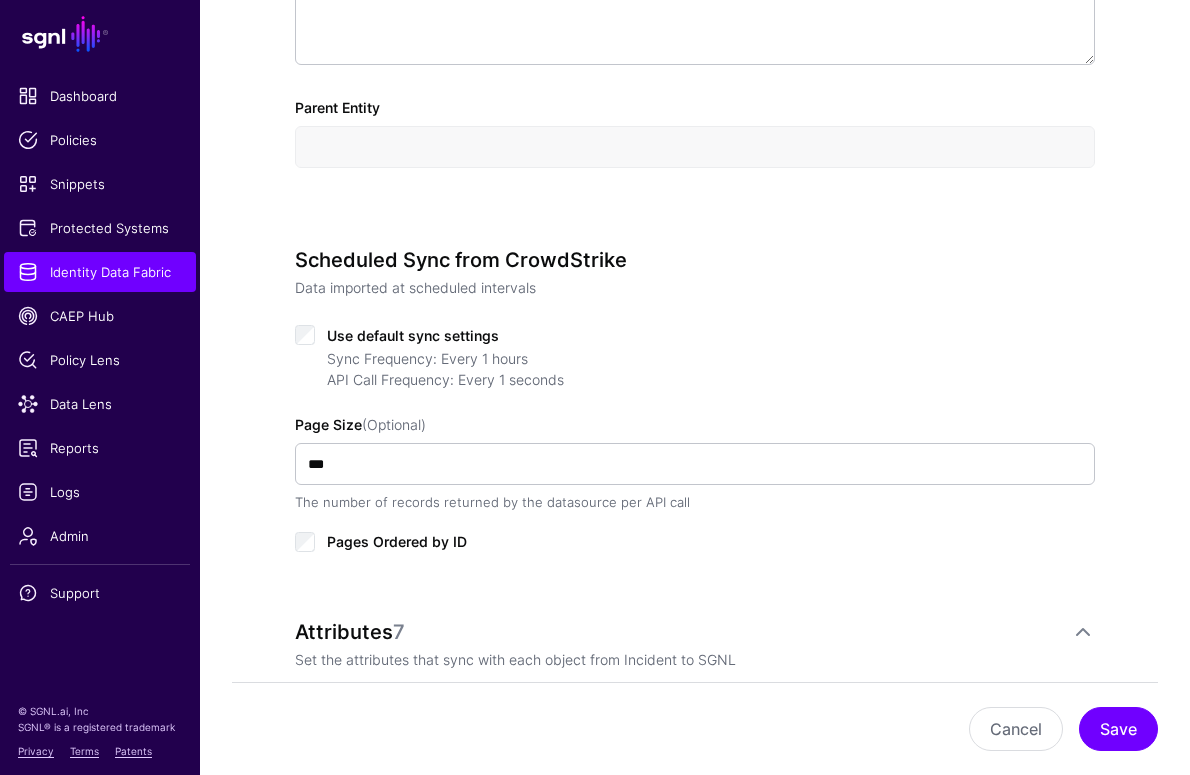 scroll, scrollTop: 1274, scrollLeft: 0, axis: vertical 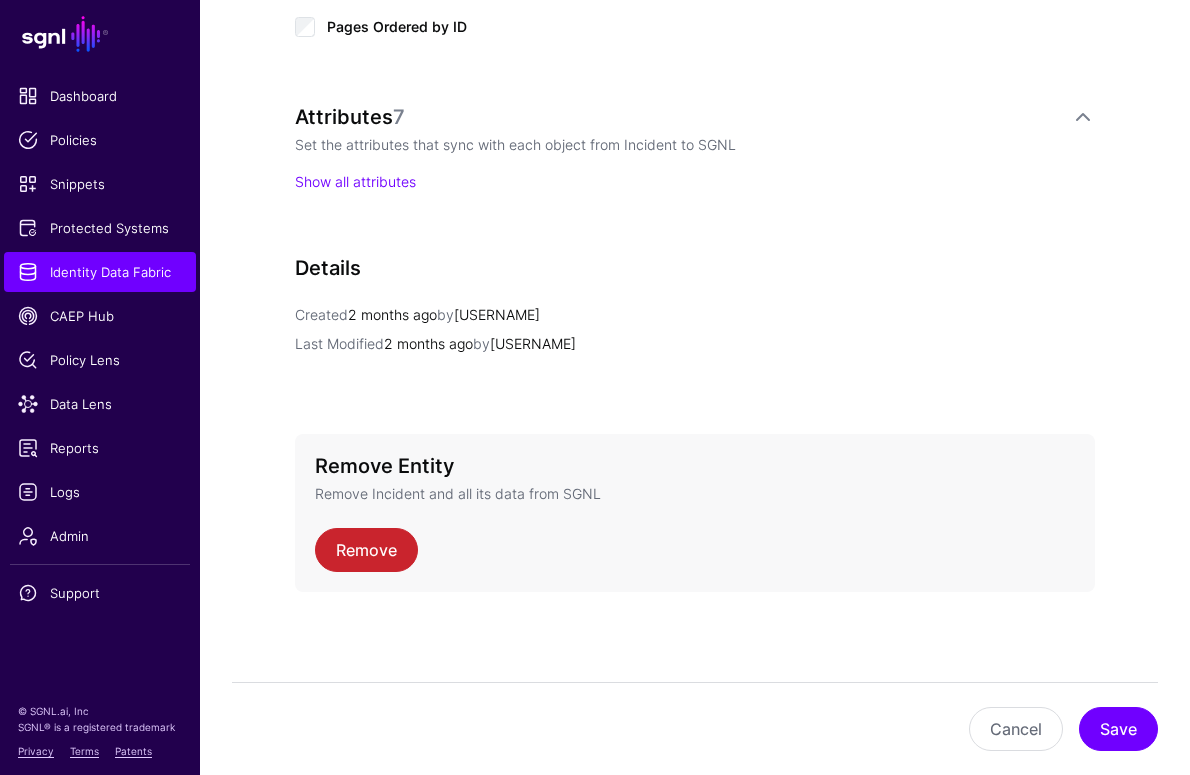 drag, startPoint x: 370, startPoint y: 222, endPoint x: 372, endPoint y: 209, distance: 13.152946 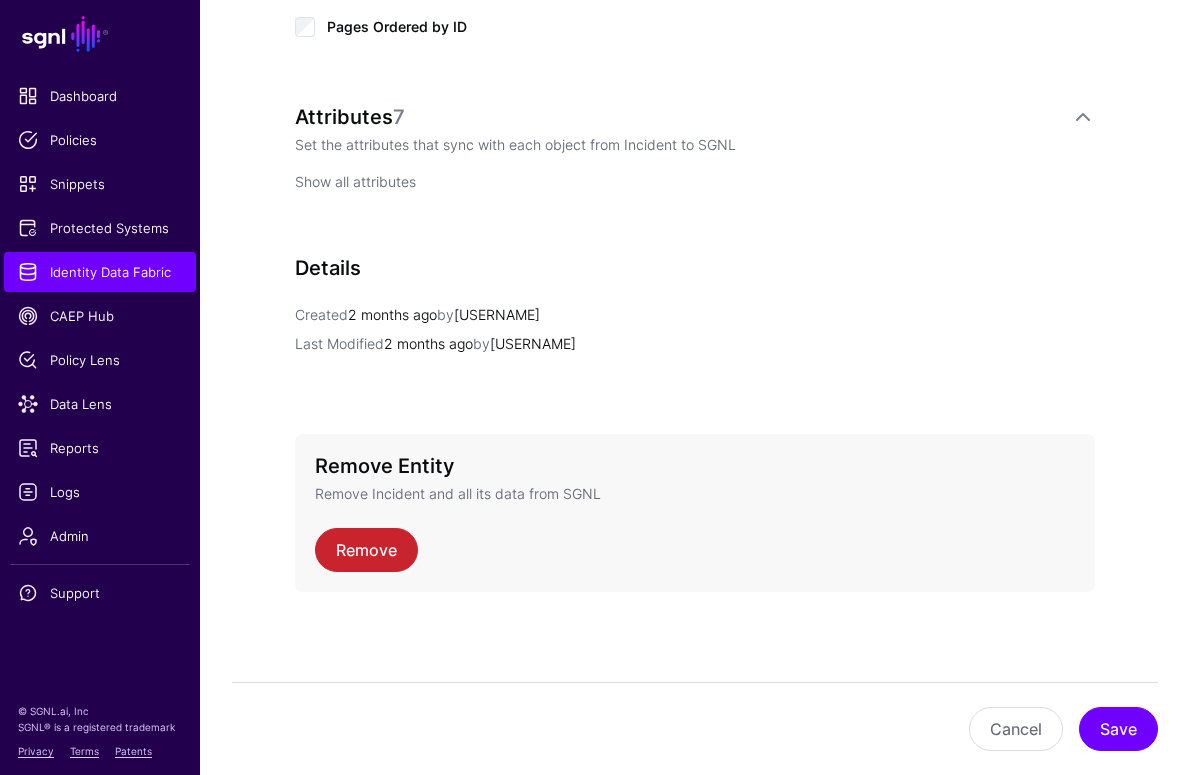 click on "Show all attributes" 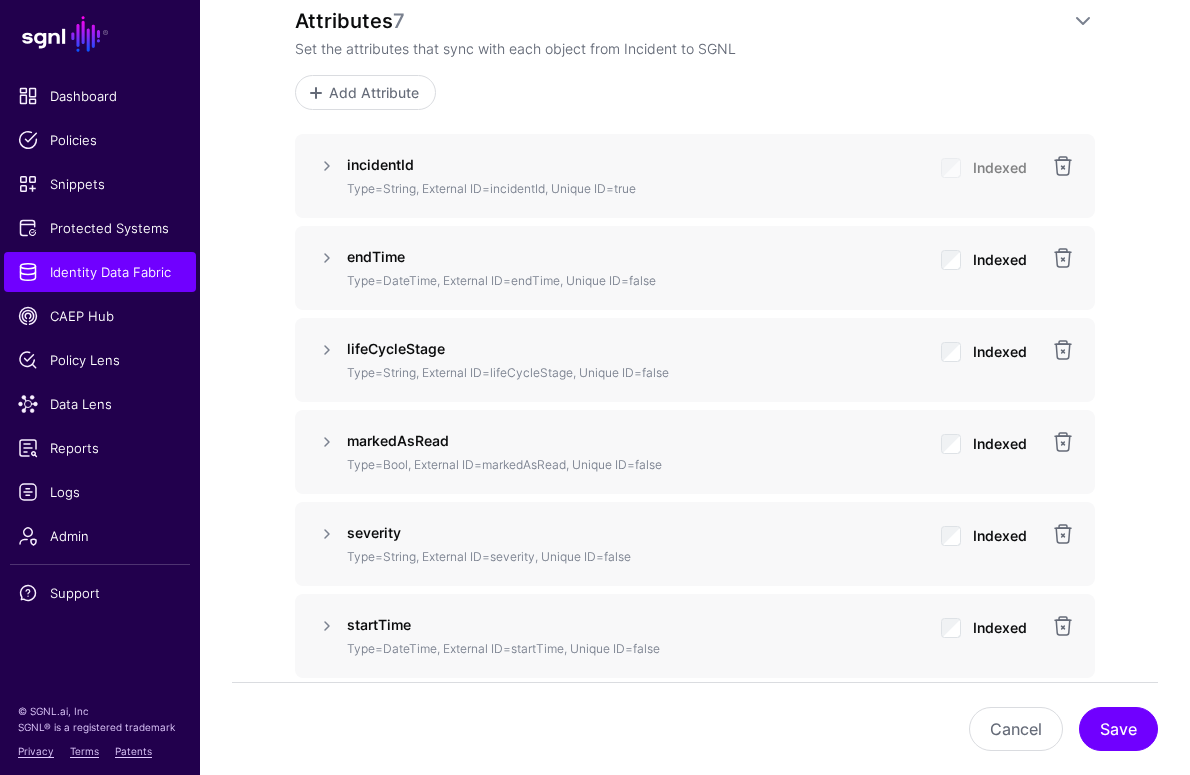 scroll, scrollTop: 1398, scrollLeft: 0, axis: vertical 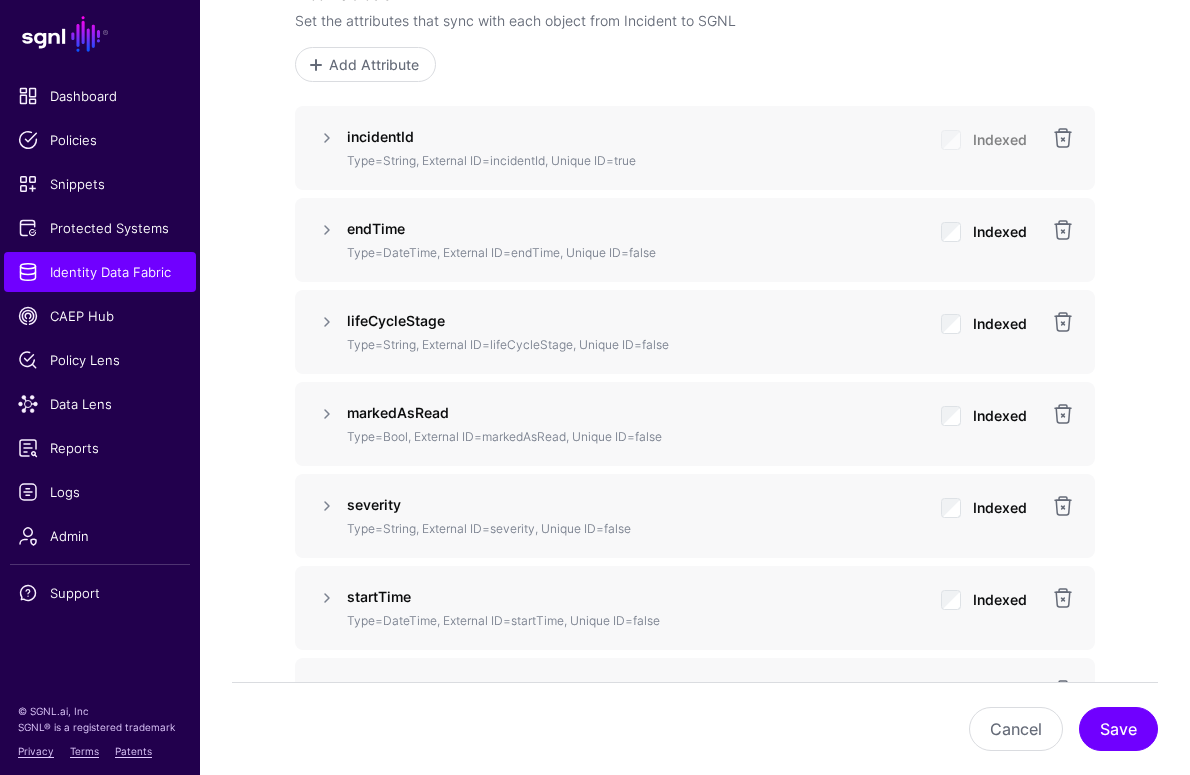 click on "type  Type=String, External ID=type, Unique ID=false  Indexed" at bounding box center (695, 700) 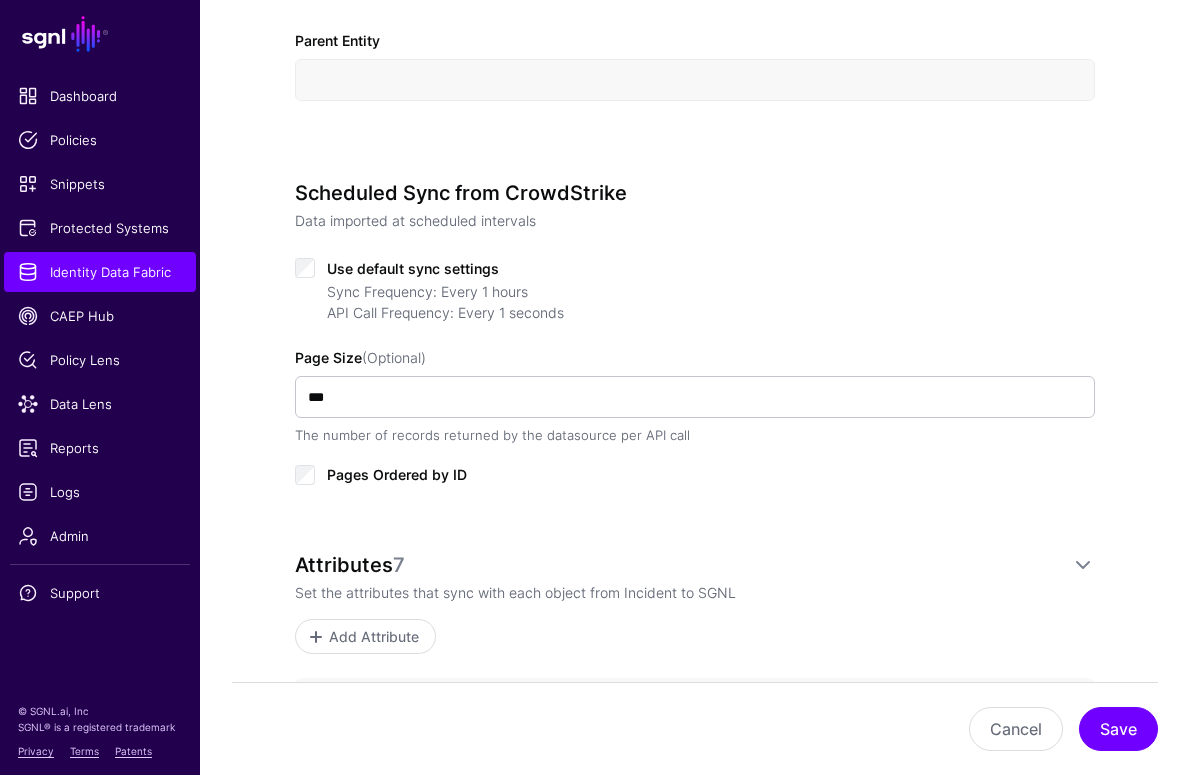 scroll, scrollTop: 1096, scrollLeft: 0, axis: vertical 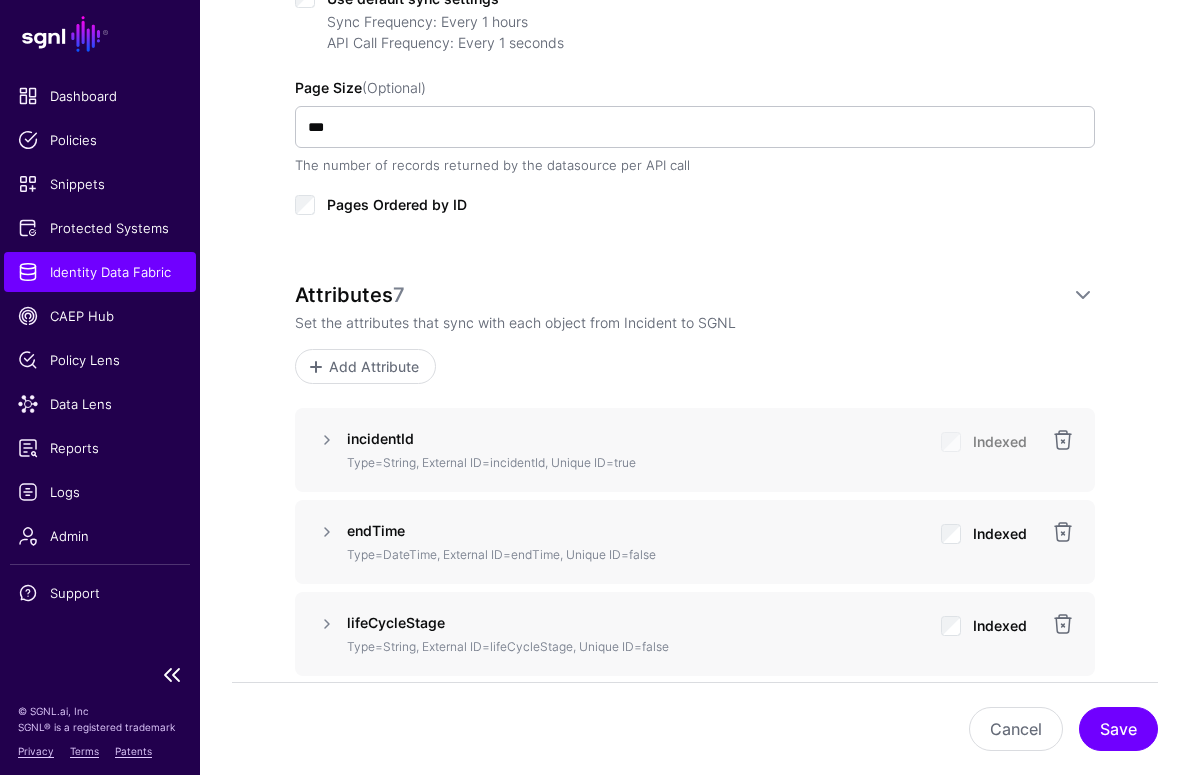 click on "Dashboard Policies Snippets Protected Systems Identity Data Fabric CAEP Hub Policy Lens Data Lens Reports Logs Admin Support" 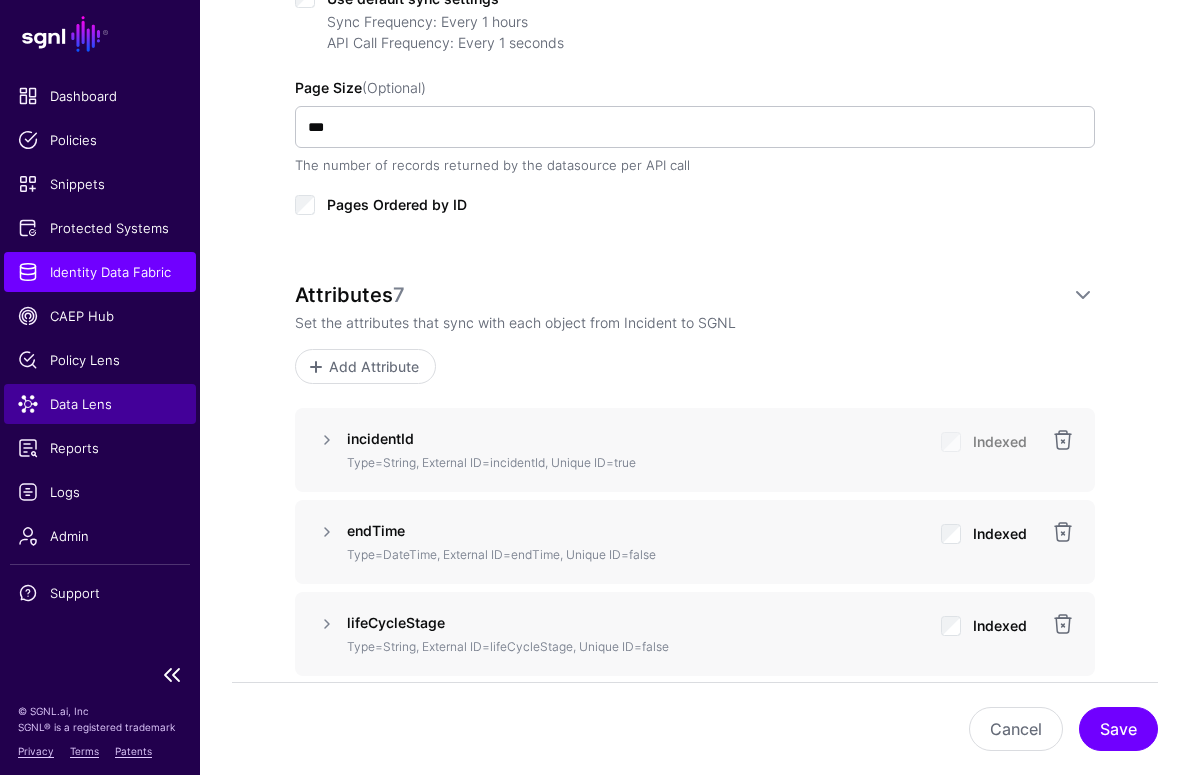 click on "Data Lens" 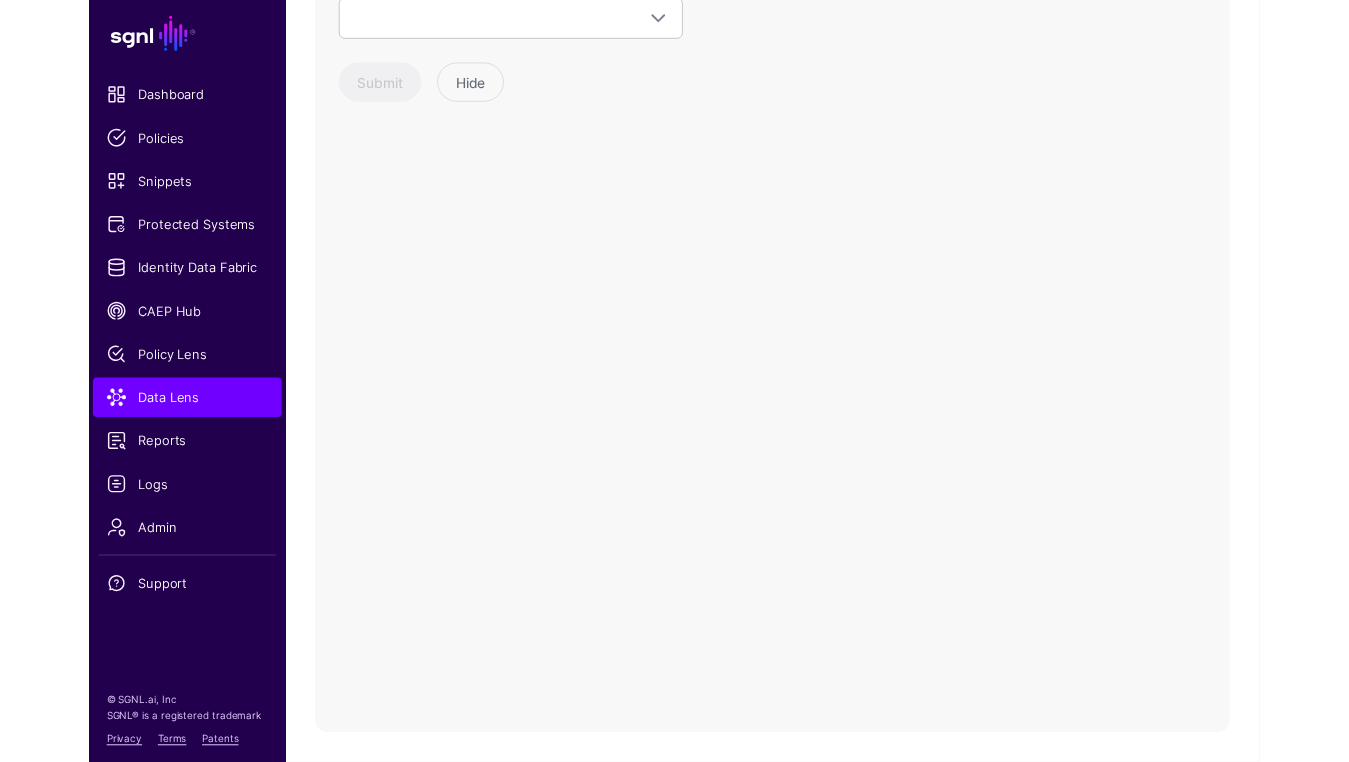 scroll, scrollTop: 0, scrollLeft: 0, axis: both 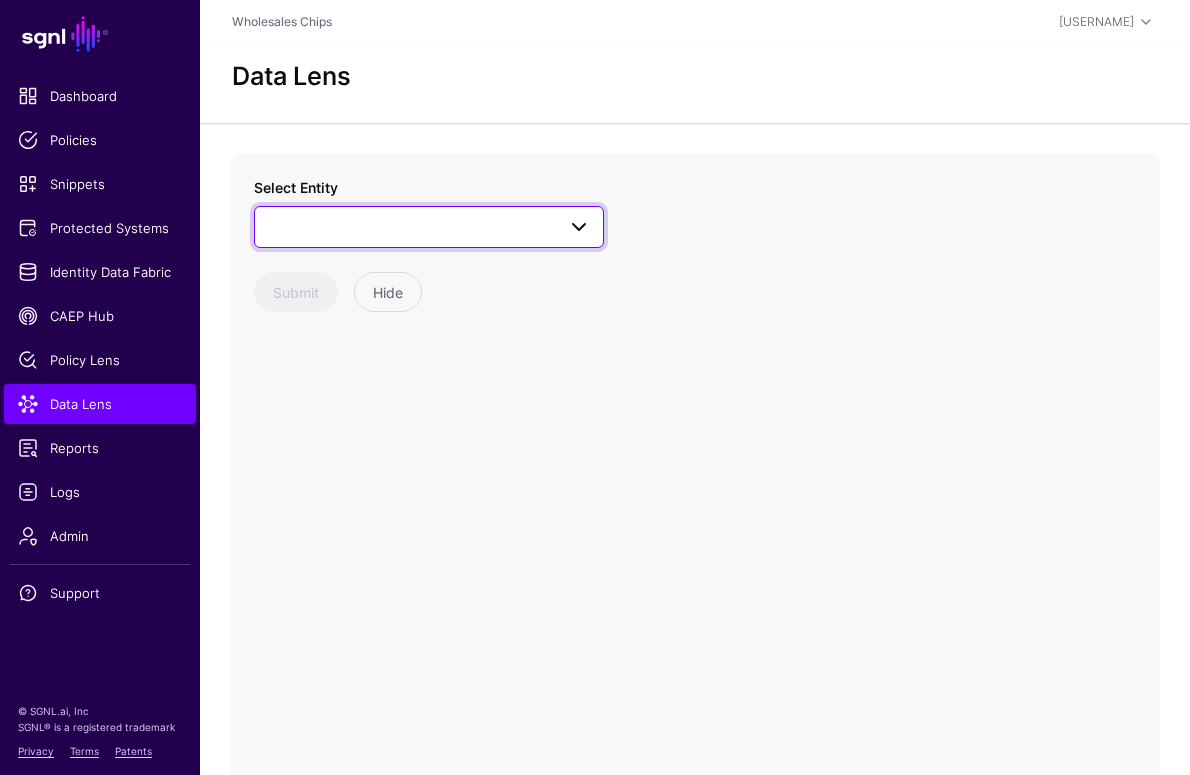 click at bounding box center (429, 227) 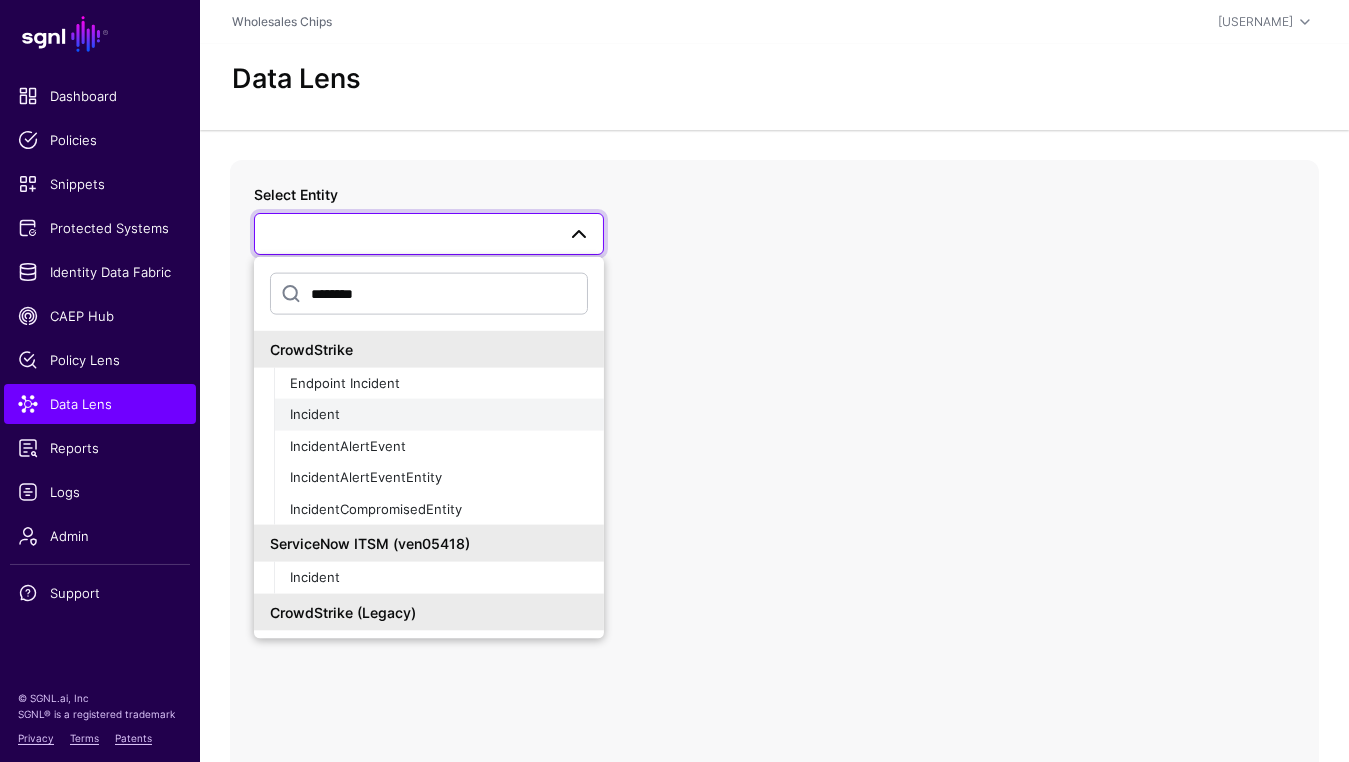 type on "********" 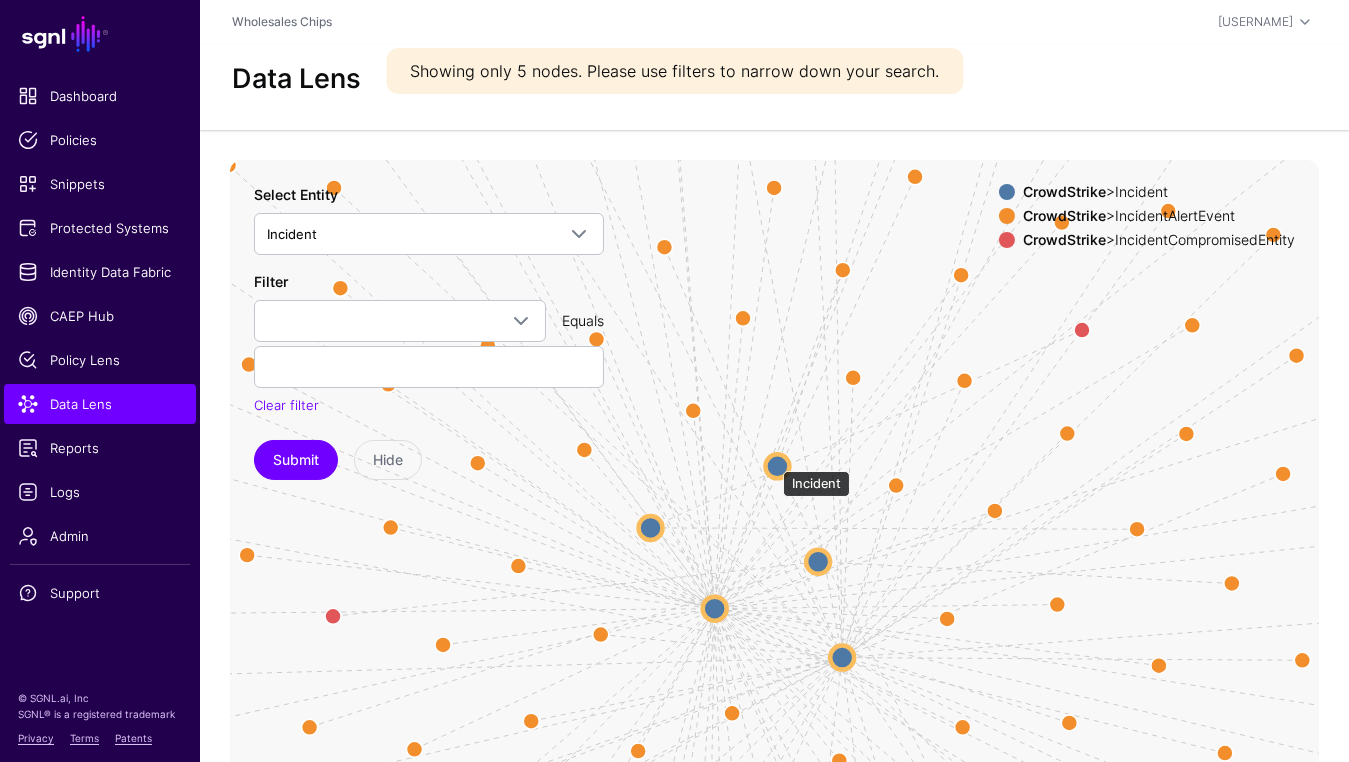 click 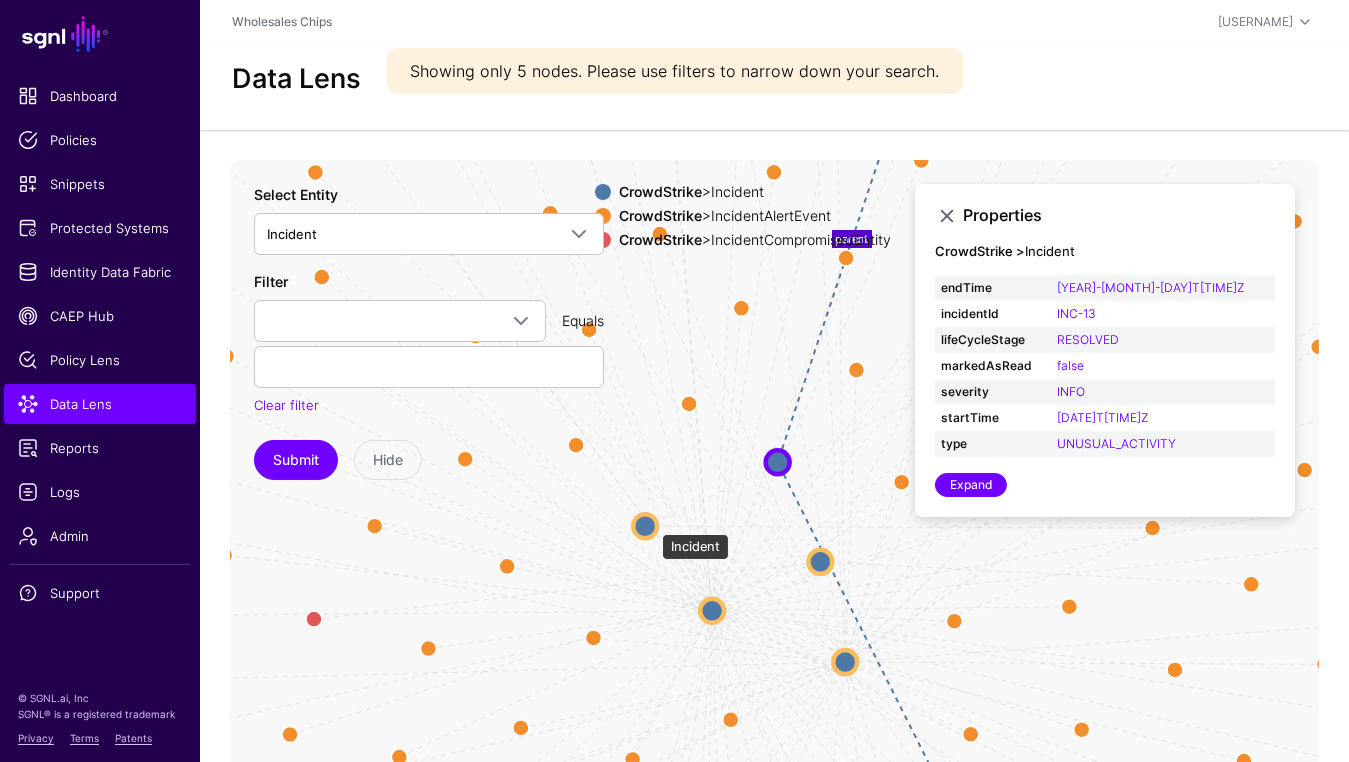 click 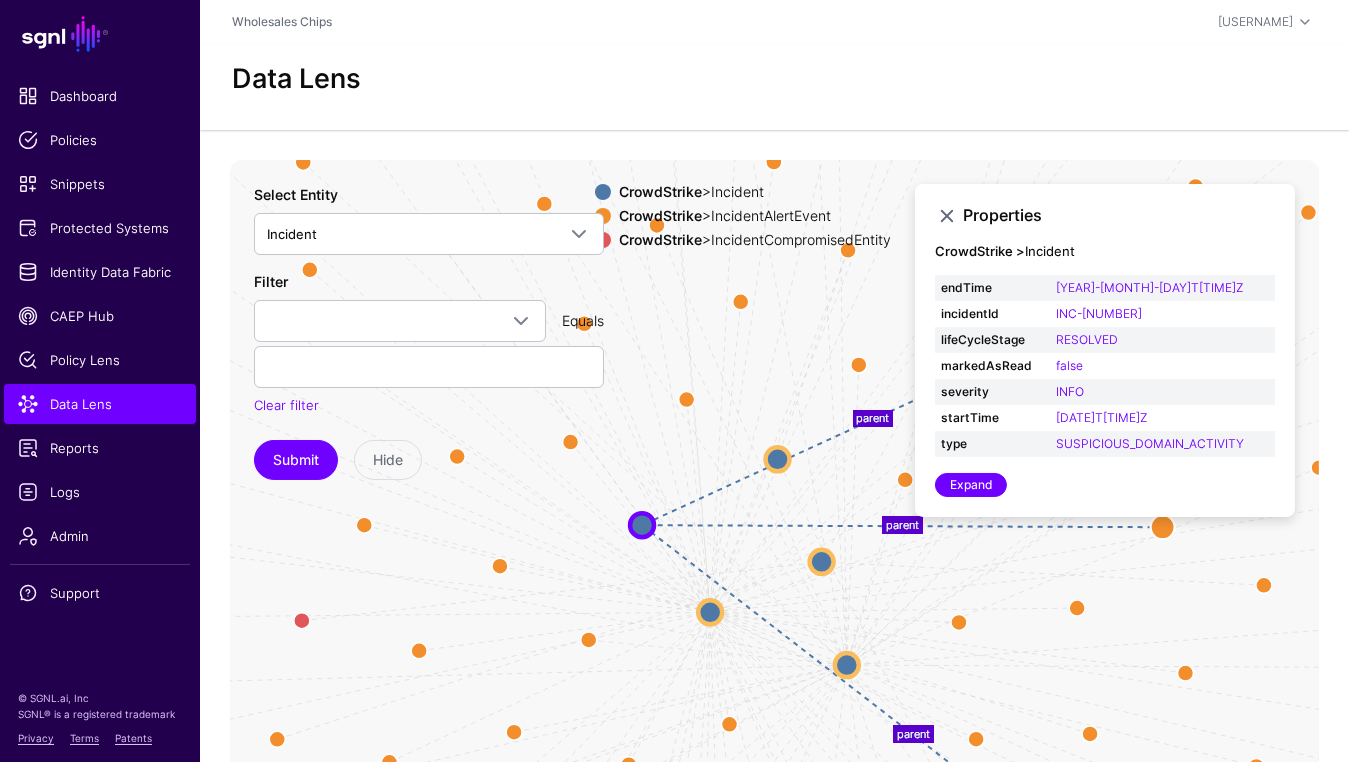 click 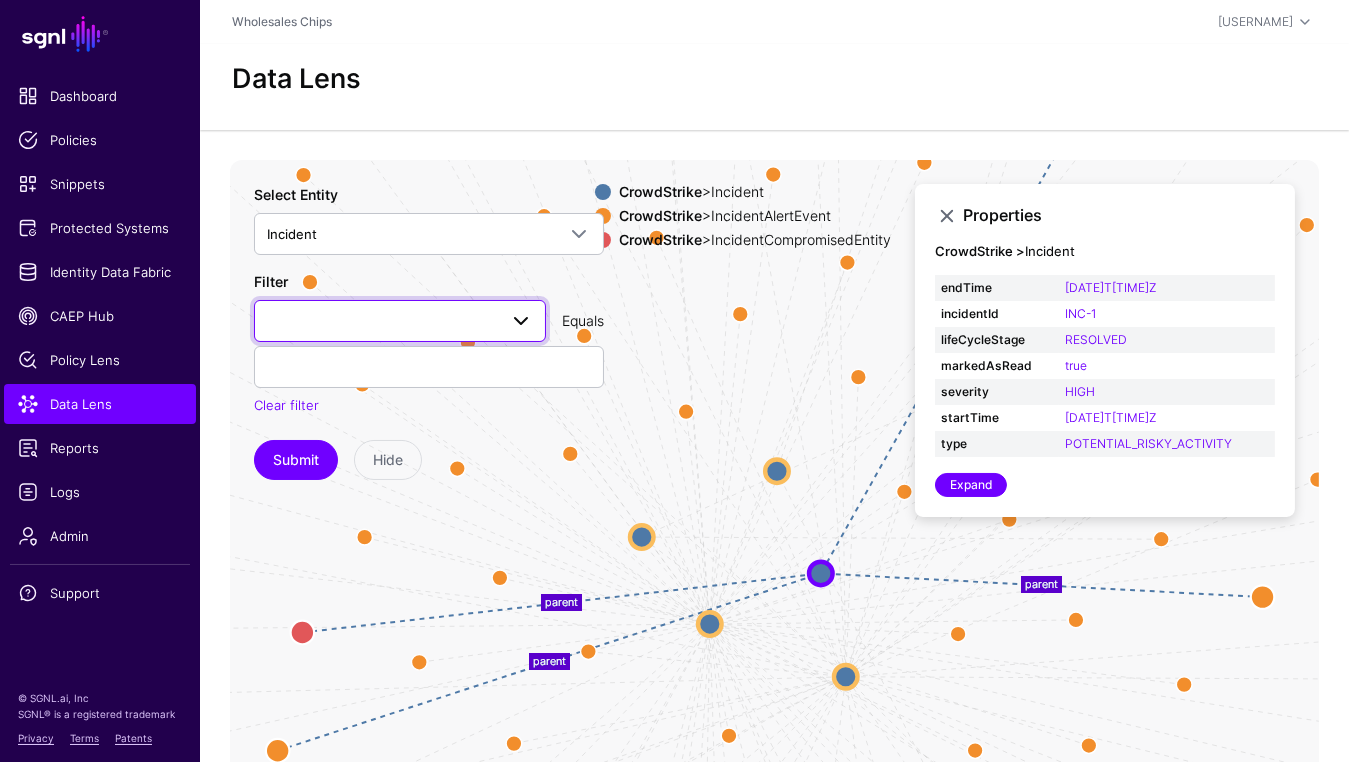 click at bounding box center (400, 321) 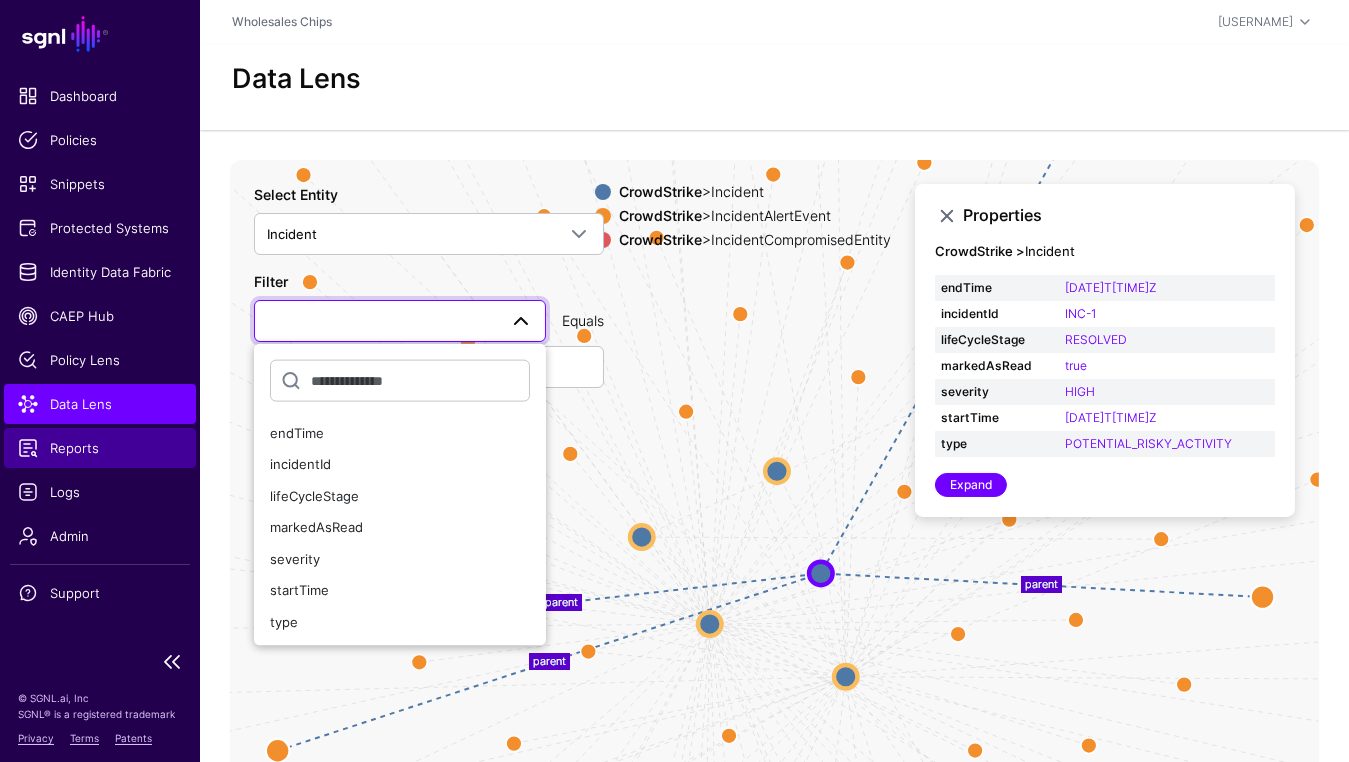 click on "Reports" 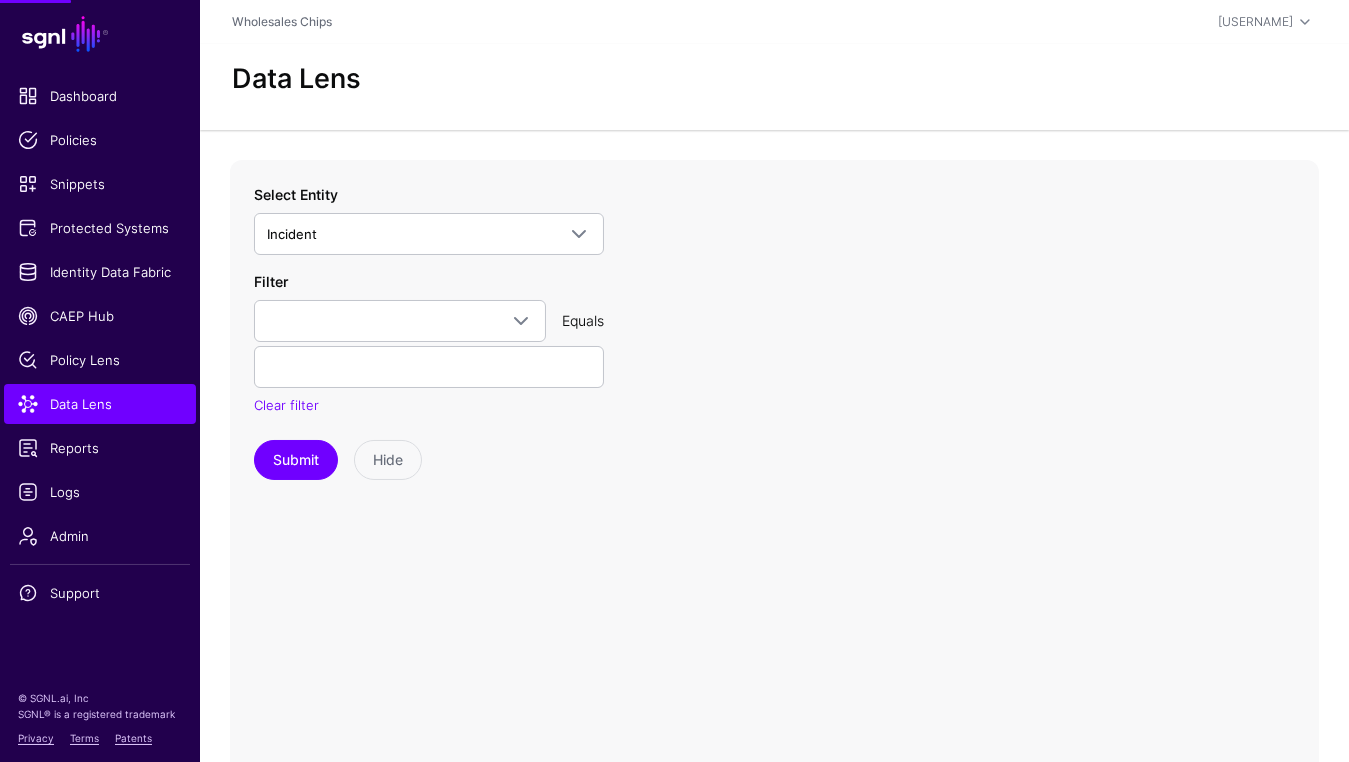 click on "Filter     endTime   incidentId   lifeCycleStage   markedAsRead   severity   startTime   type  Equals Clear filter" 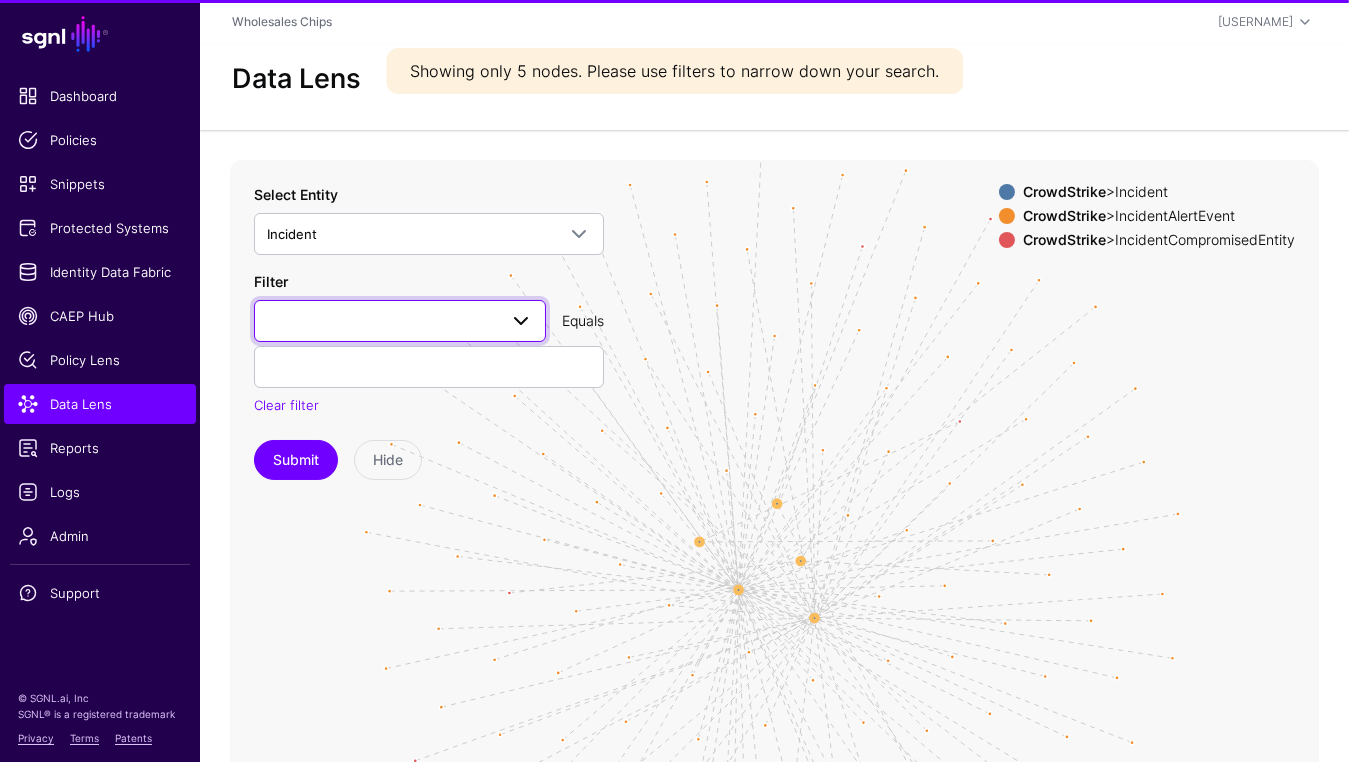 click at bounding box center [400, 321] 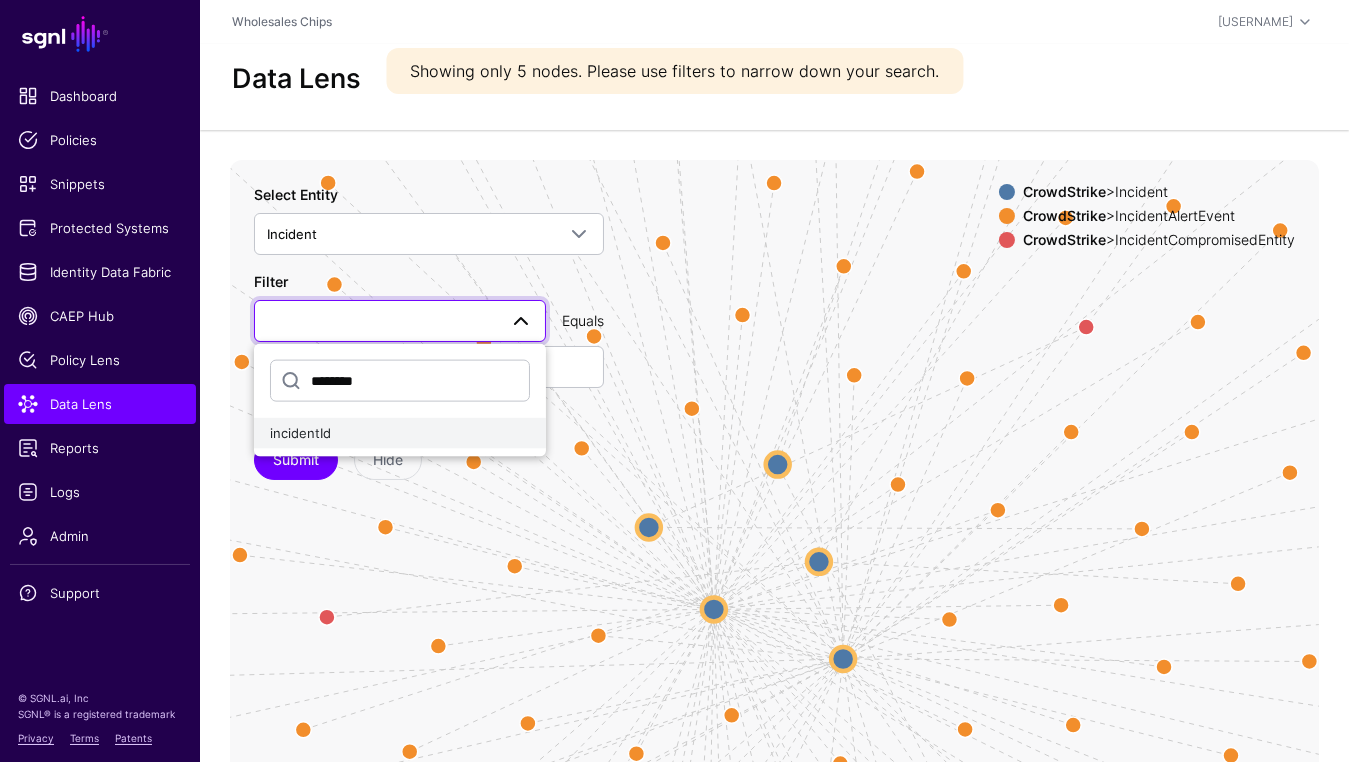 type on "********" 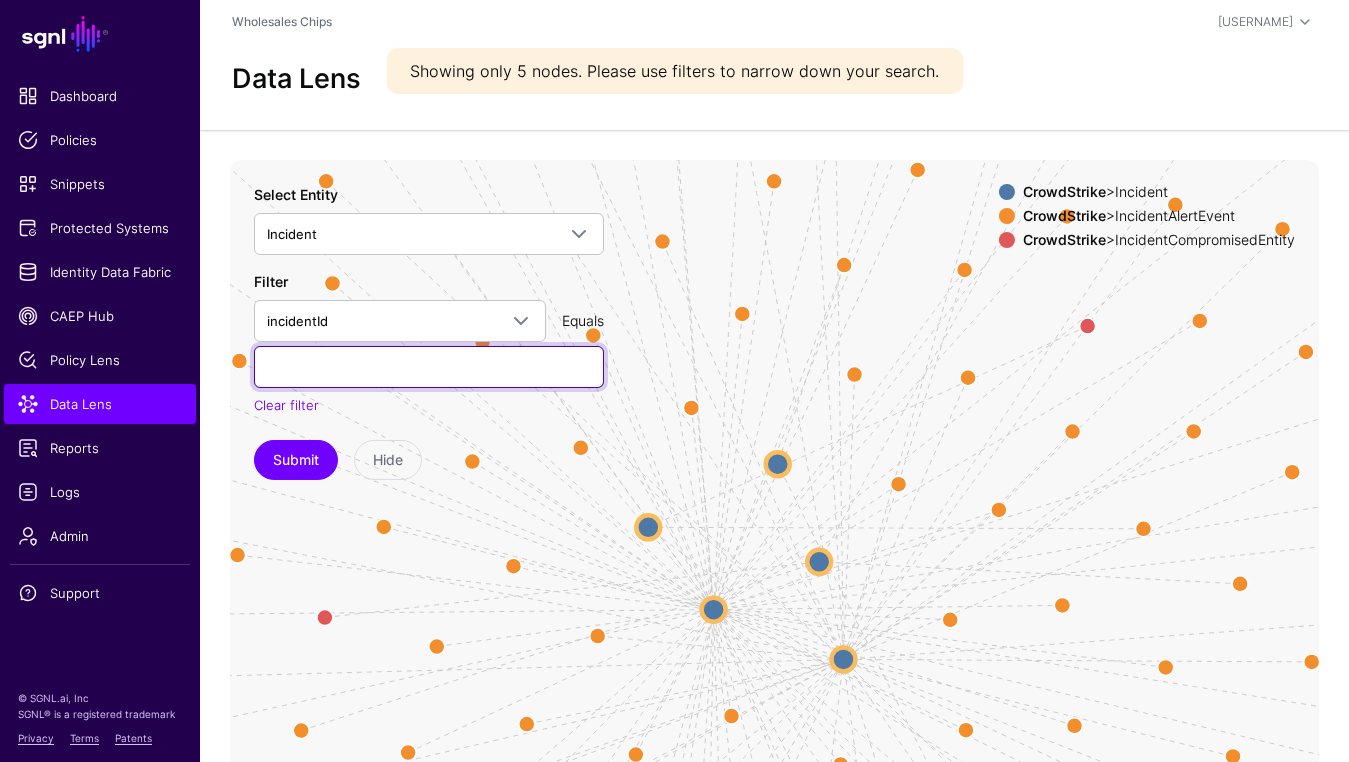 click at bounding box center [429, 367] 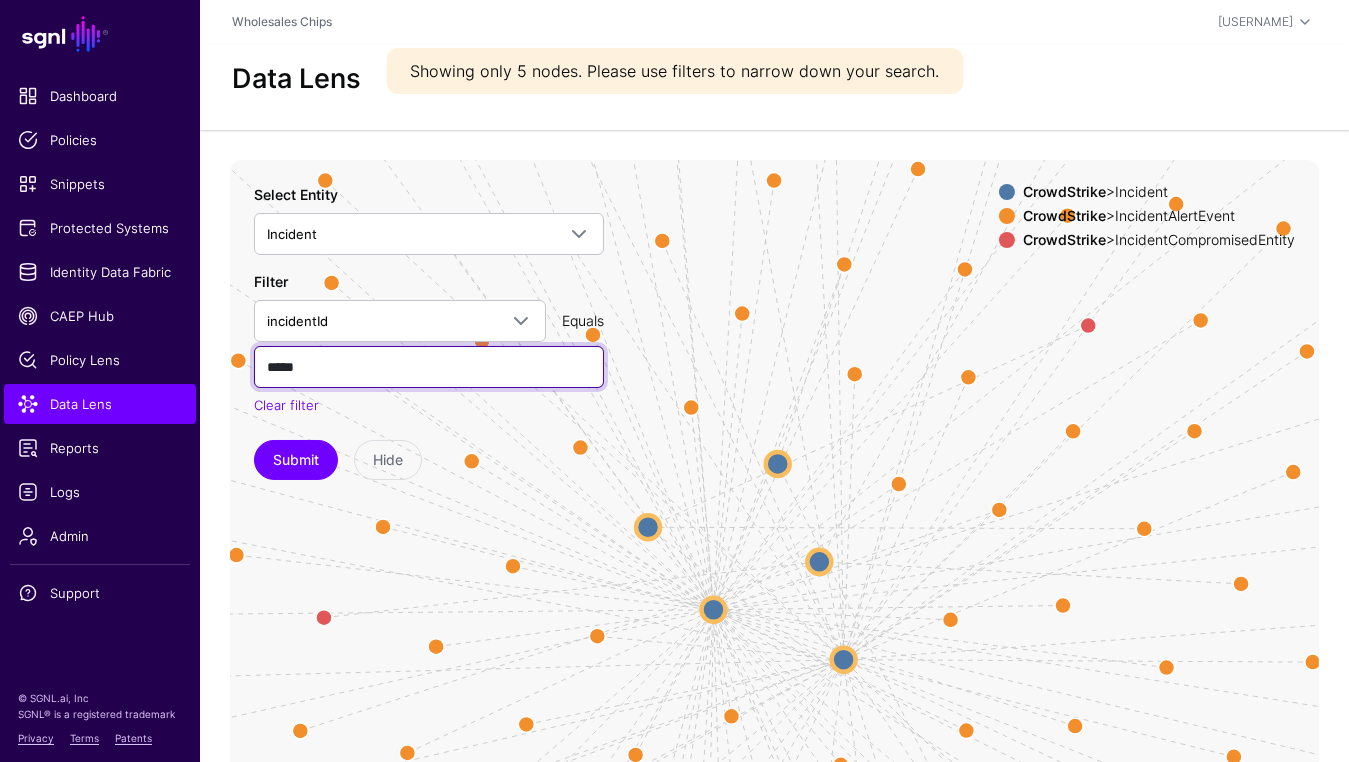 type on "*****" 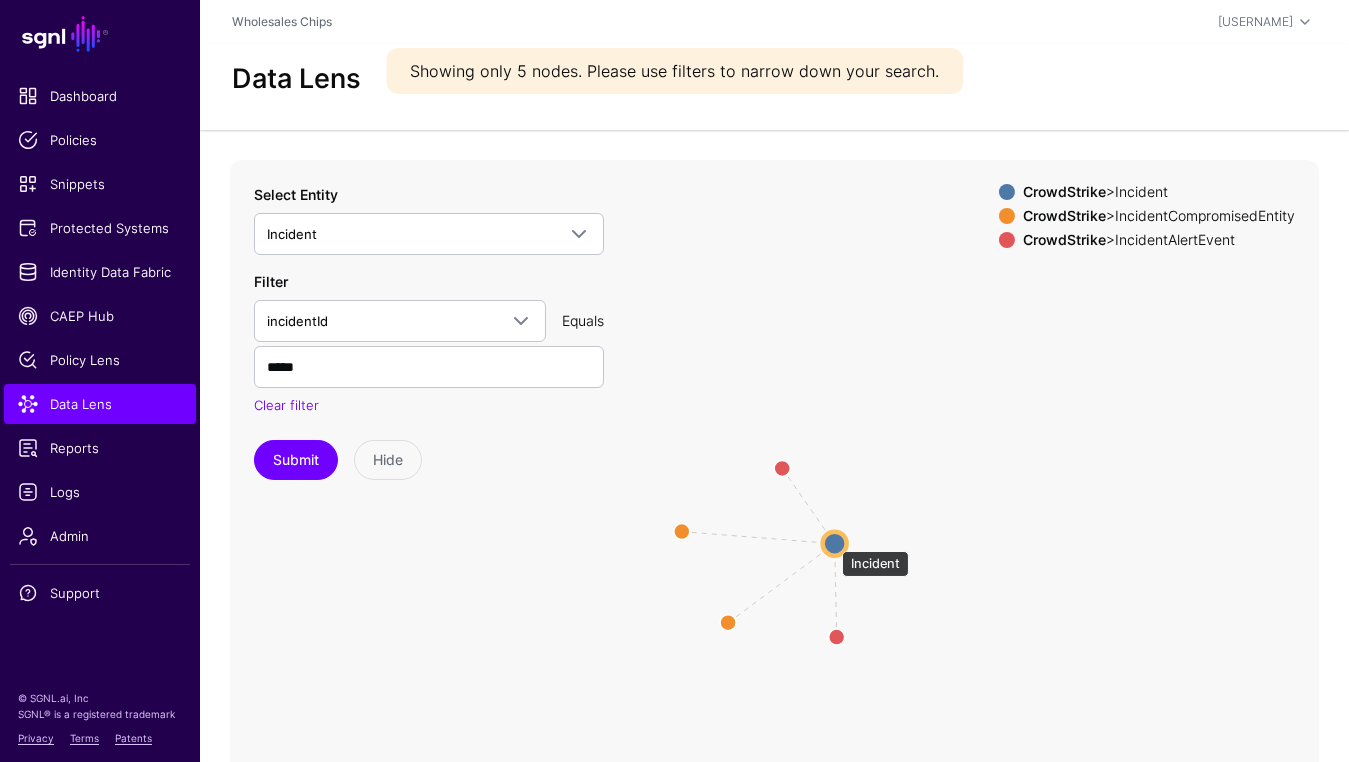 click 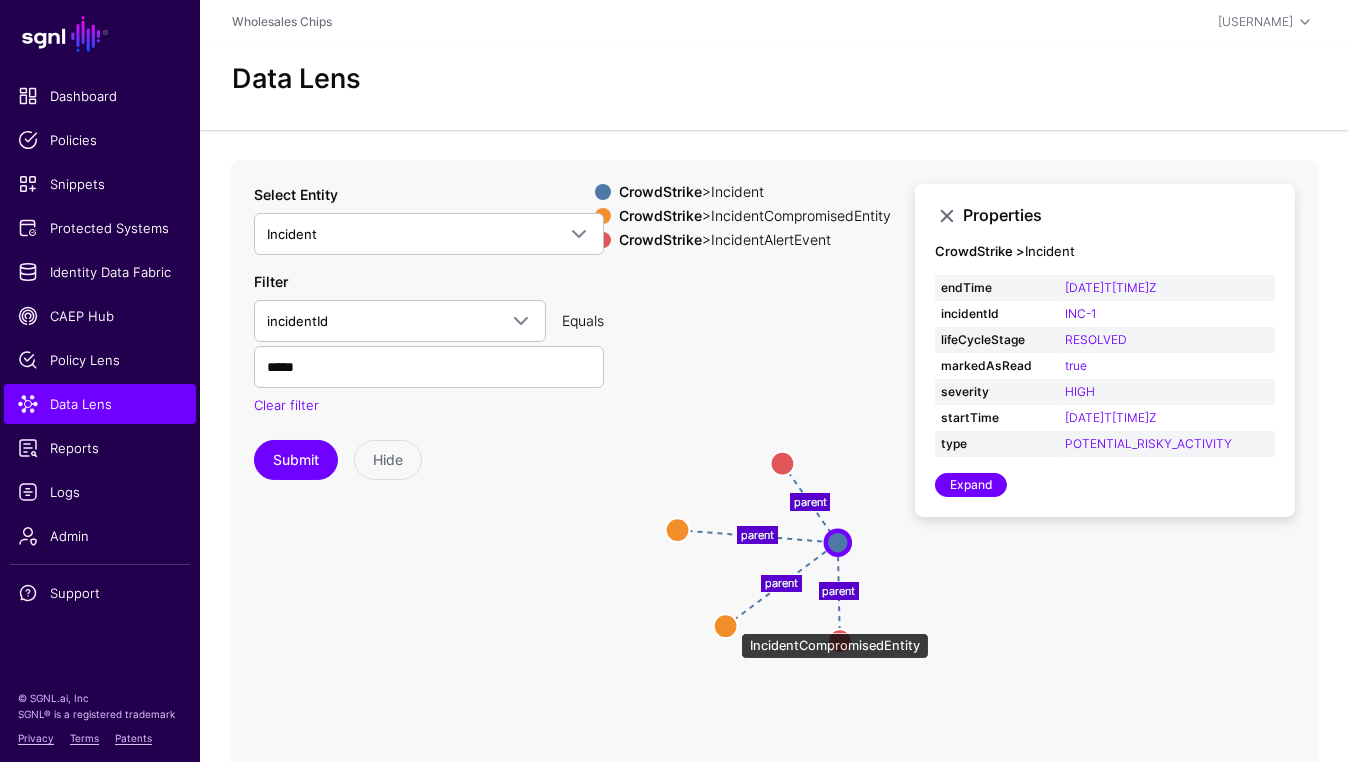 click 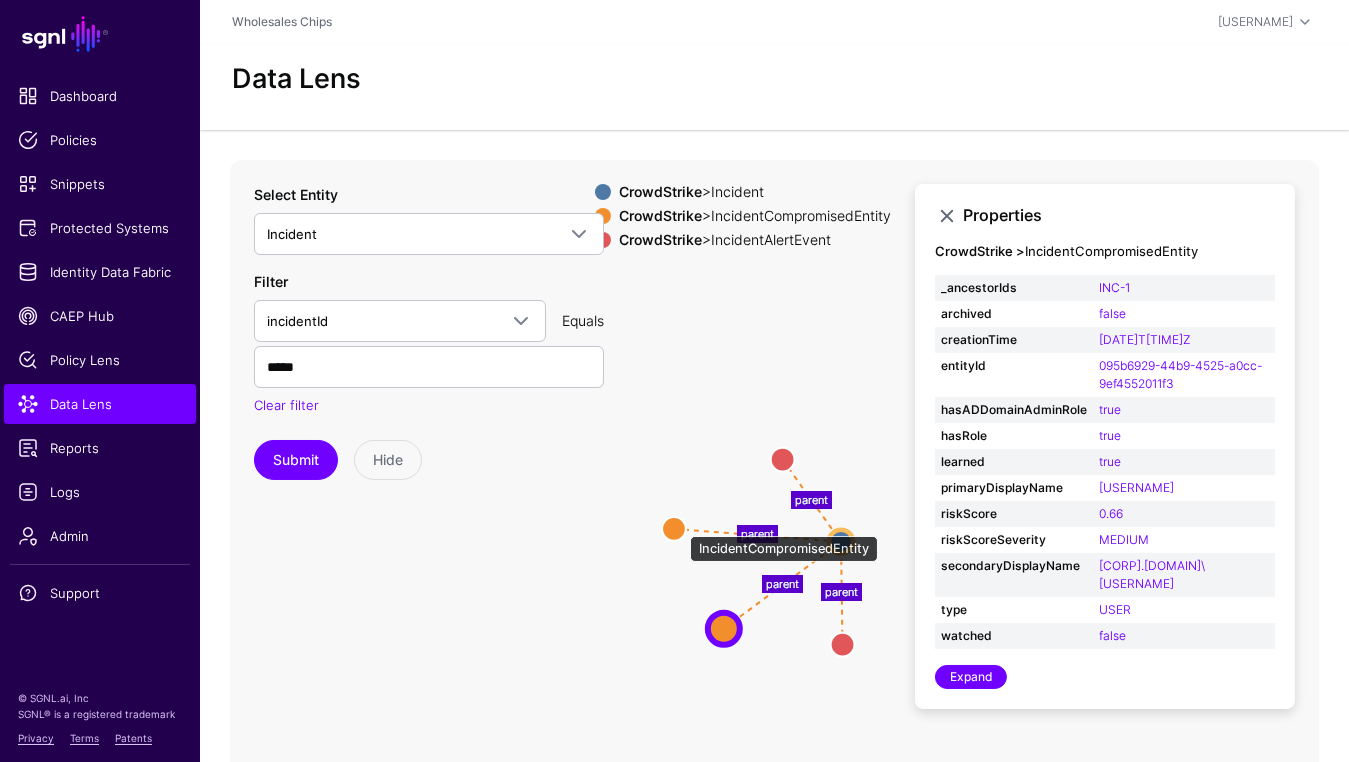 click 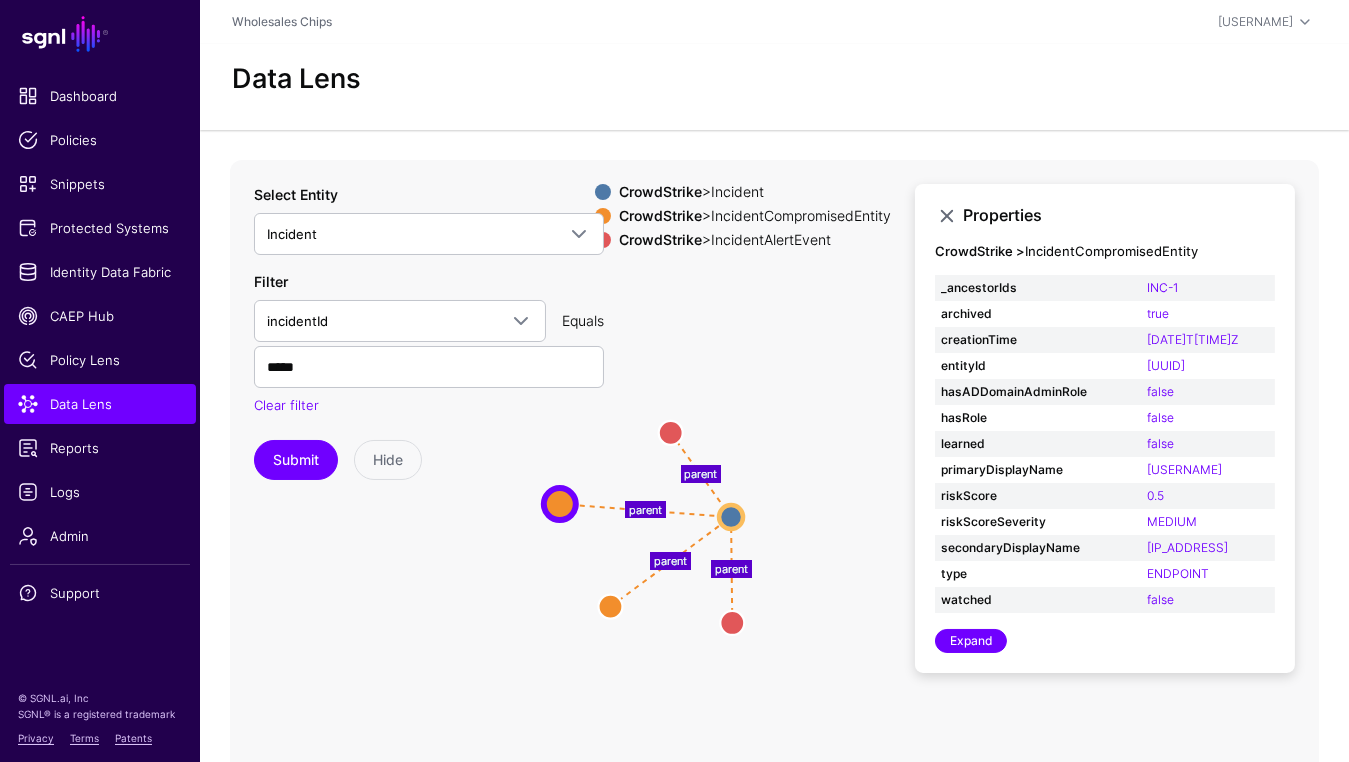 drag, startPoint x: 828, startPoint y: 659, endPoint x: 721, endPoint y: 641, distance: 108.503456 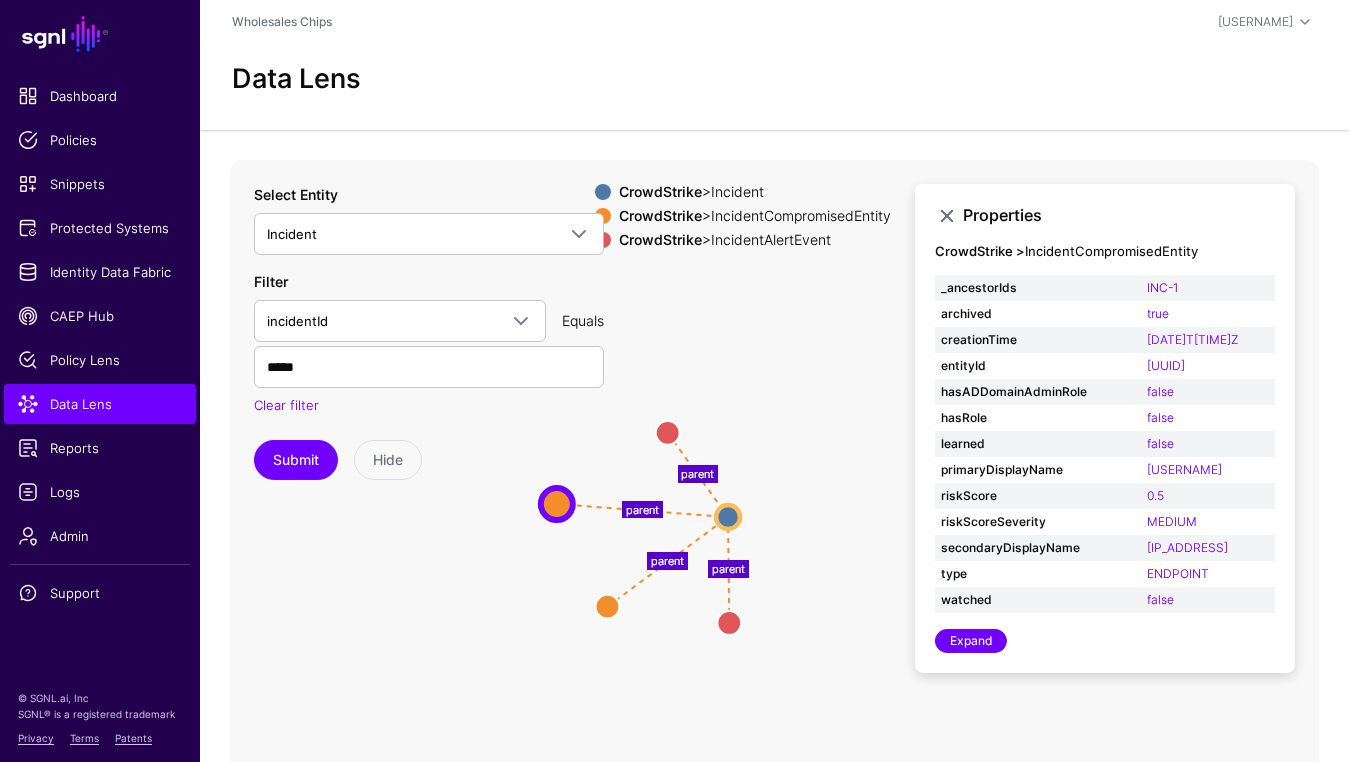 click on "parent parent parent parent IncidentCompromisedEntity IncidentCompromisedEntity IncidentAlertEvent IncidentAlertEvent IncidentAlertEvent IncidentAlertEvent IncidentCompromisedEntity IncidentCompromisedEntity Incident Incident" 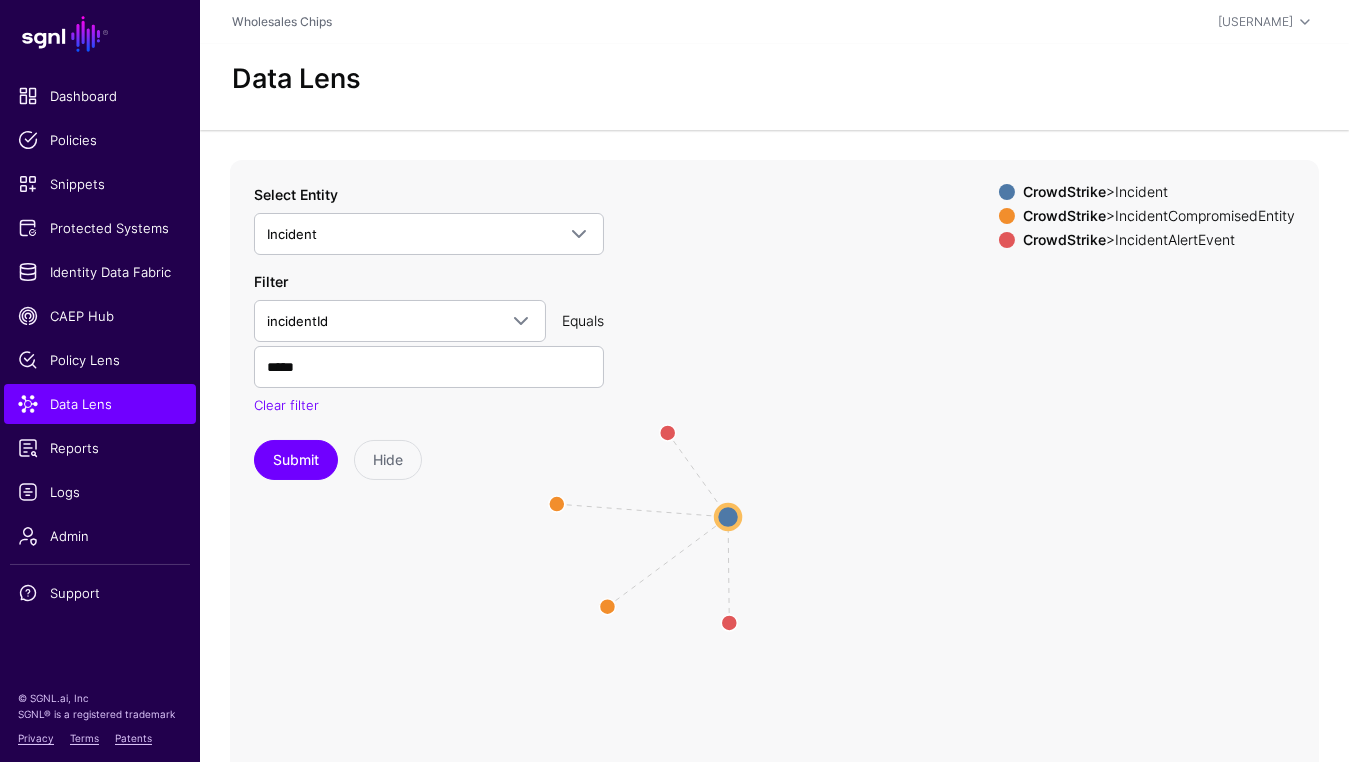 click on "parent parent parent parent IncidentCompromisedEntity IncidentCompromisedEntity IncidentAlertEvent IncidentAlertEvent IncidentAlertEvent IncidentAlertEvent IncidentCompromisedEntity IncidentCompromisedEntity Incident Incident" 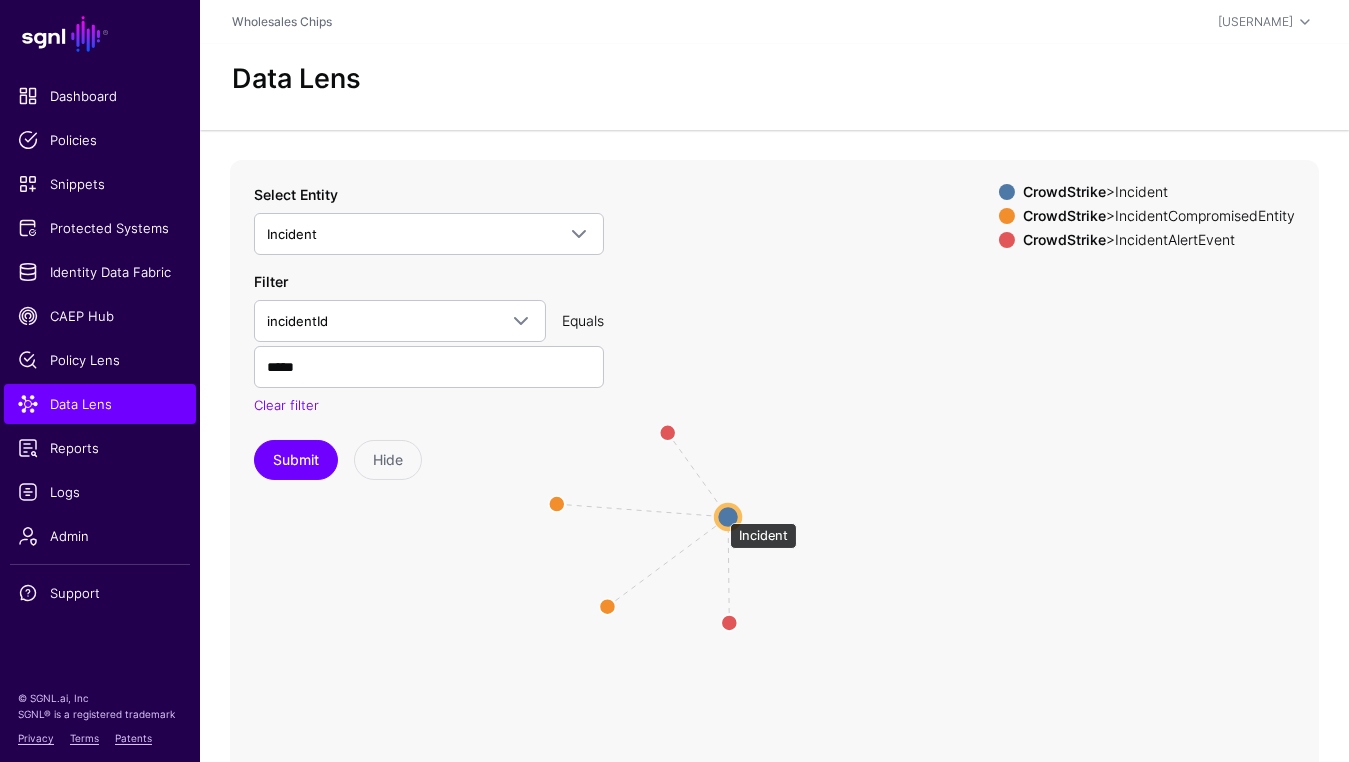 click 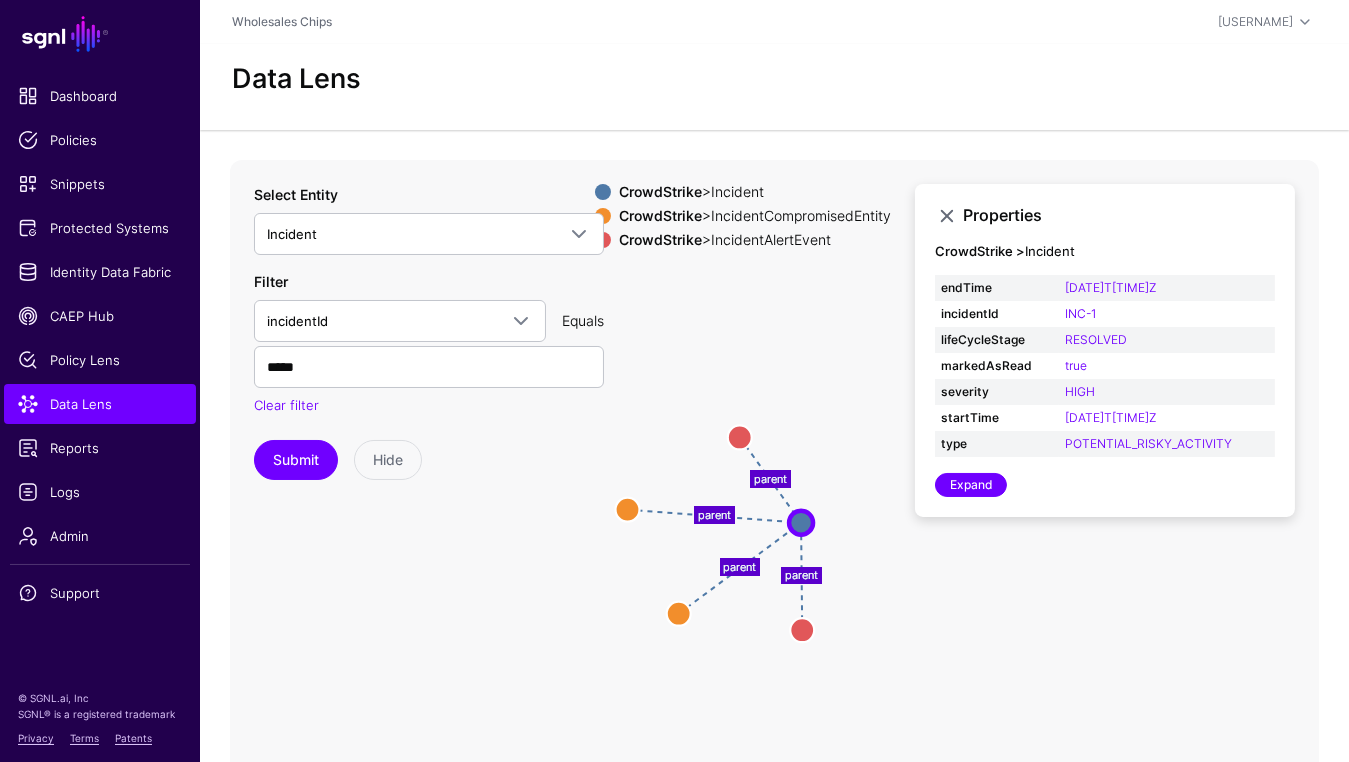 drag, startPoint x: 848, startPoint y: 615, endPoint x: 920, endPoint y: 621, distance: 72.249565 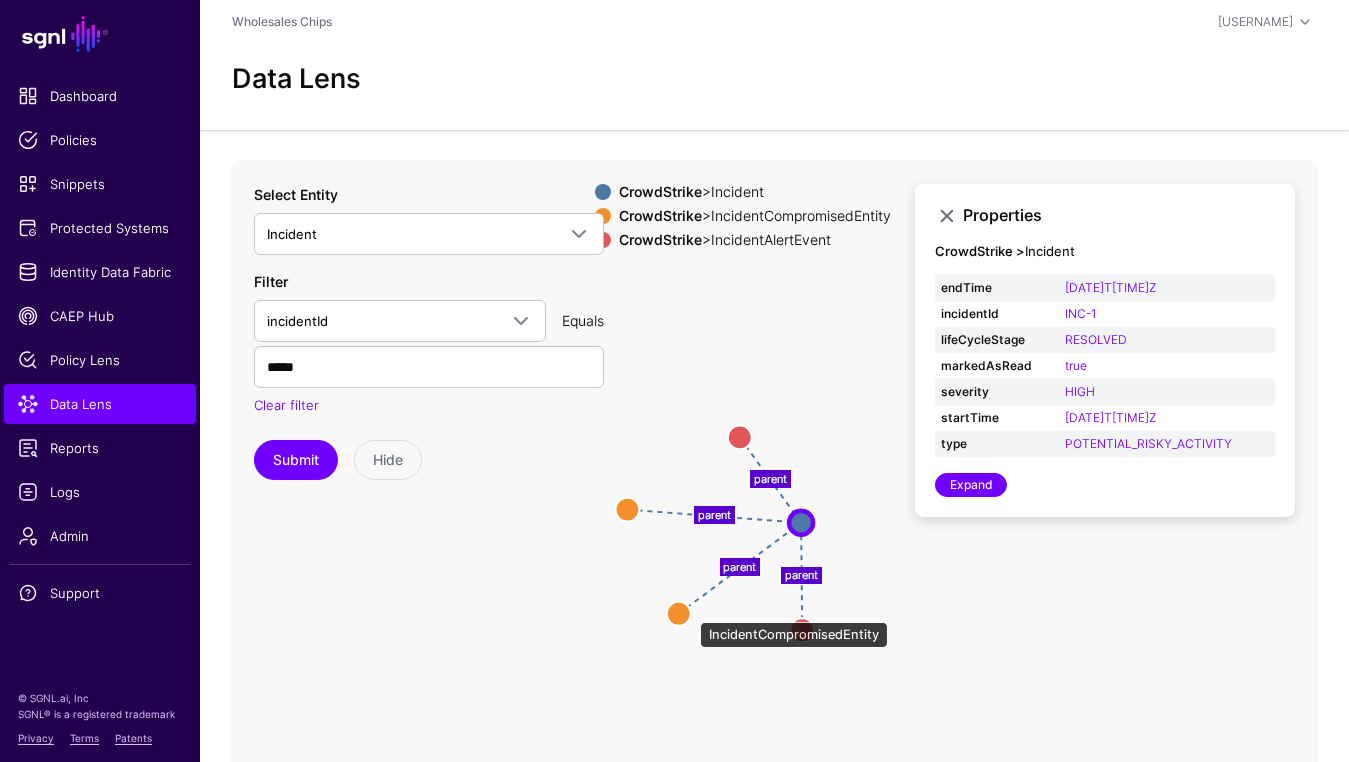 click 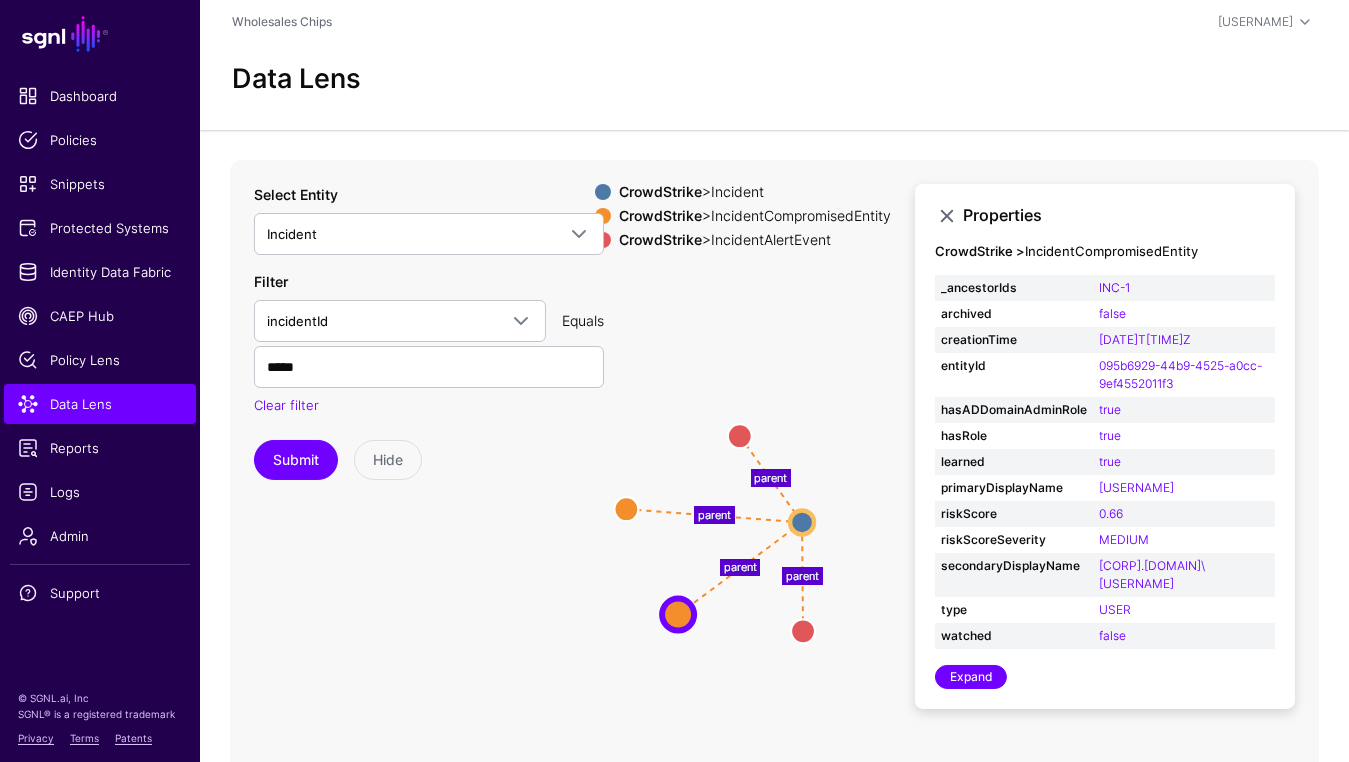 click on "Properties CrowdStrike >   IncidentCompromisedEntity  _ancestorIds INC-1 archived false creationTime 2024-05-15T15:29:10Z entityId 095b6929-44b9-4525-a0cc-9ef4552011f3 hasADDomainAdminRole true hasRole true learned true primaryDisplayName Wendolyn Garber riskScore 0.66 riskScoreSeverity MEDIUM secondaryDisplayName CORP.SGNL.AI\Wendolyn.Garber type USER watched false Expand" at bounding box center (1105, 447) 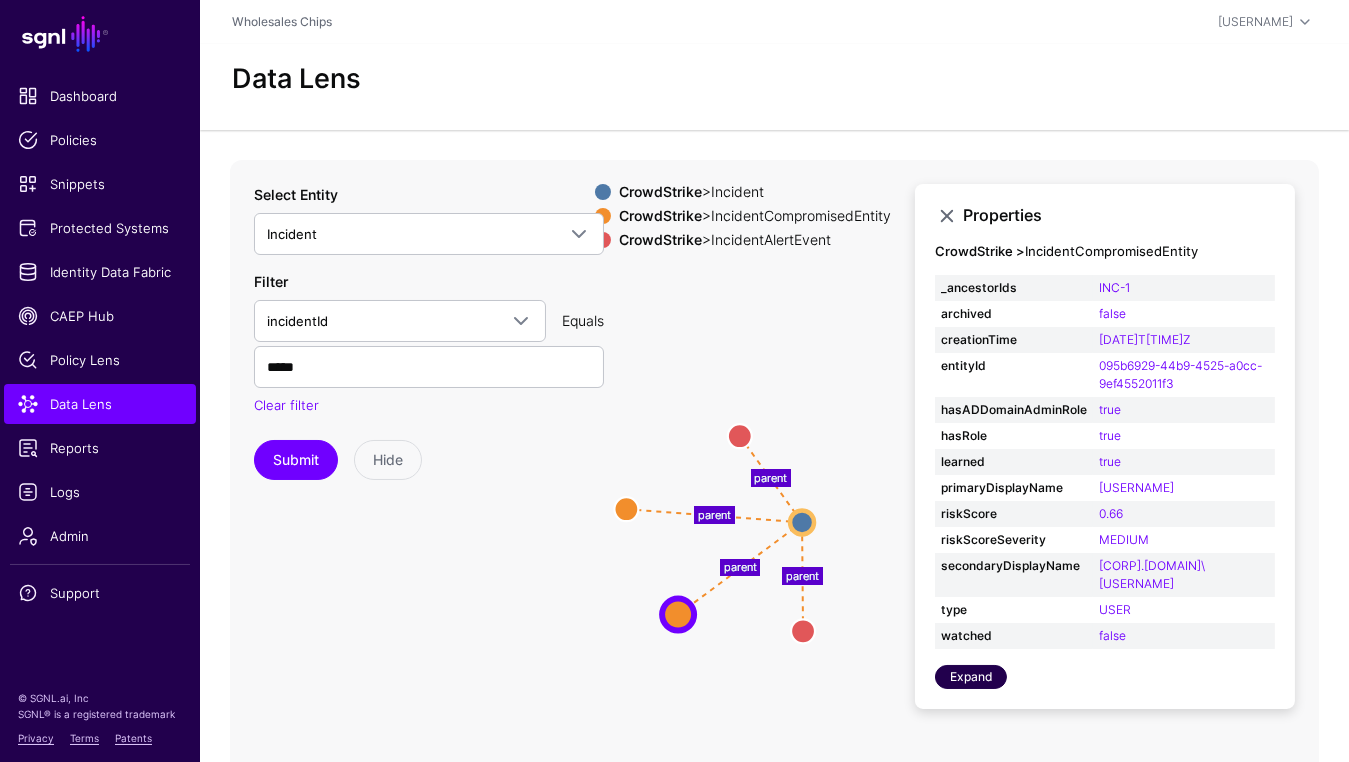 click on "Expand" at bounding box center (971, 677) 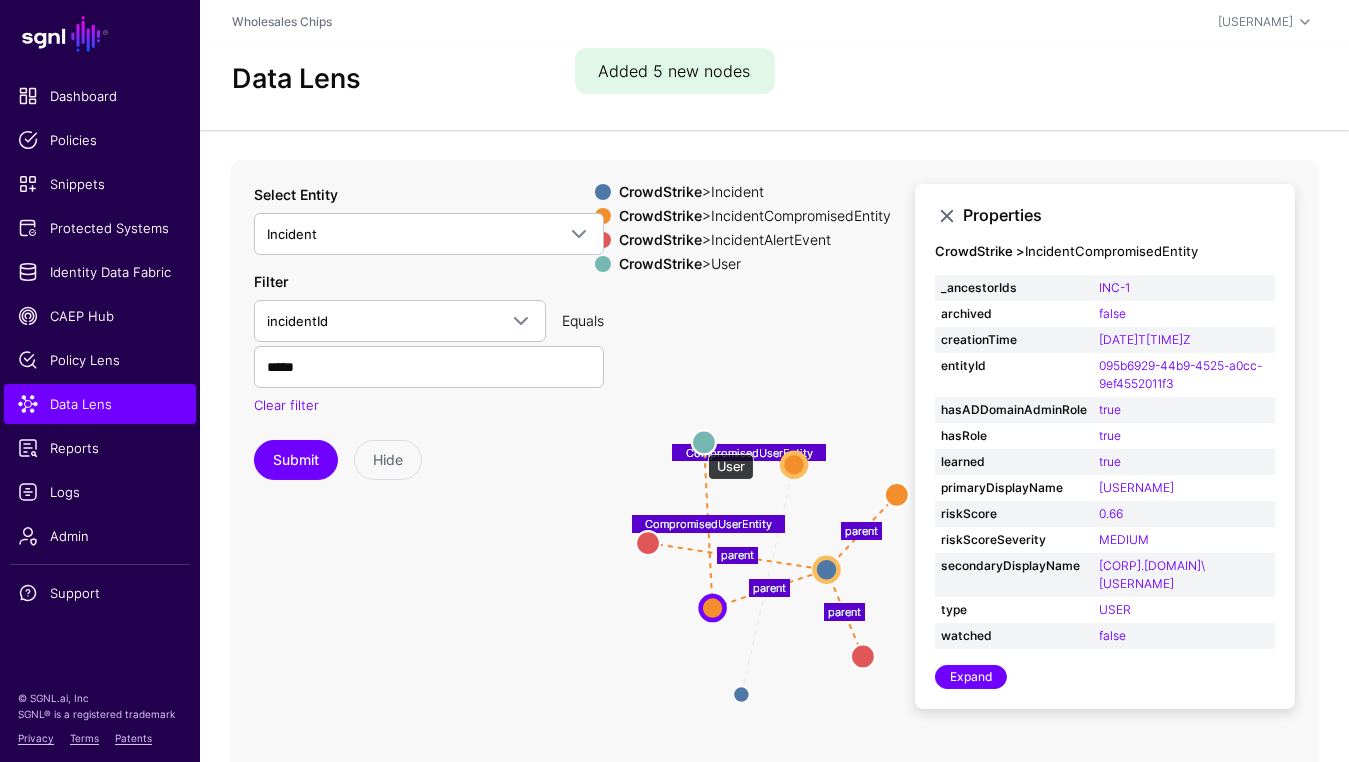 click 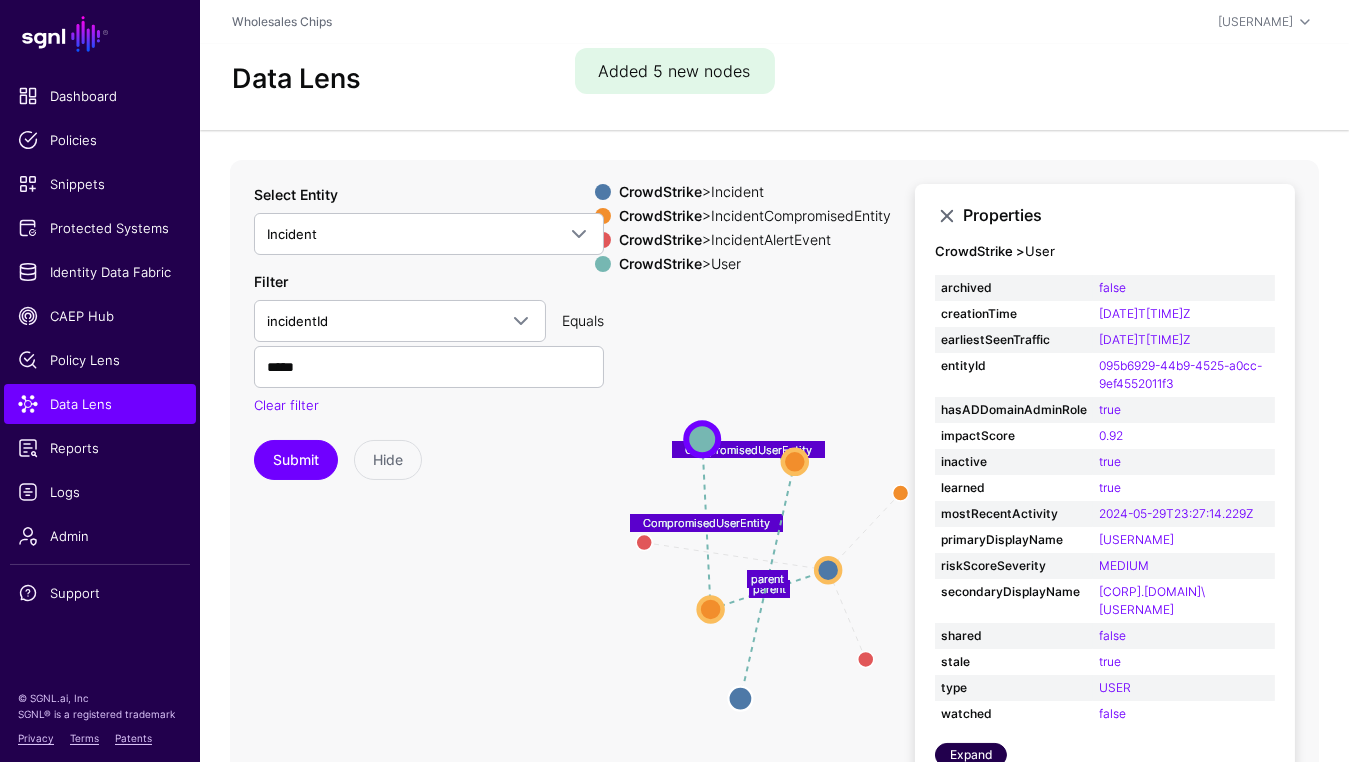 click on "Expand" at bounding box center (971, 755) 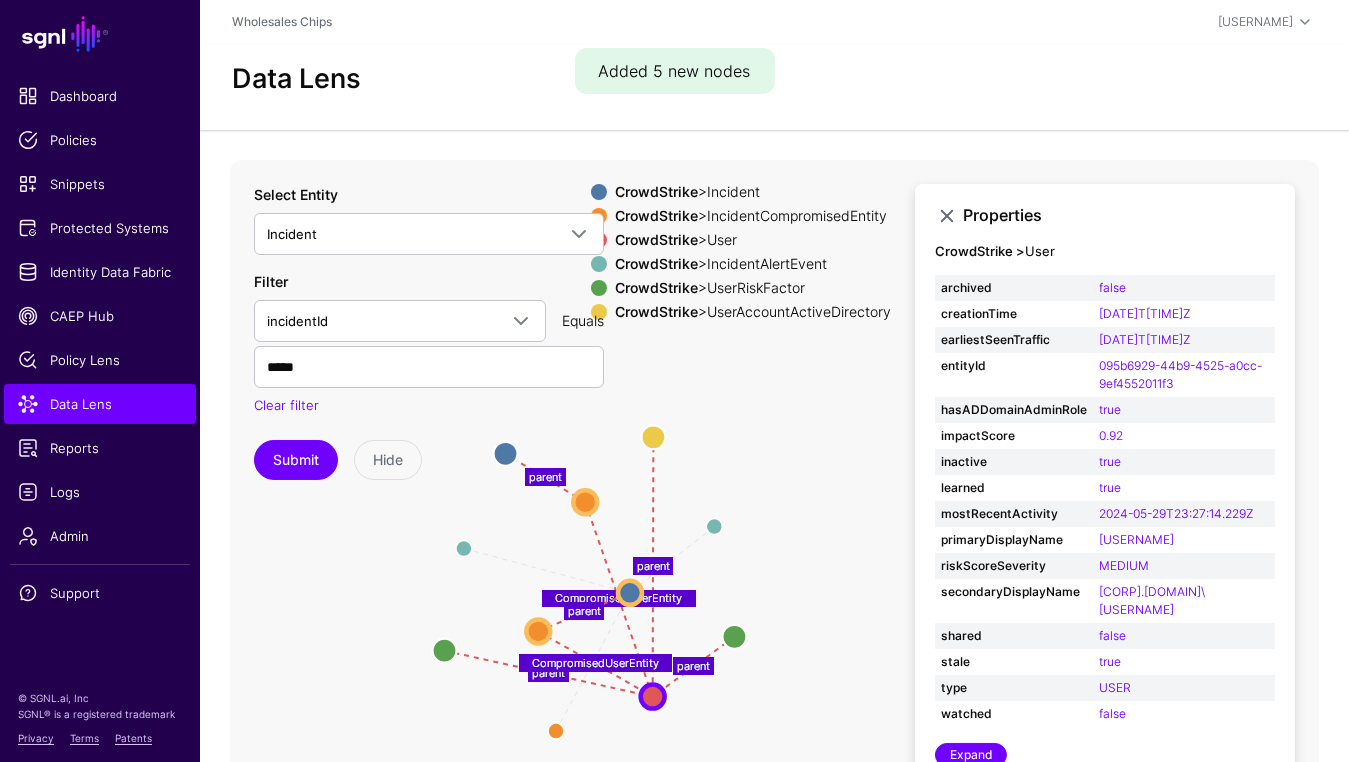 drag, startPoint x: 628, startPoint y: 522, endPoint x: 454, endPoint y: 560, distance: 178.10109 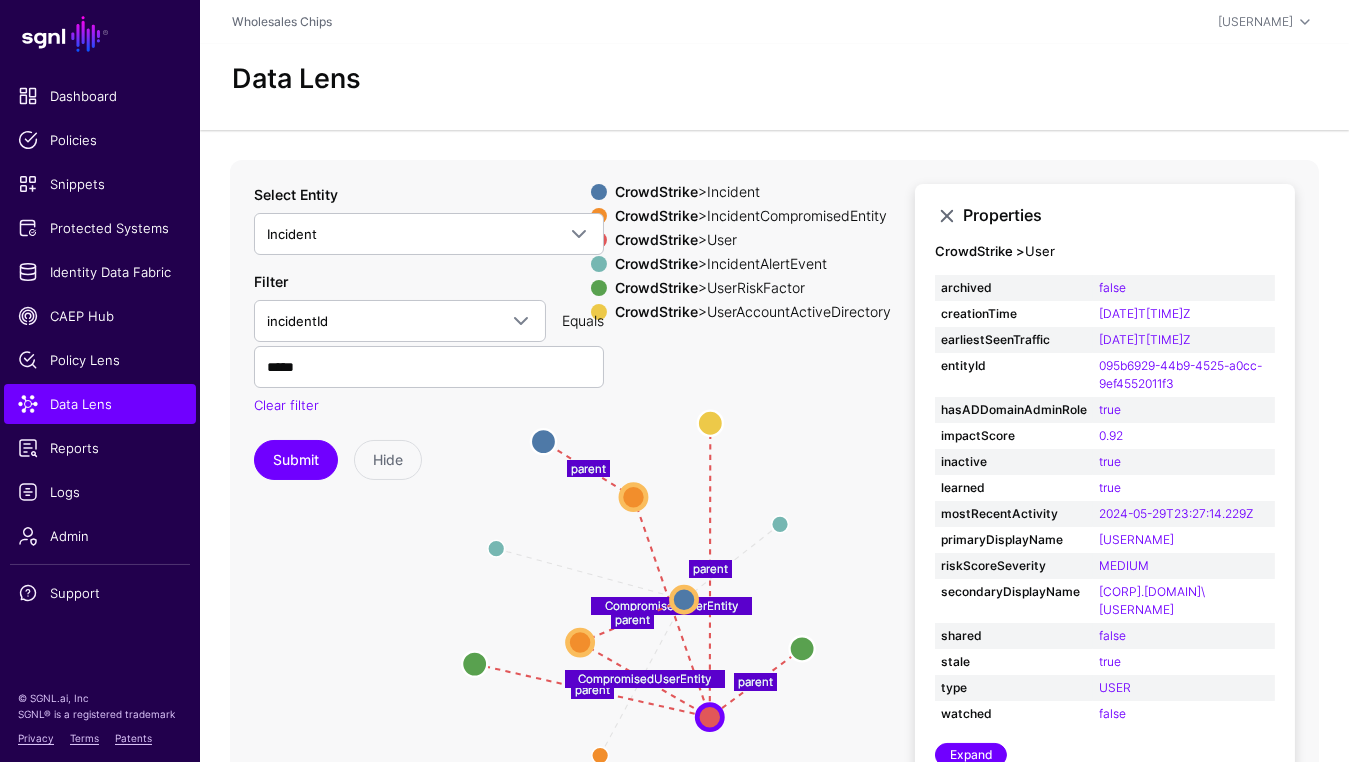 drag, startPoint x: 843, startPoint y: 545, endPoint x: 905, endPoint y: 547, distance: 62.03225 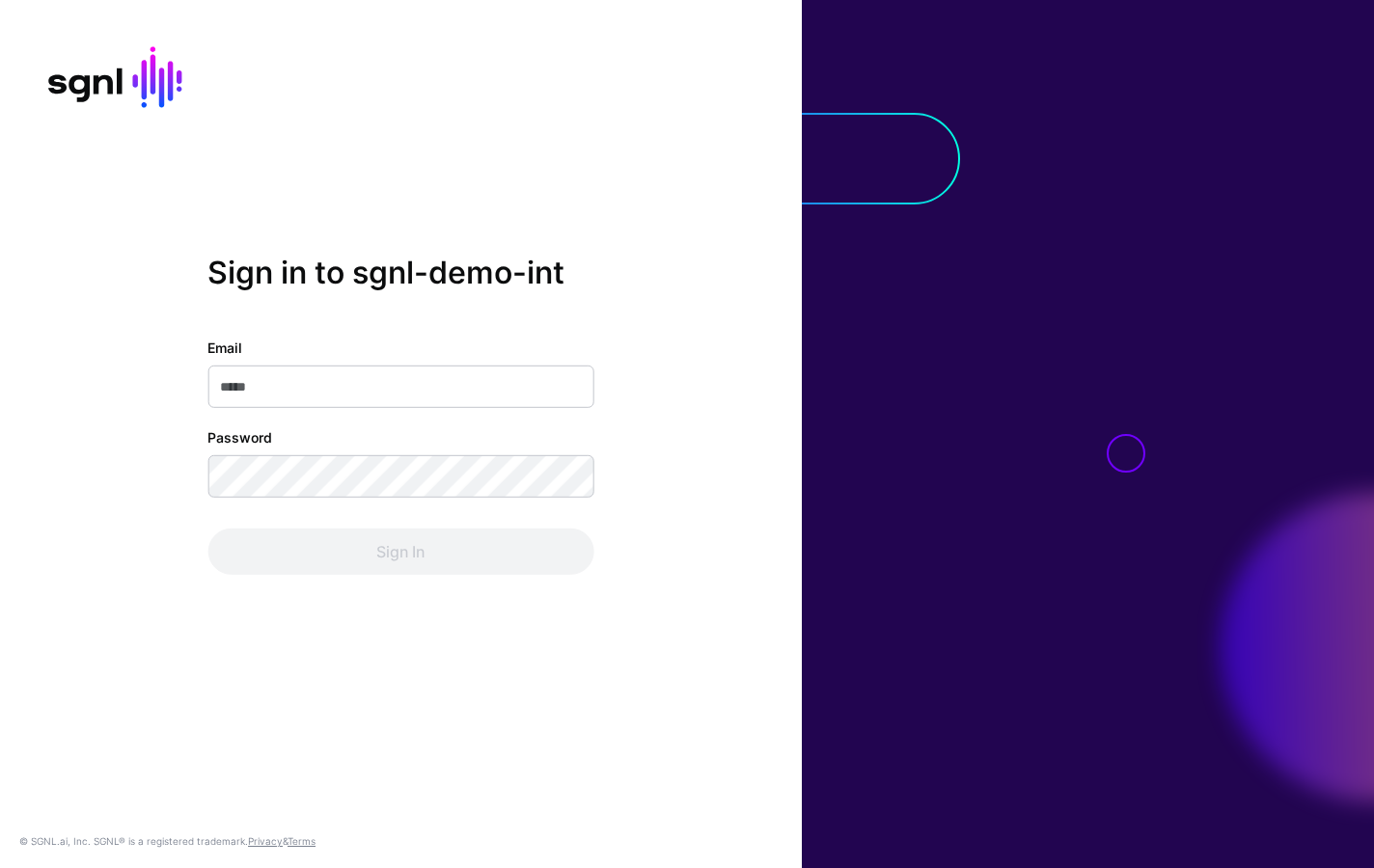 scroll, scrollTop: 0, scrollLeft: 0, axis: both 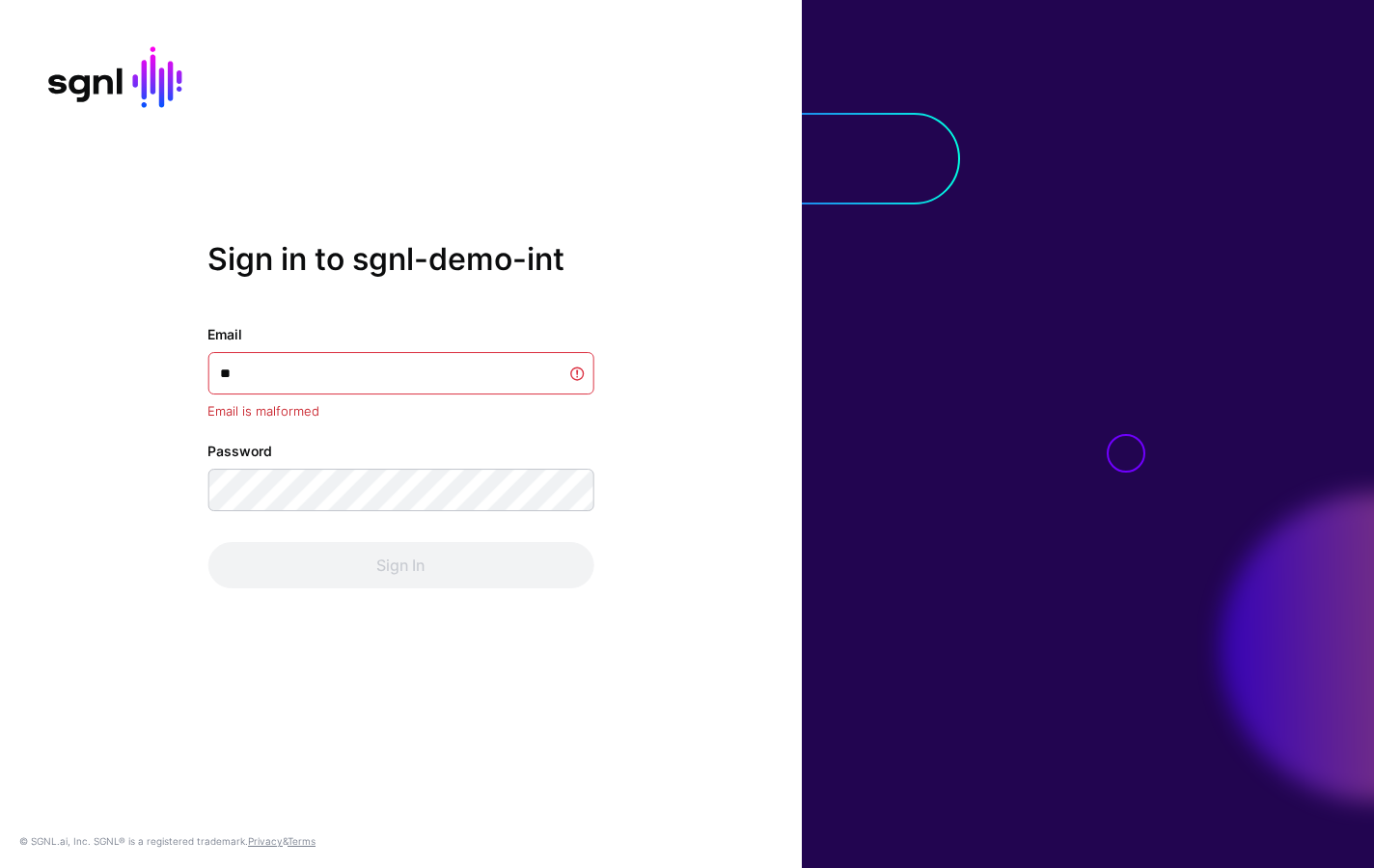 type on "***" 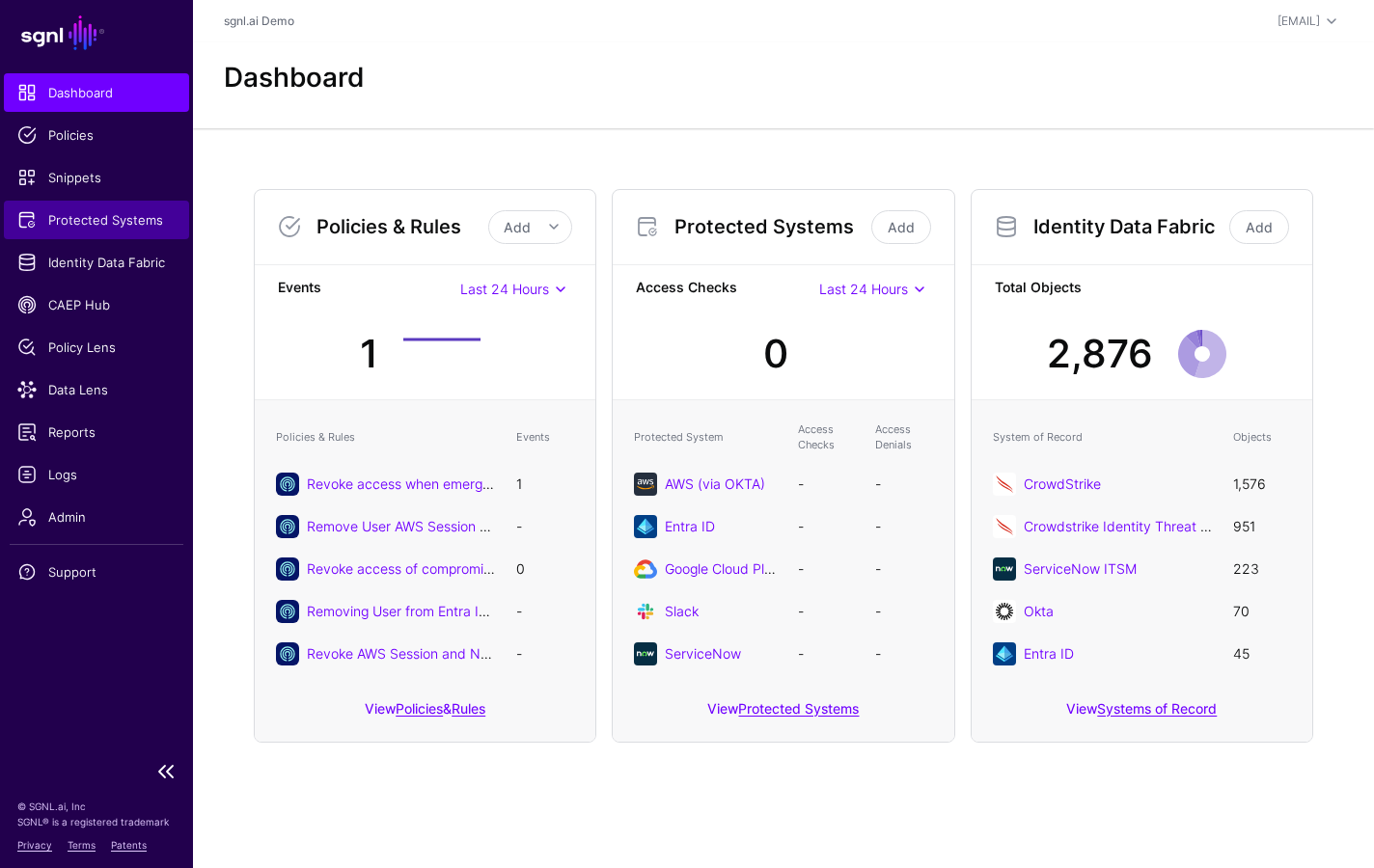 click on "Protected Systems" 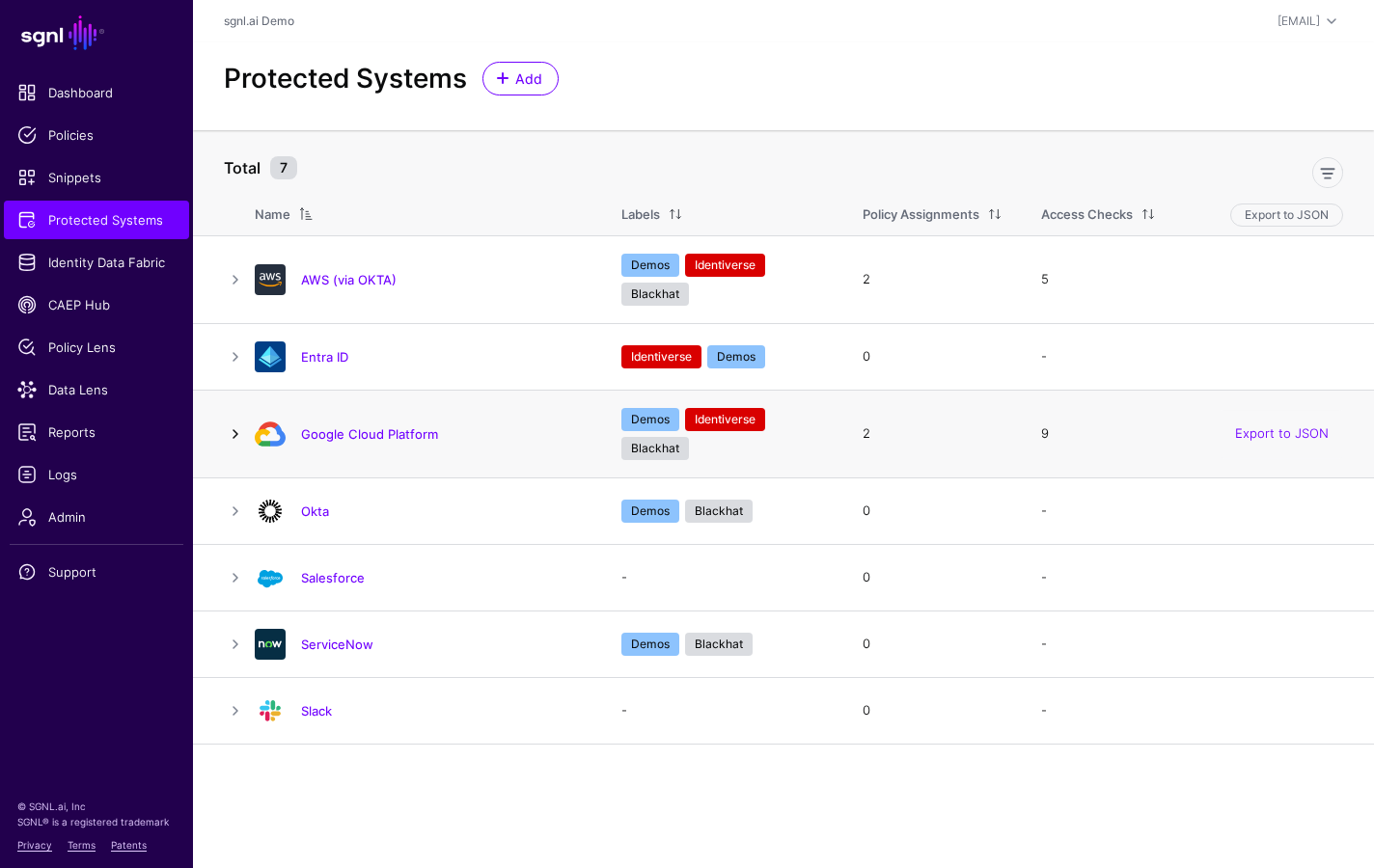 click 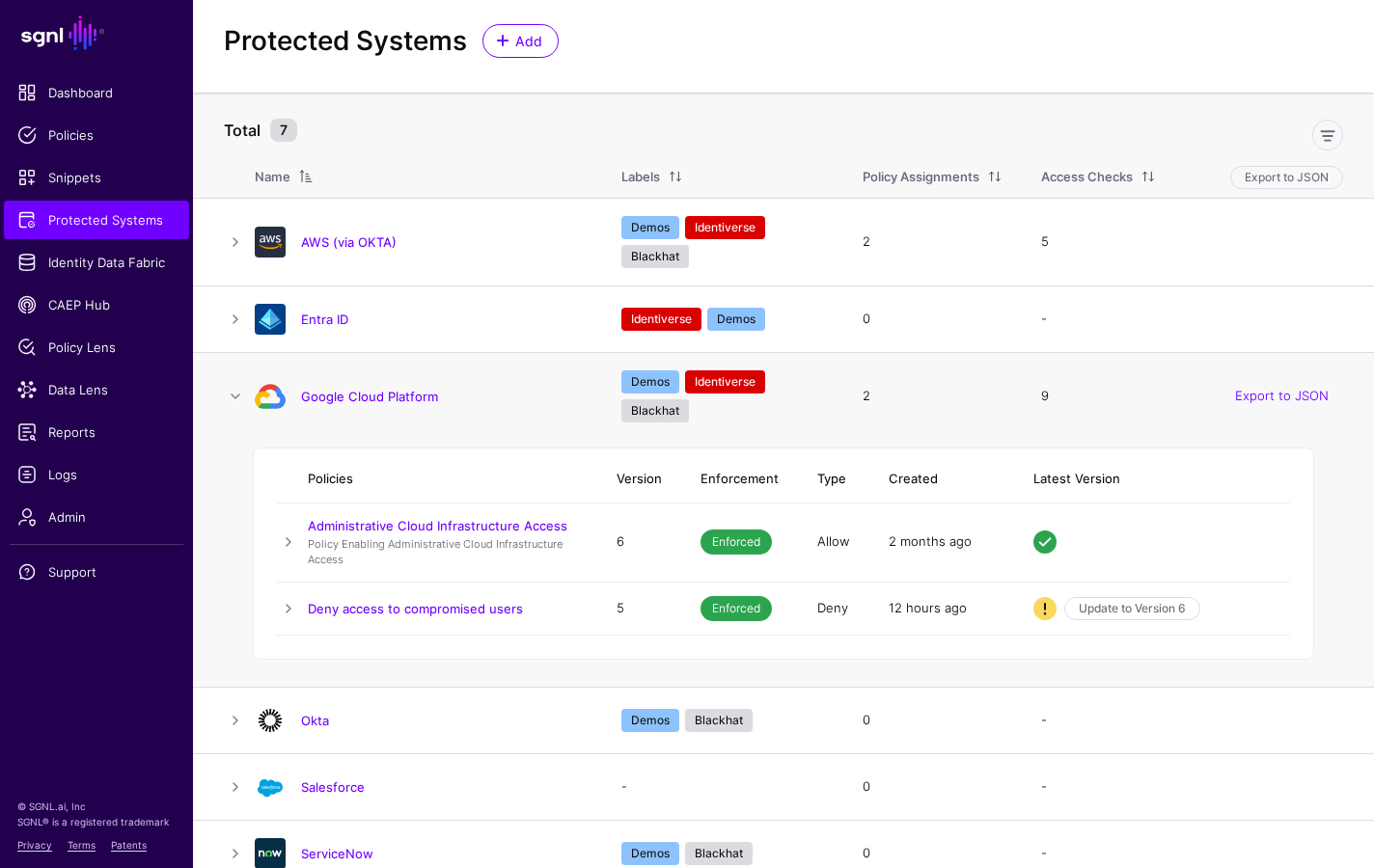 scroll, scrollTop: 50, scrollLeft: 0, axis: vertical 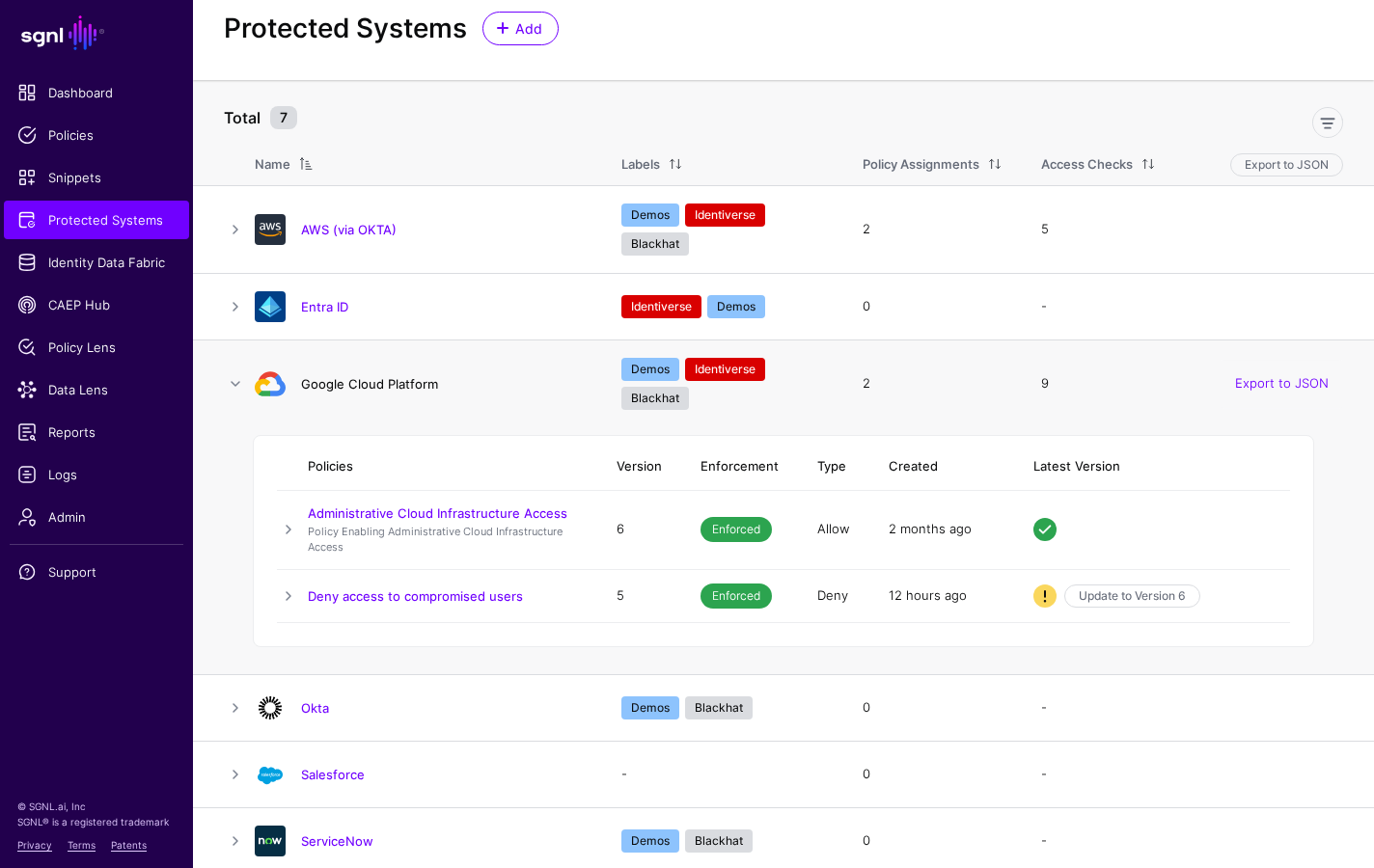click on "Google Cloud Platform" 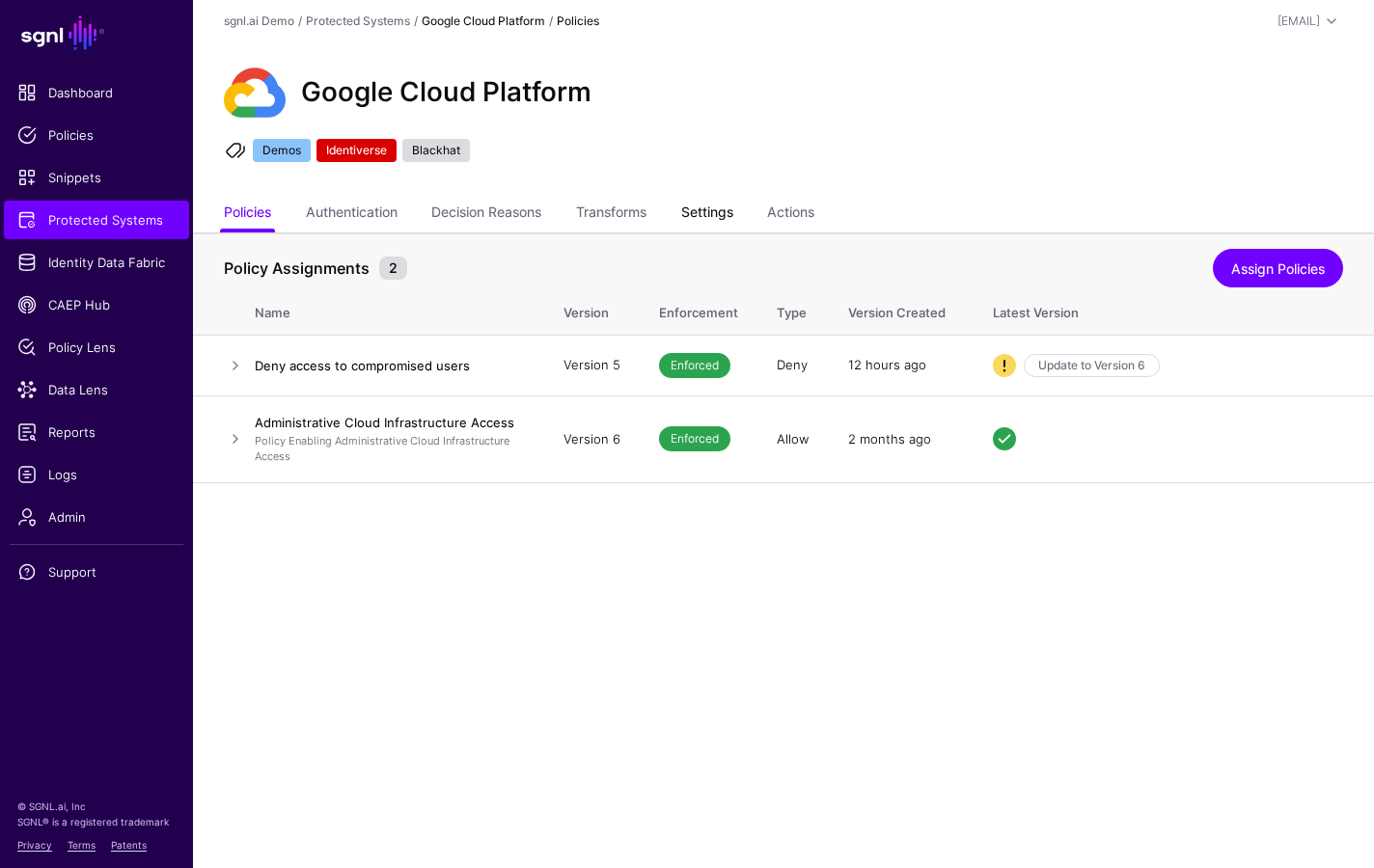click on "Settings" 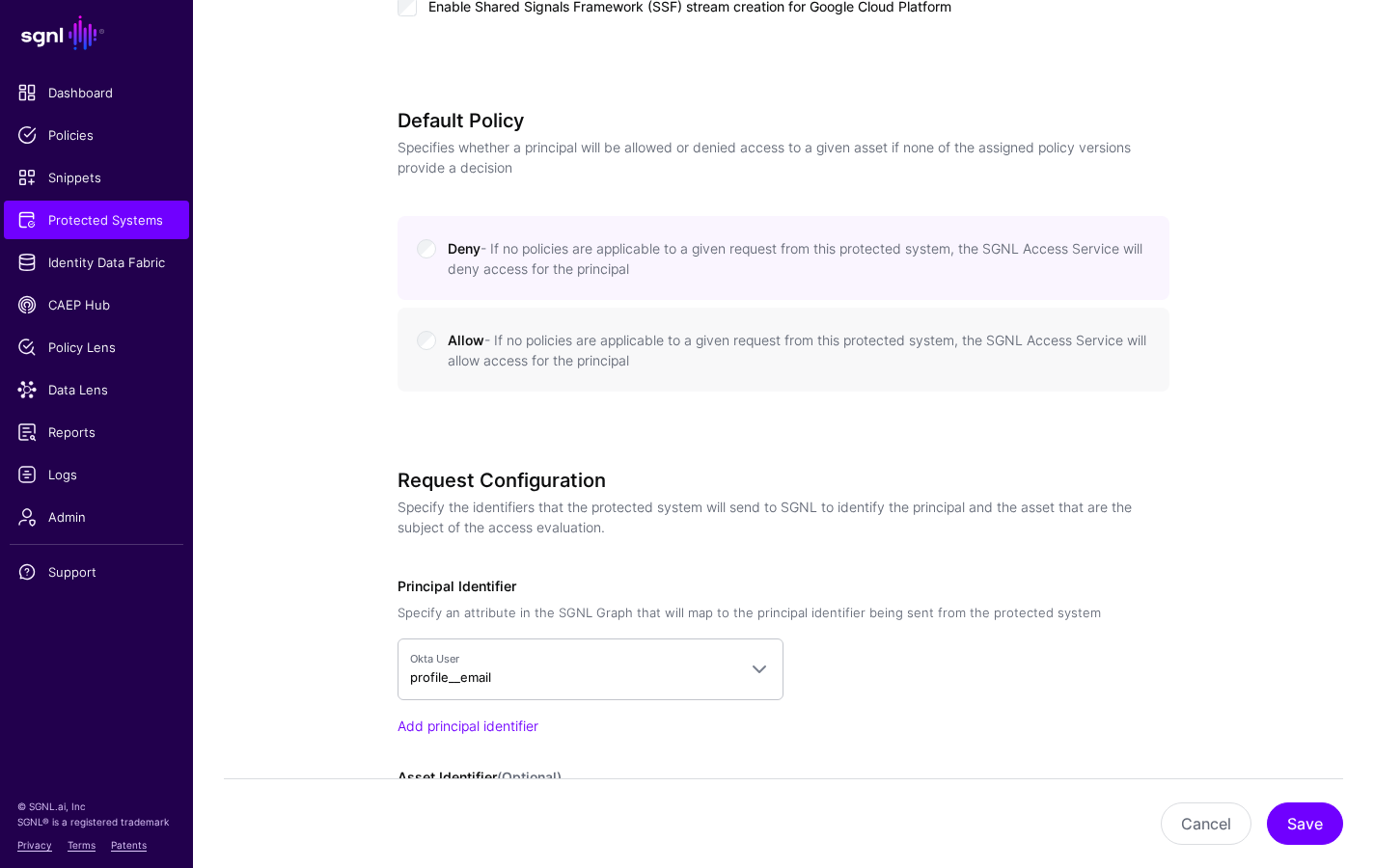 scroll, scrollTop: 1546, scrollLeft: 0, axis: vertical 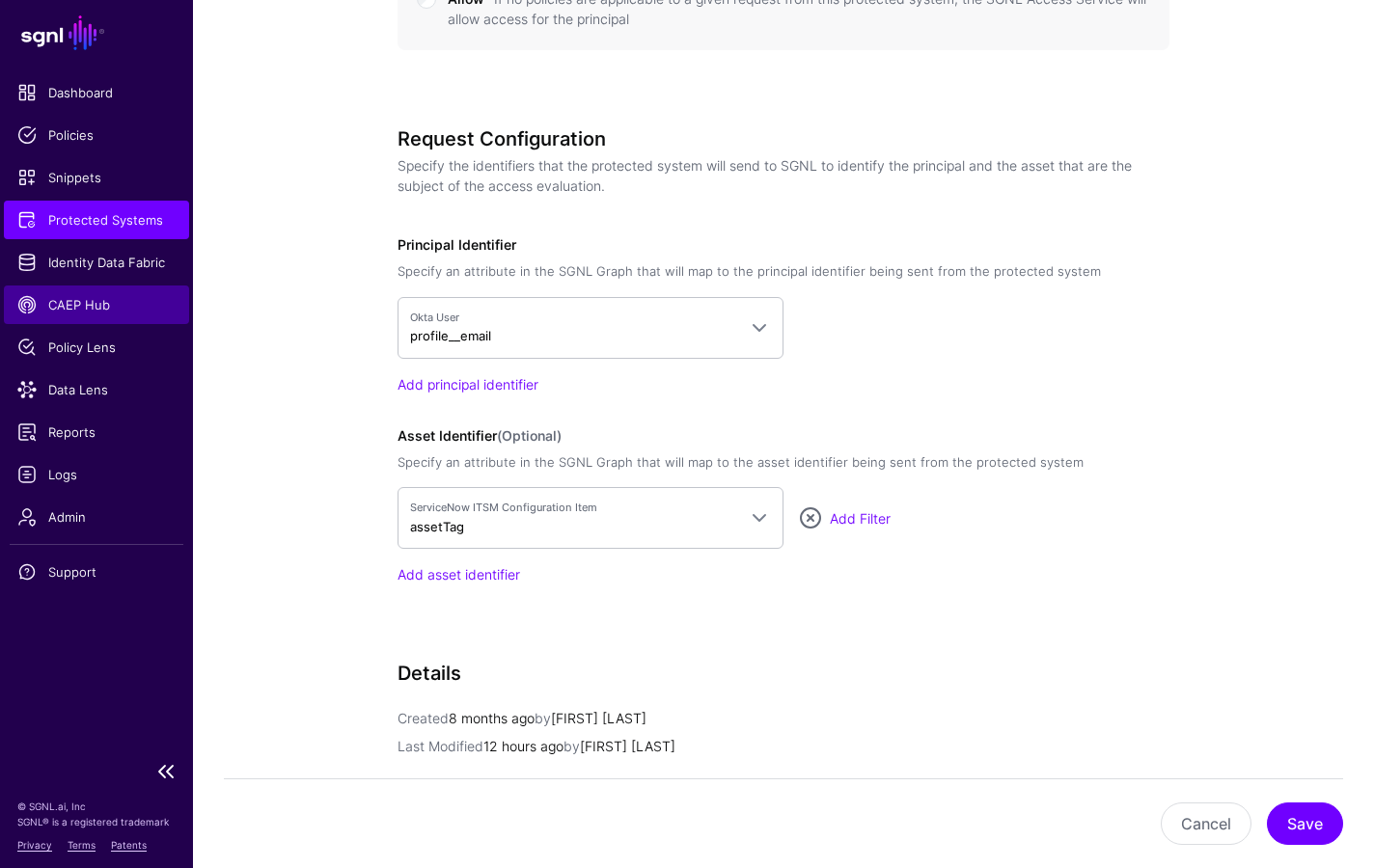 click on "CAEP Hub" 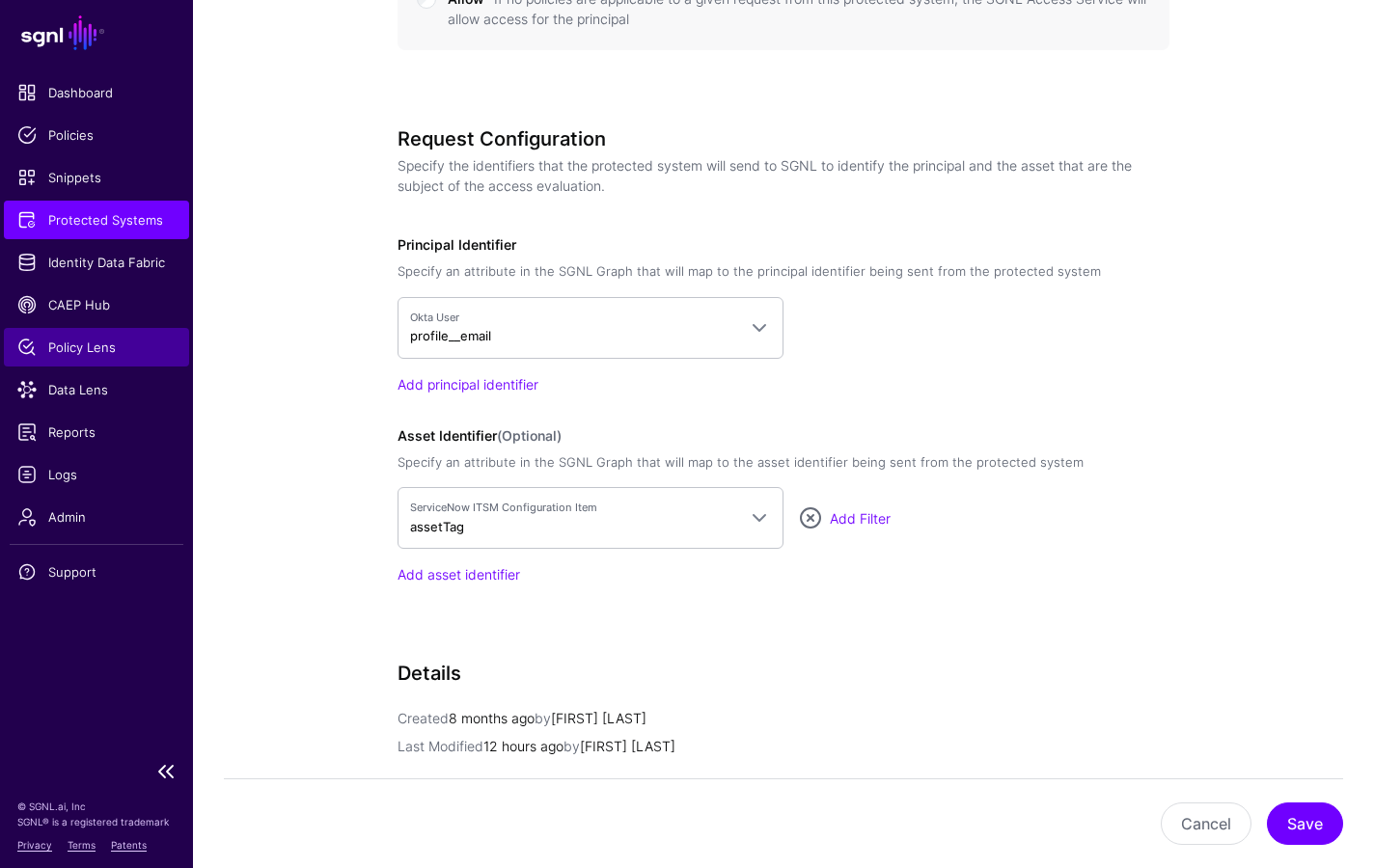 scroll, scrollTop: 0, scrollLeft: 0, axis: both 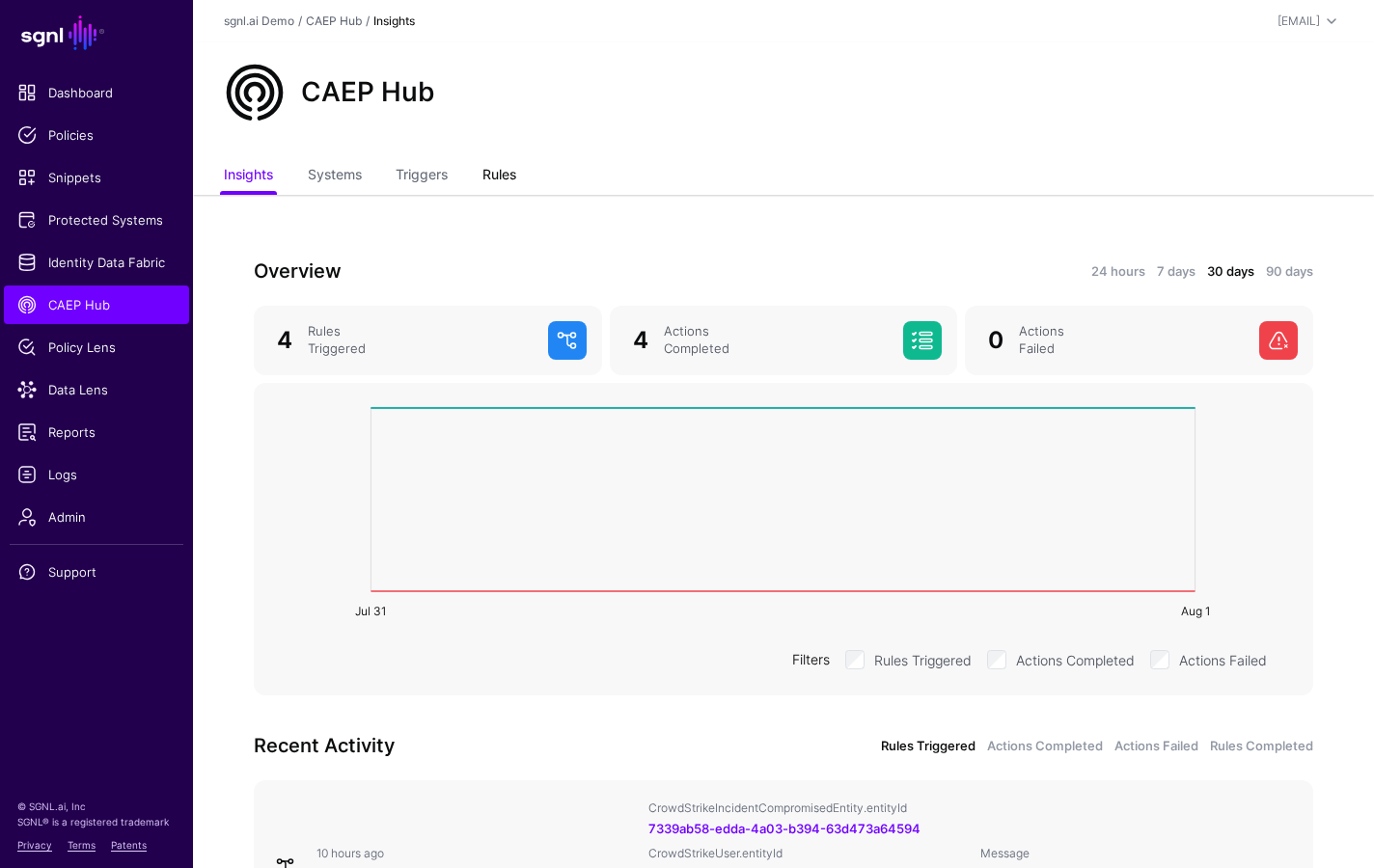click on "Rules" 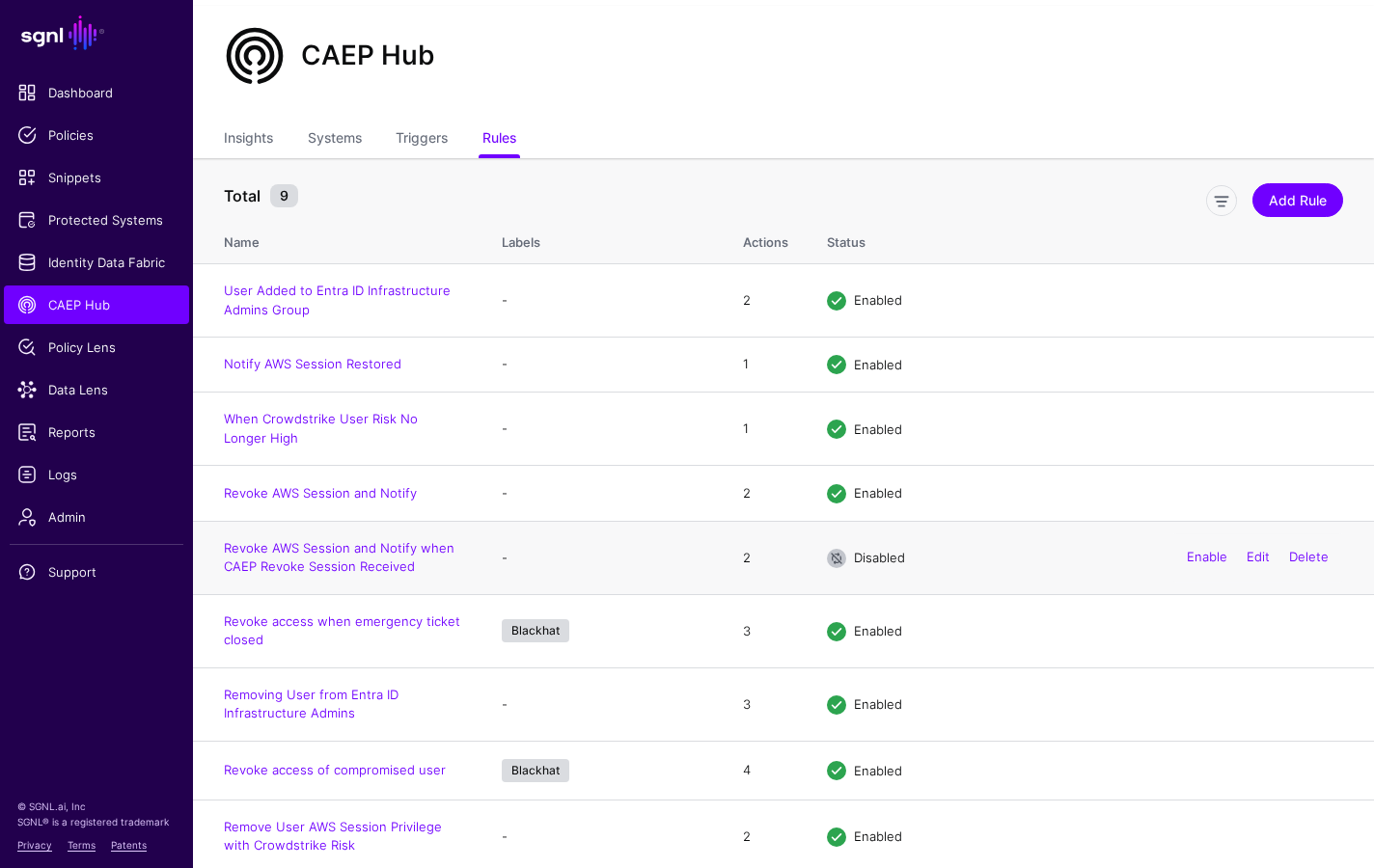 scroll, scrollTop: 42, scrollLeft: 0, axis: vertical 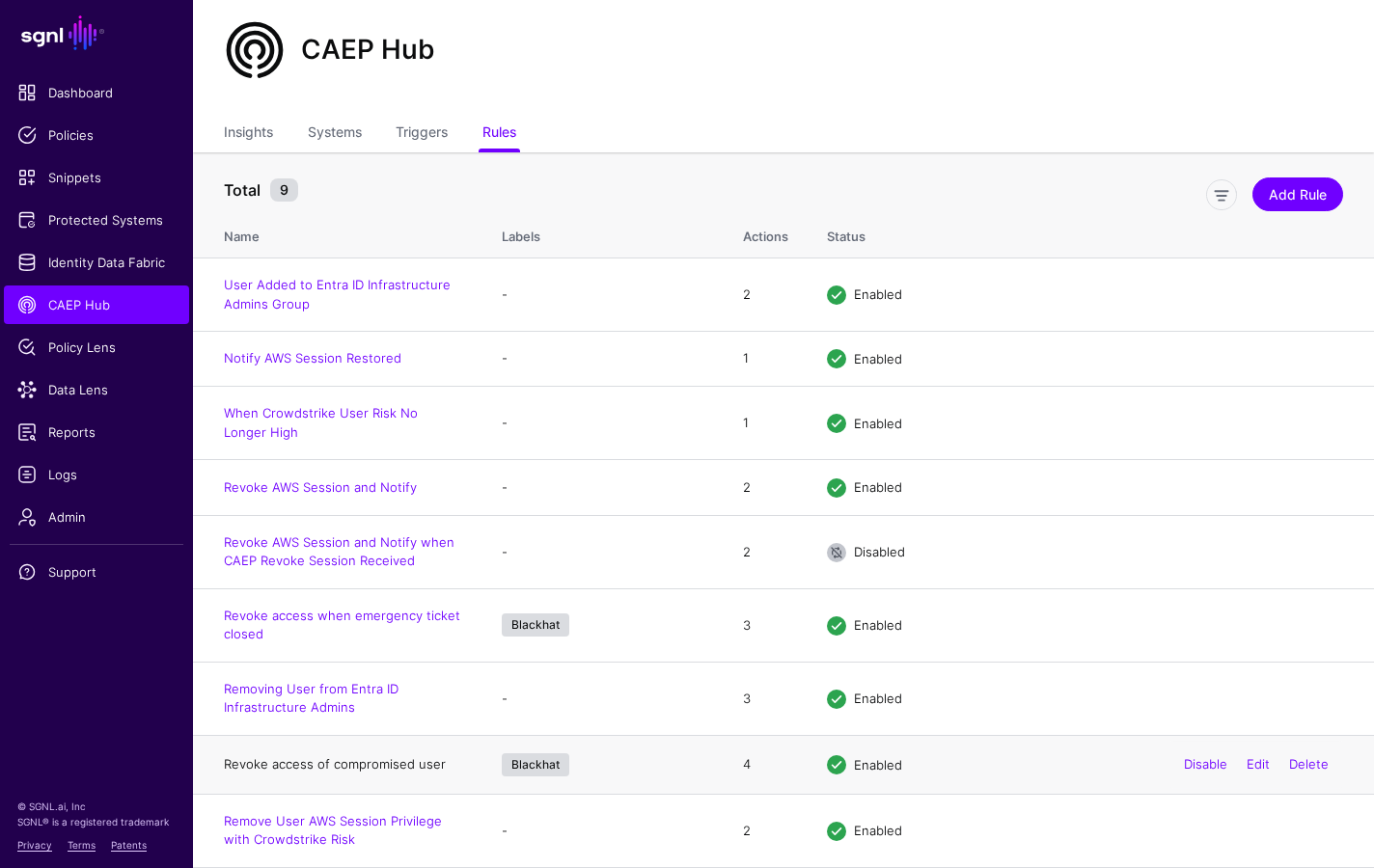 click on "Revoke access of compromised user" 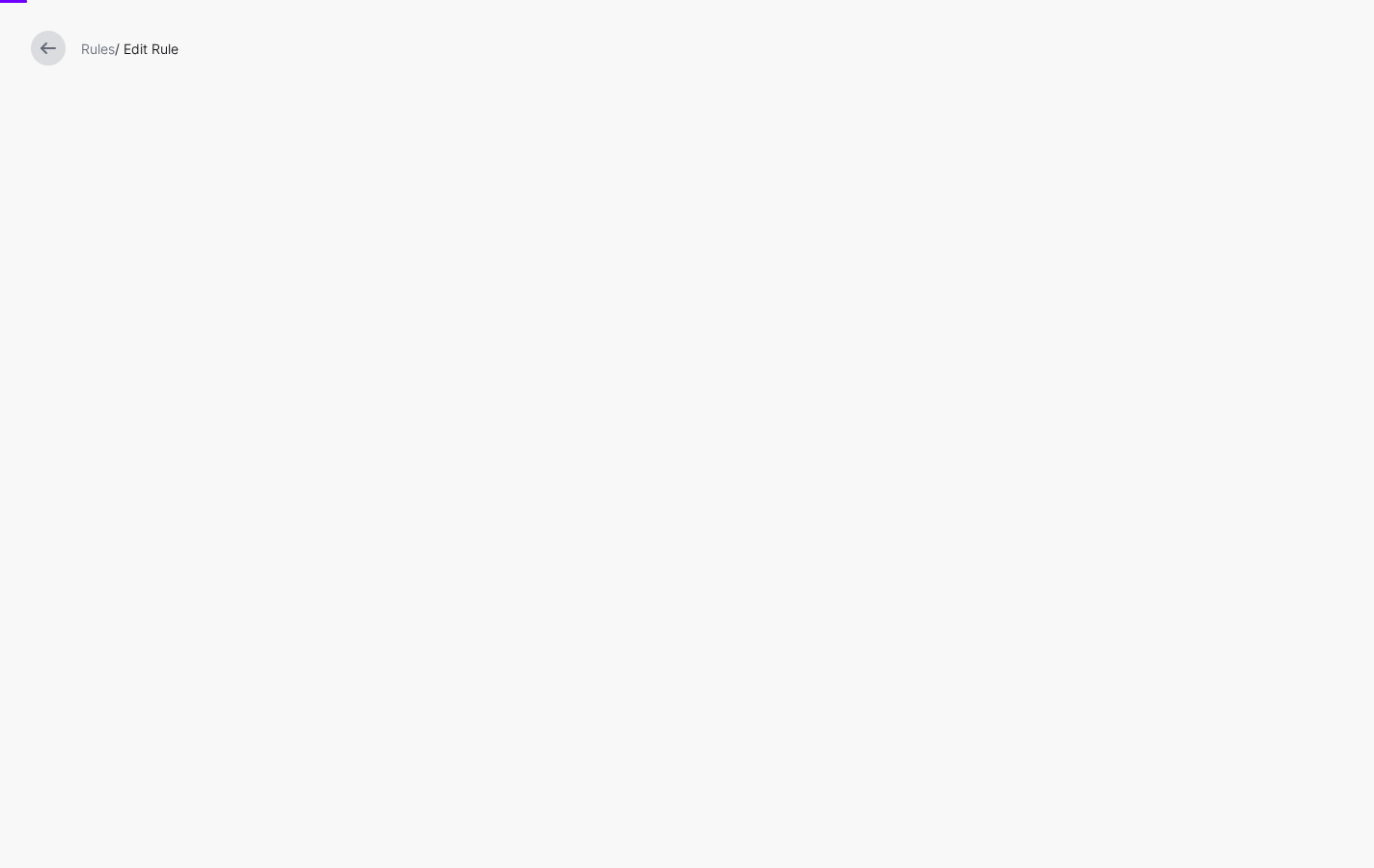 scroll, scrollTop: 0, scrollLeft: 0, axis: both 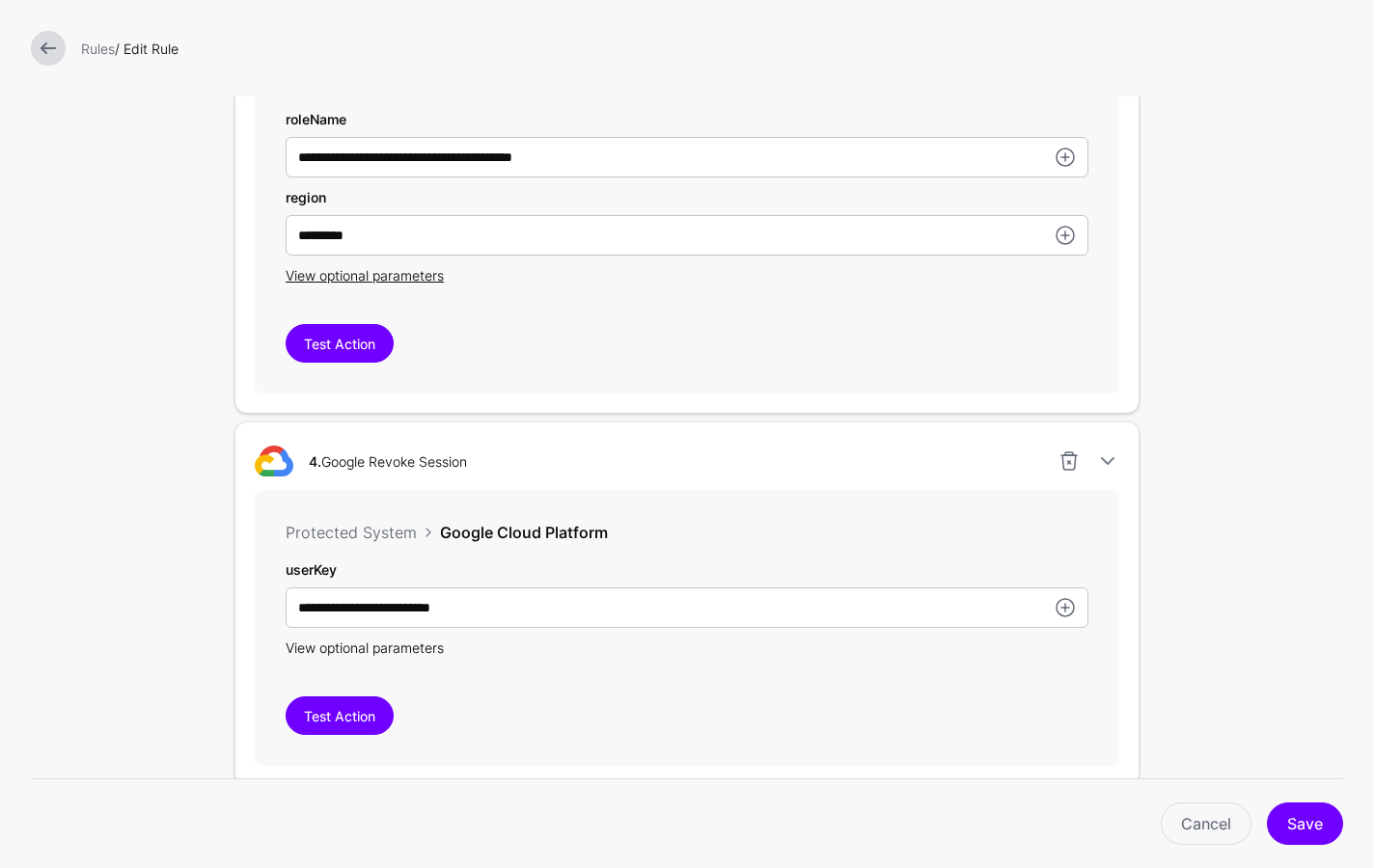 click on "View optional parameters" at bounding box center (365, 647) 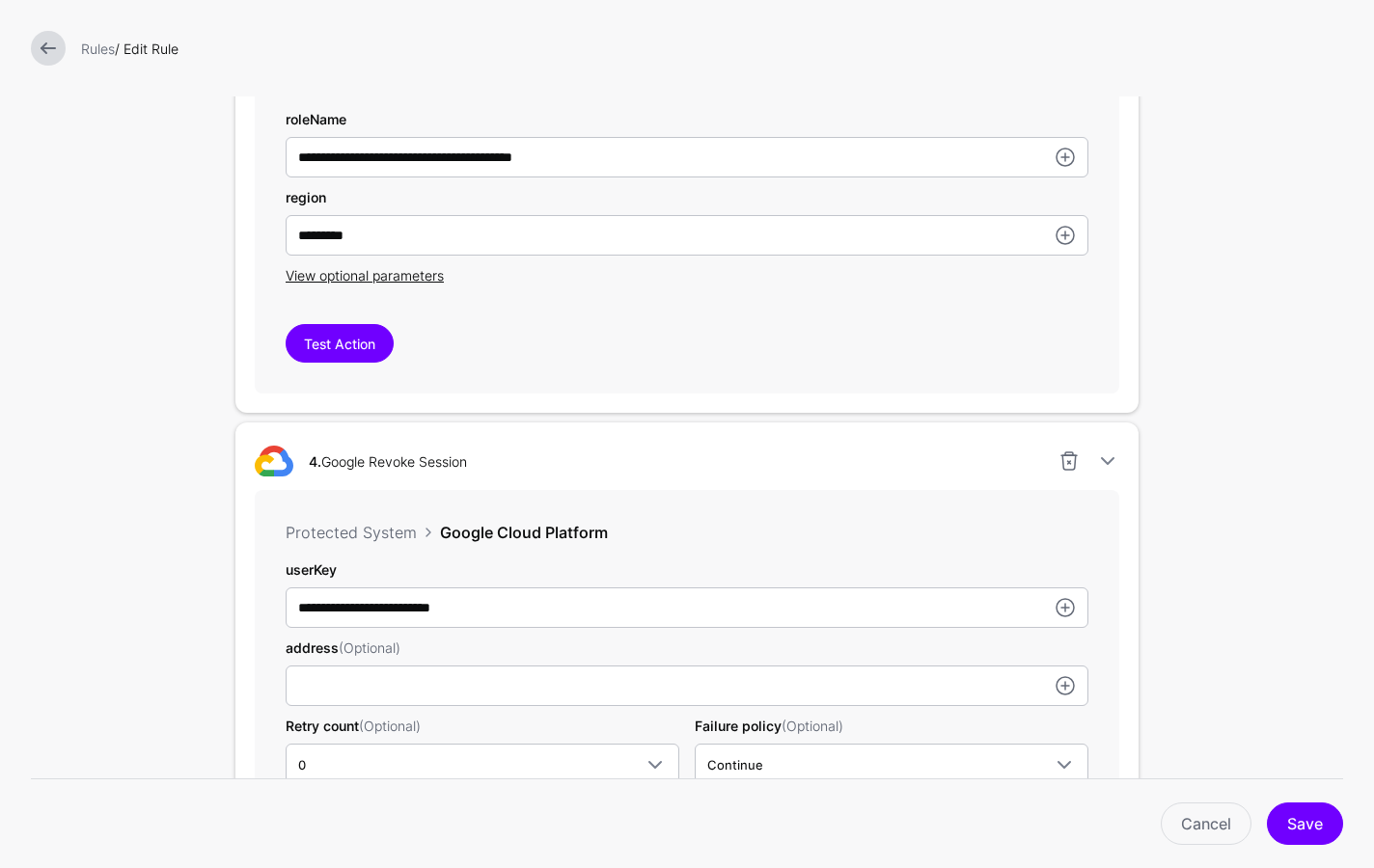 scroll, scrollTop: 1910, scrollLeft: 0, axis: vertical 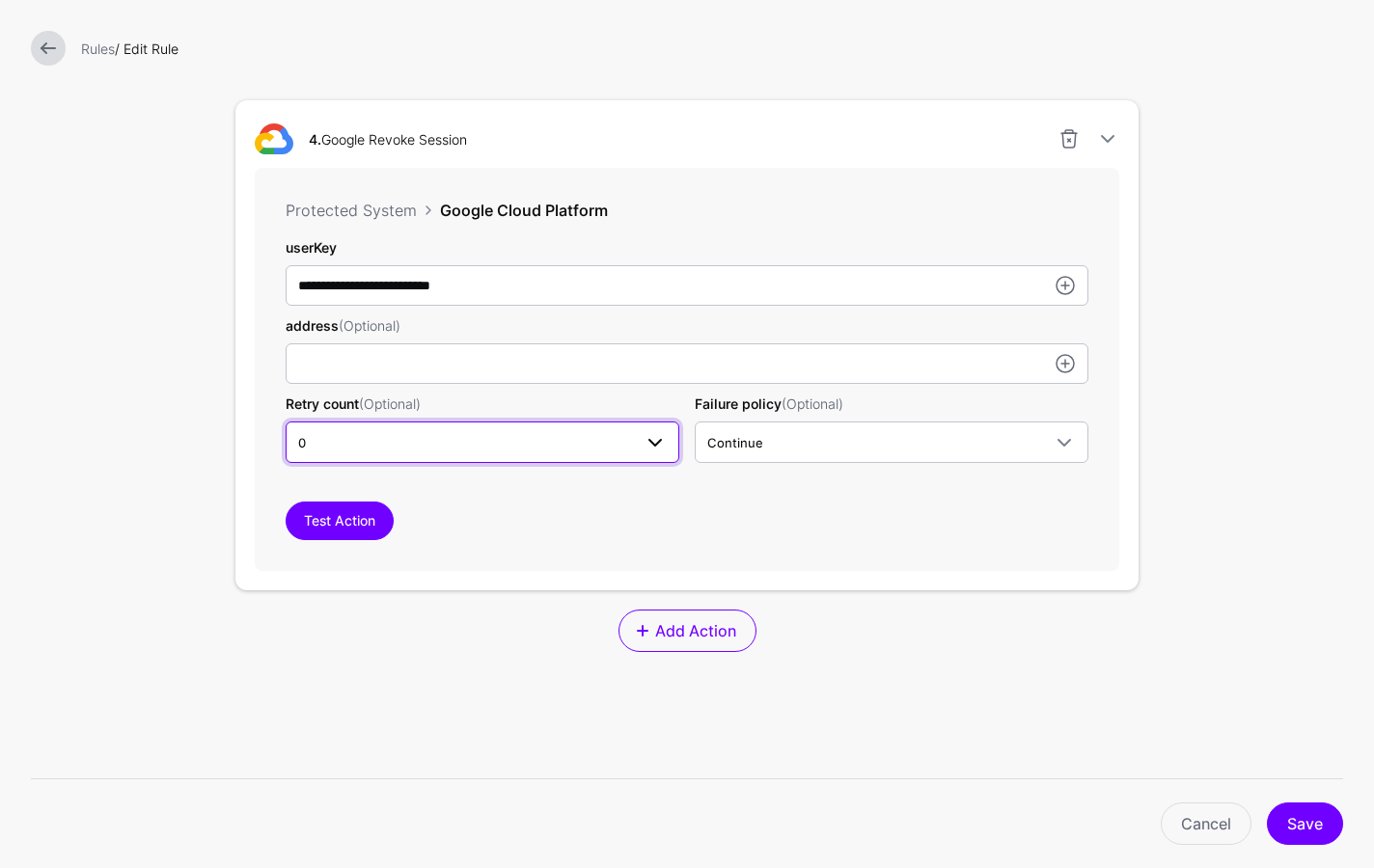 click on "0" at bounding box center (465, 443) 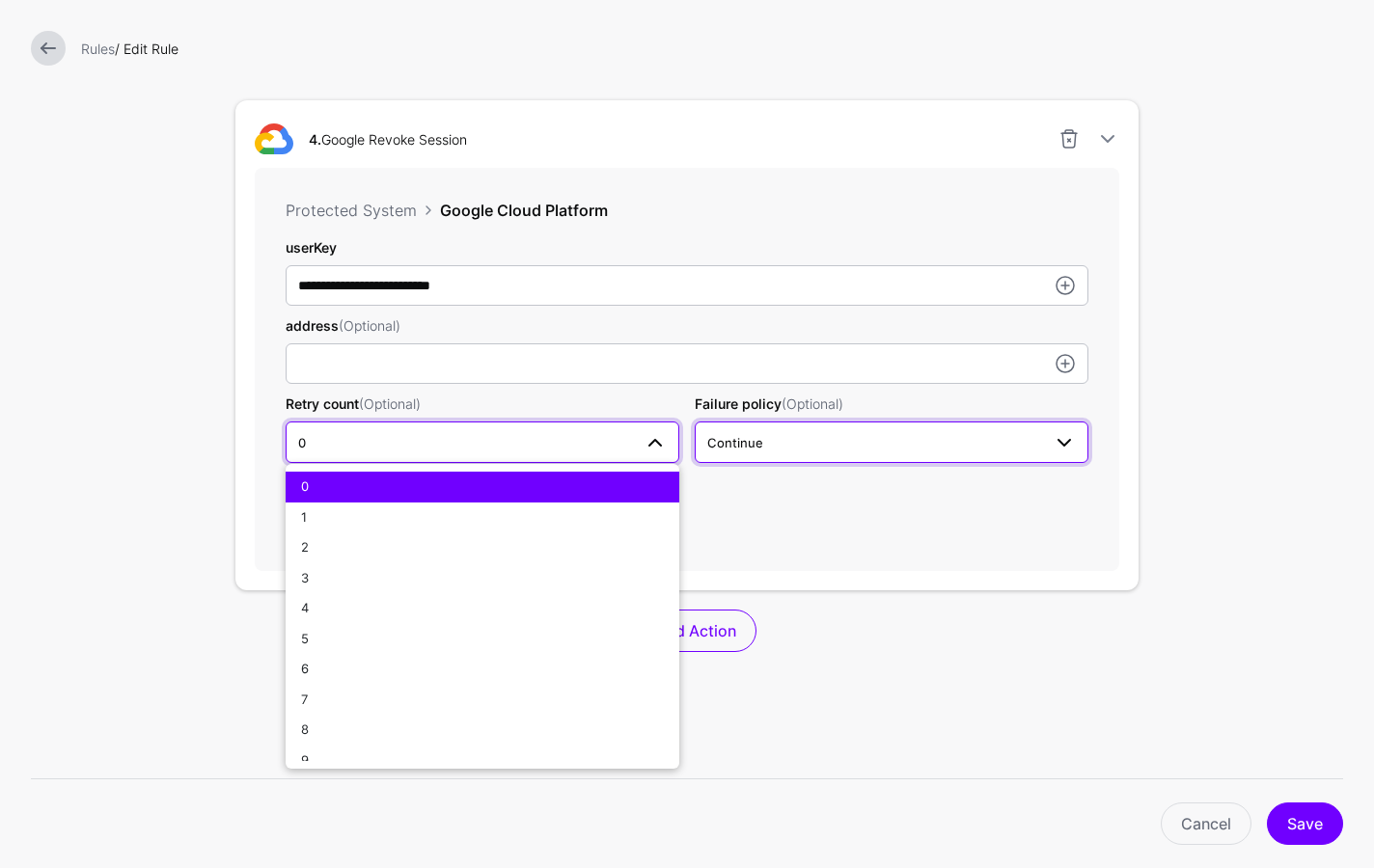 click on "Continue" at bounding box center (874, 443) 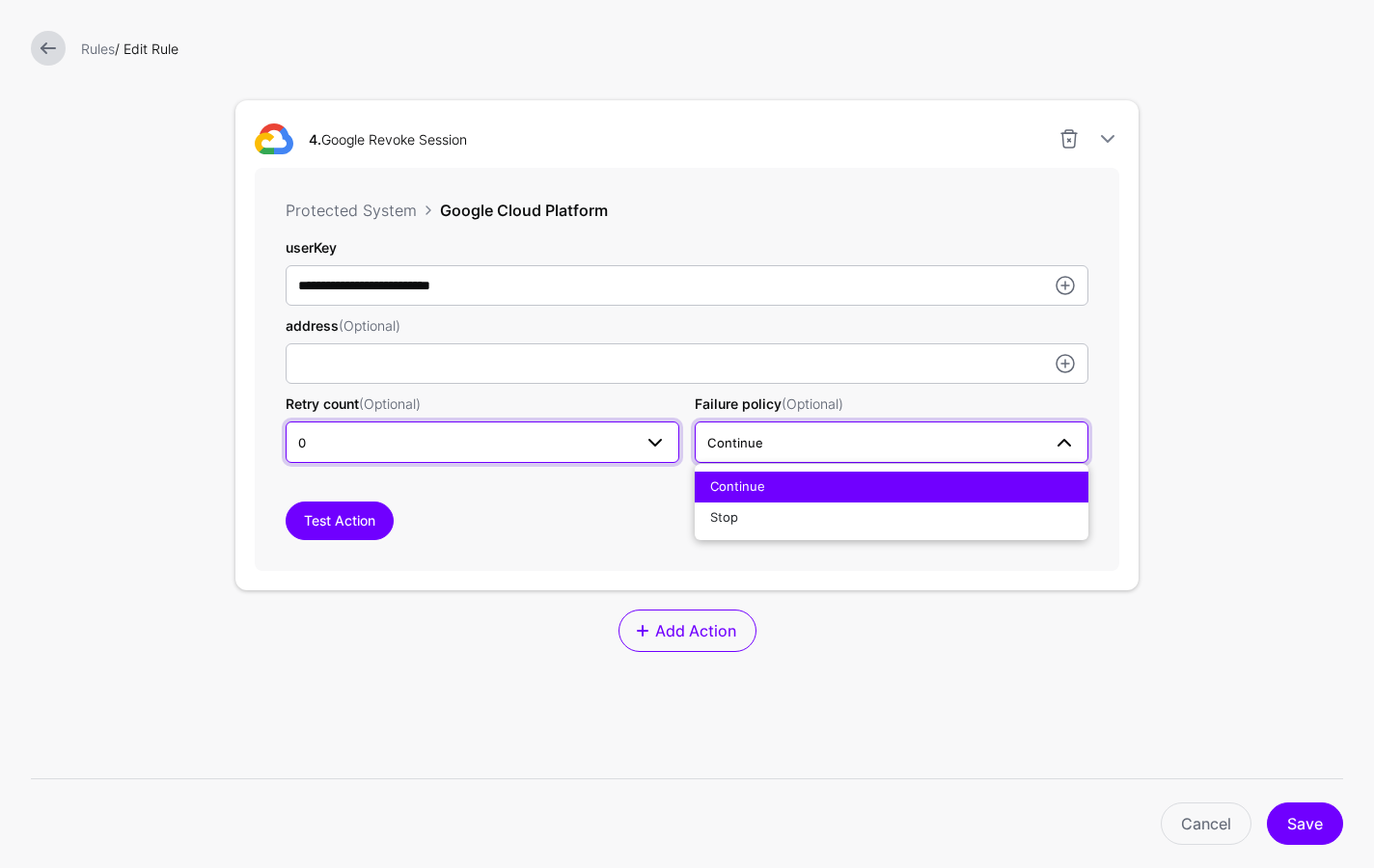 click on "0" at bounding box center (465, 443) 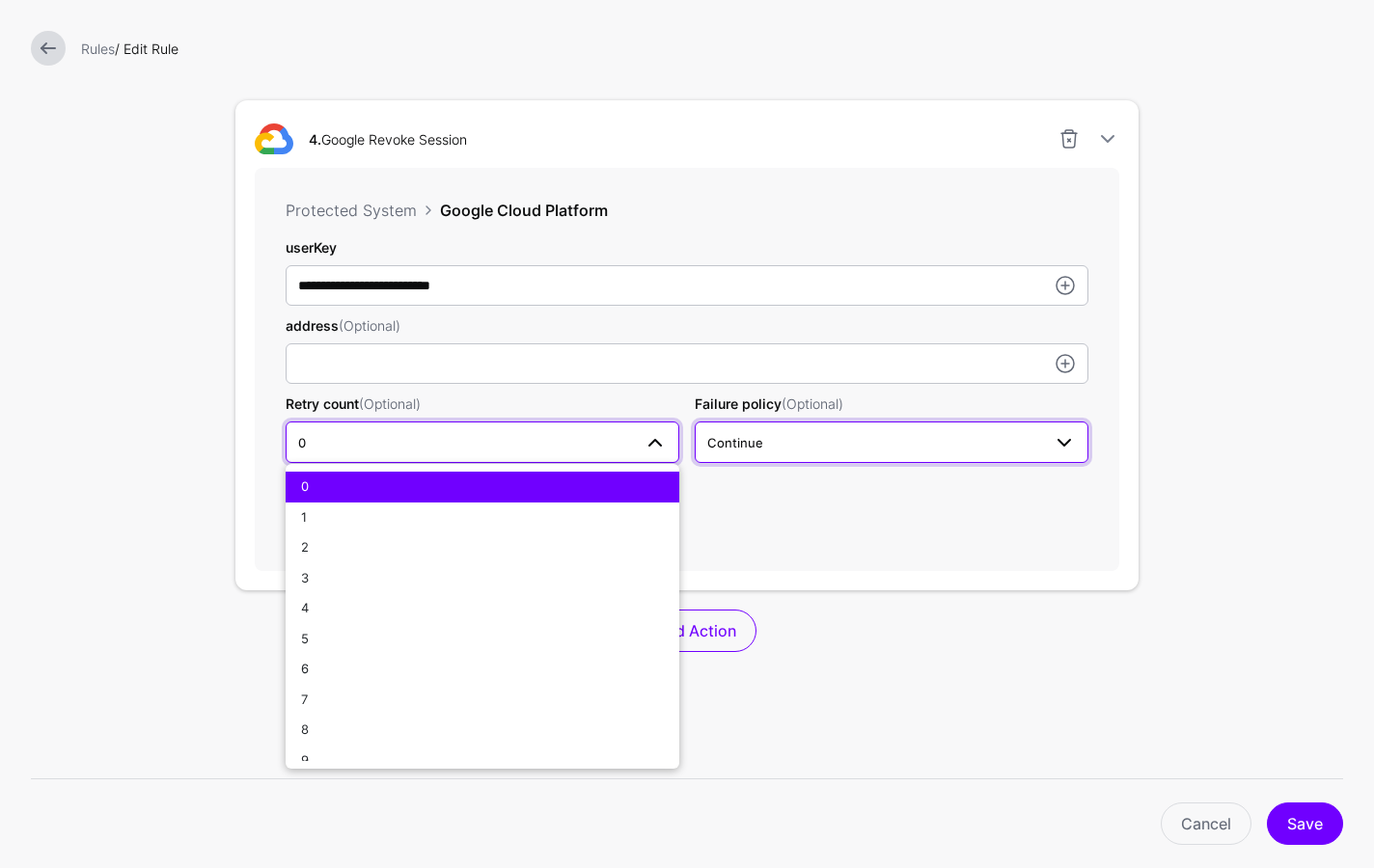 click on "Continue" at bounding box center [874, 443] 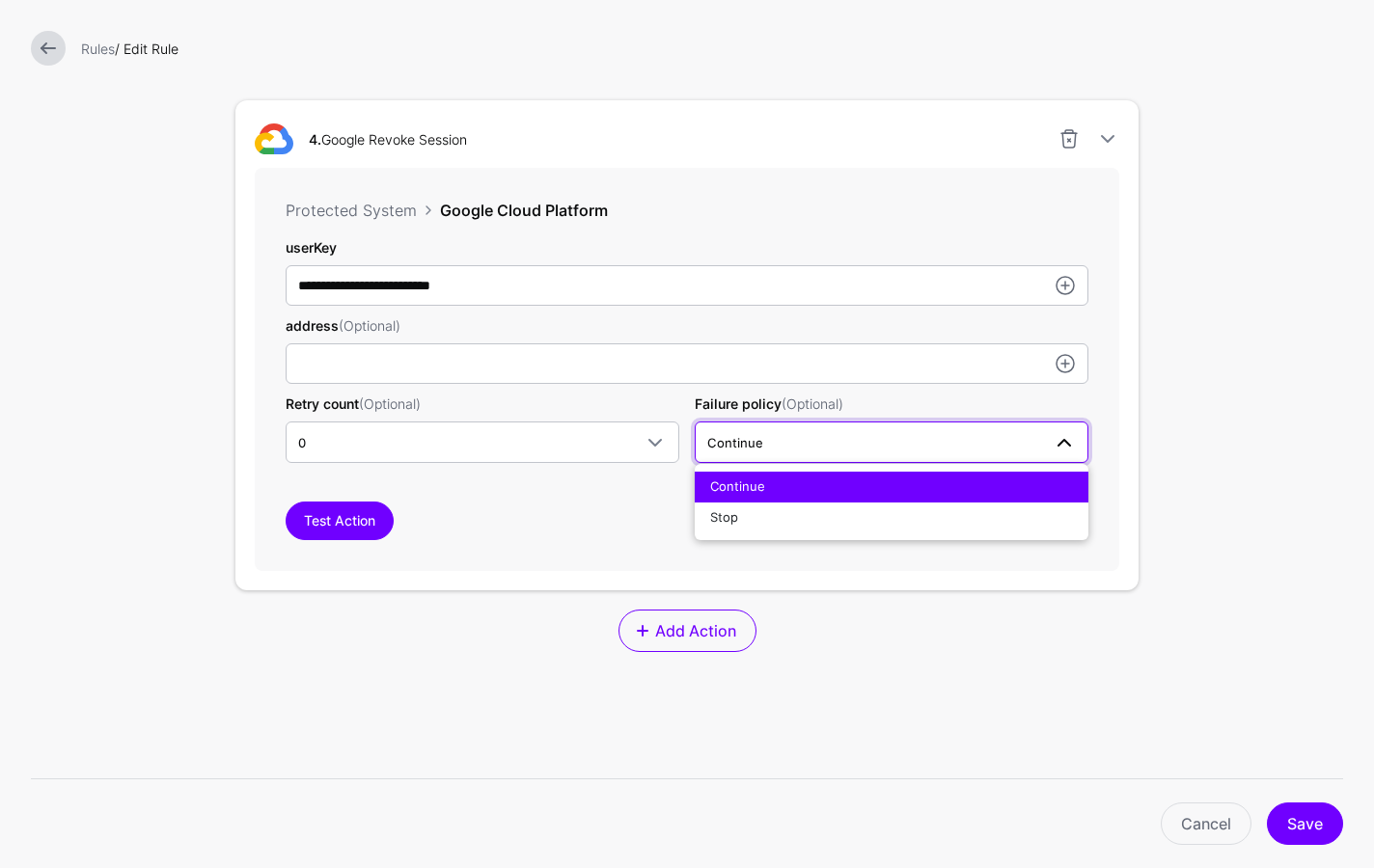 click on "Test Action" at bounding box center (687, 521) 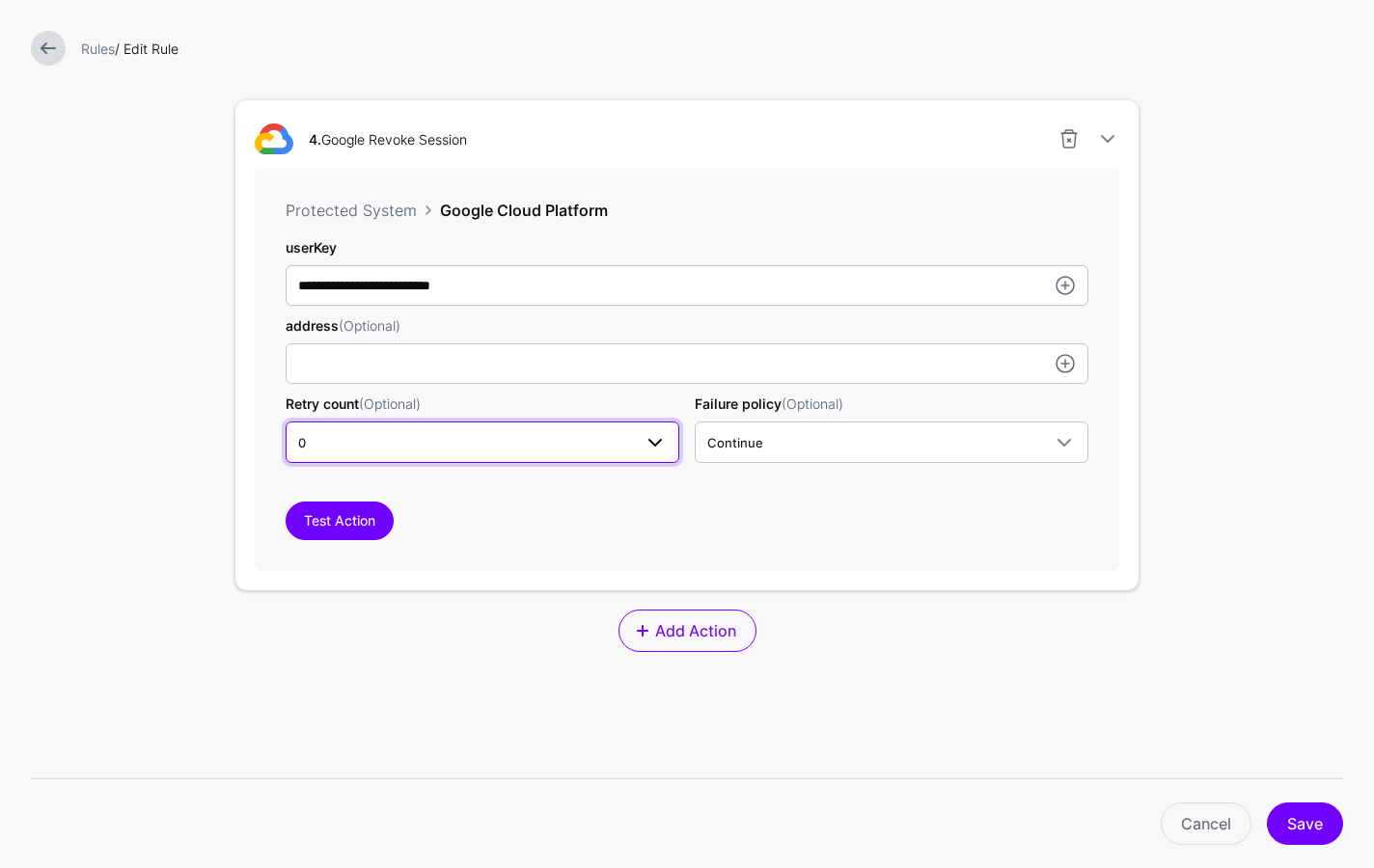 click on "0" at bounding box center [465, 443] 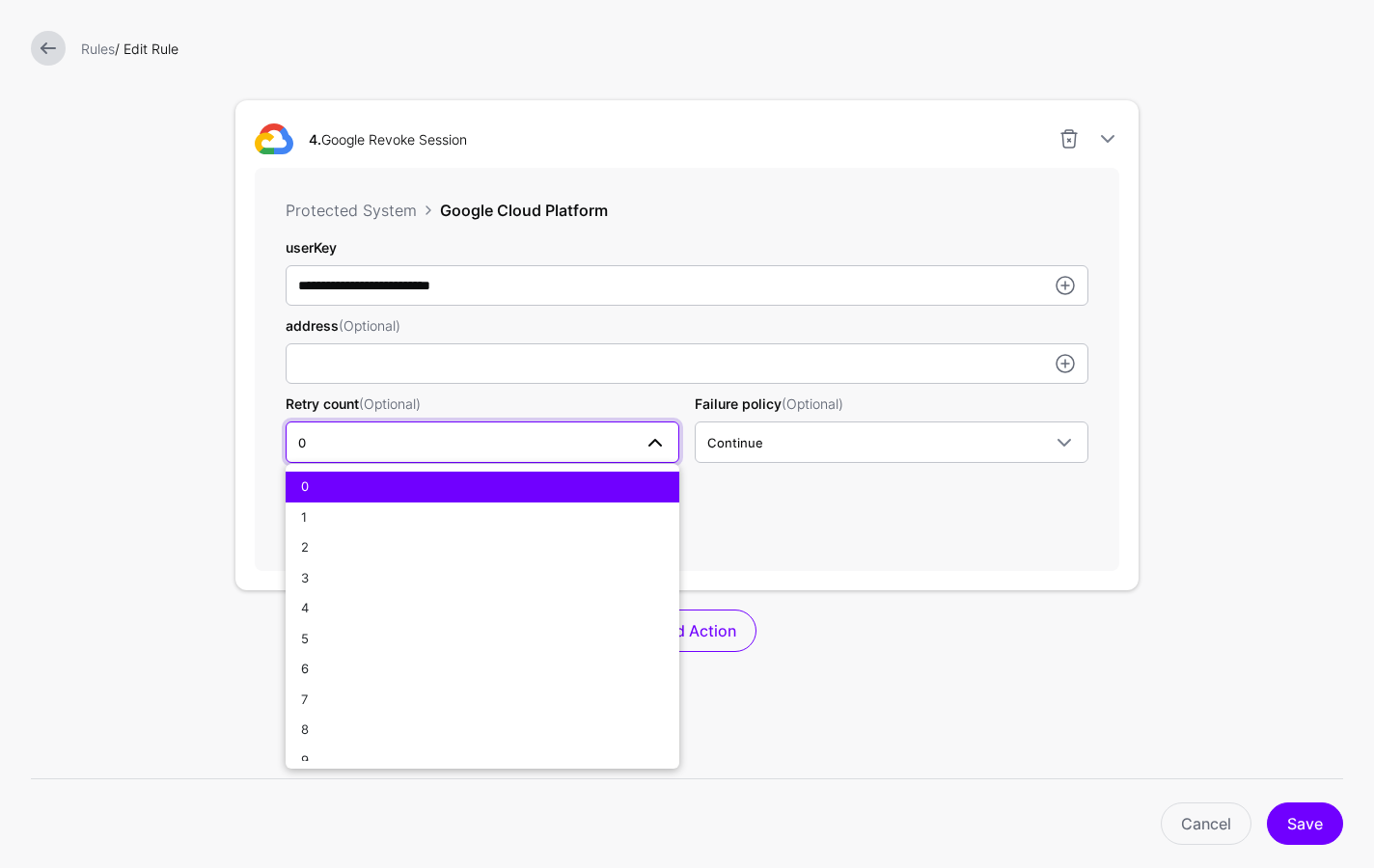 click on "Test Action" at bounding box center (687, 521) 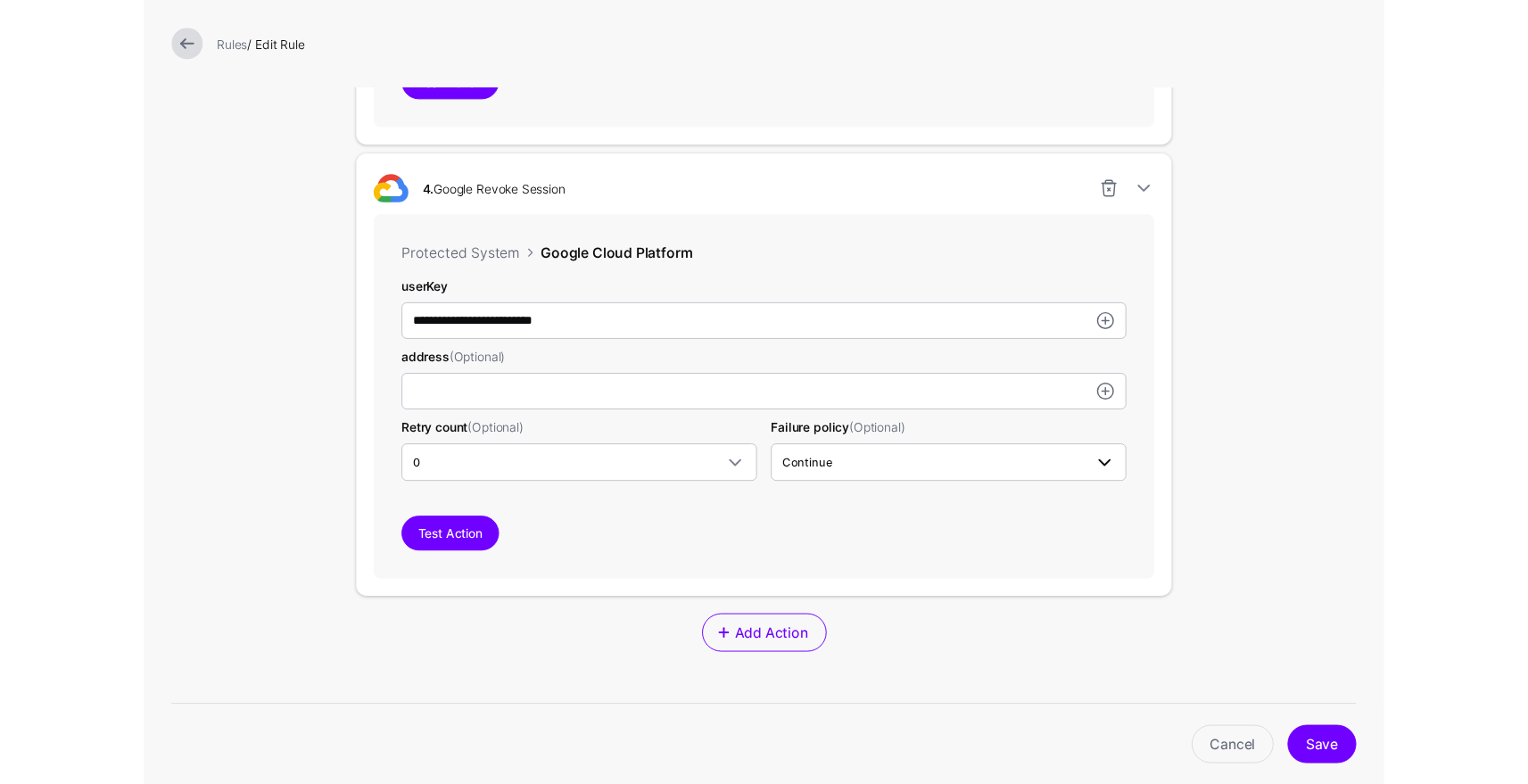 scroll, scrollTop: 1667, scrollLeft: 0, axis: vertical 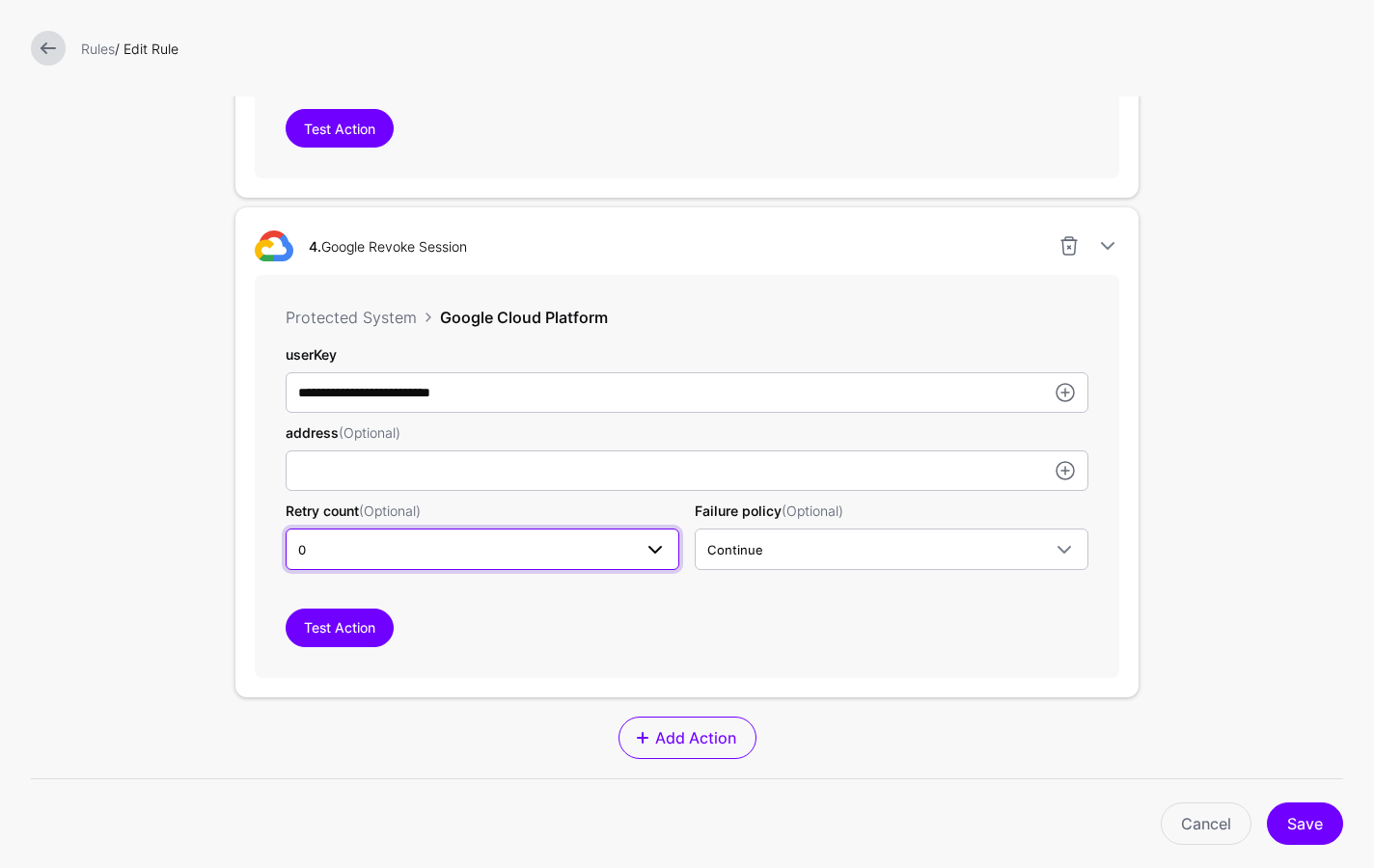 click on "0" at bounding box center (465, 550) 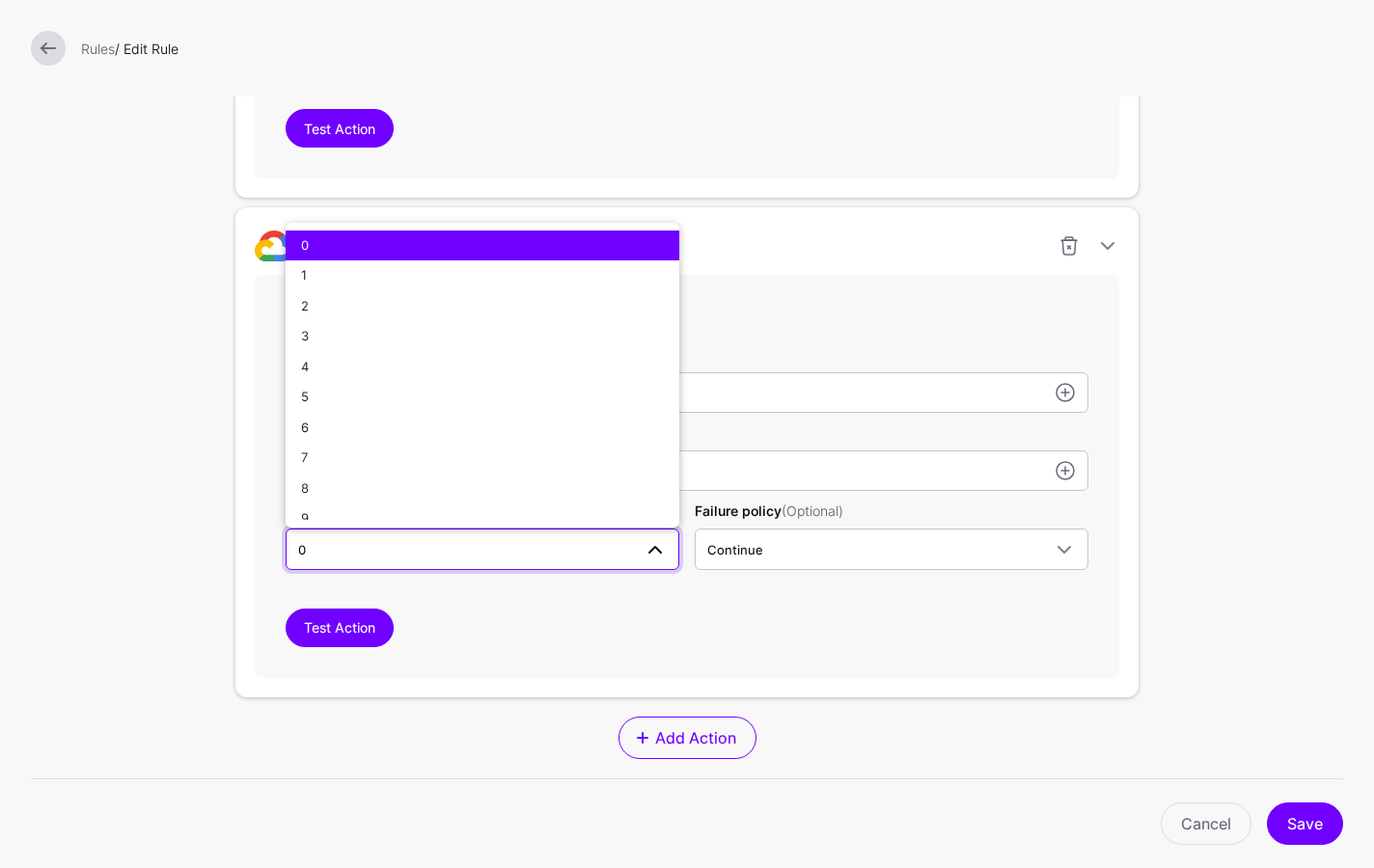 click on "**********" at bounding box center [687, 1] 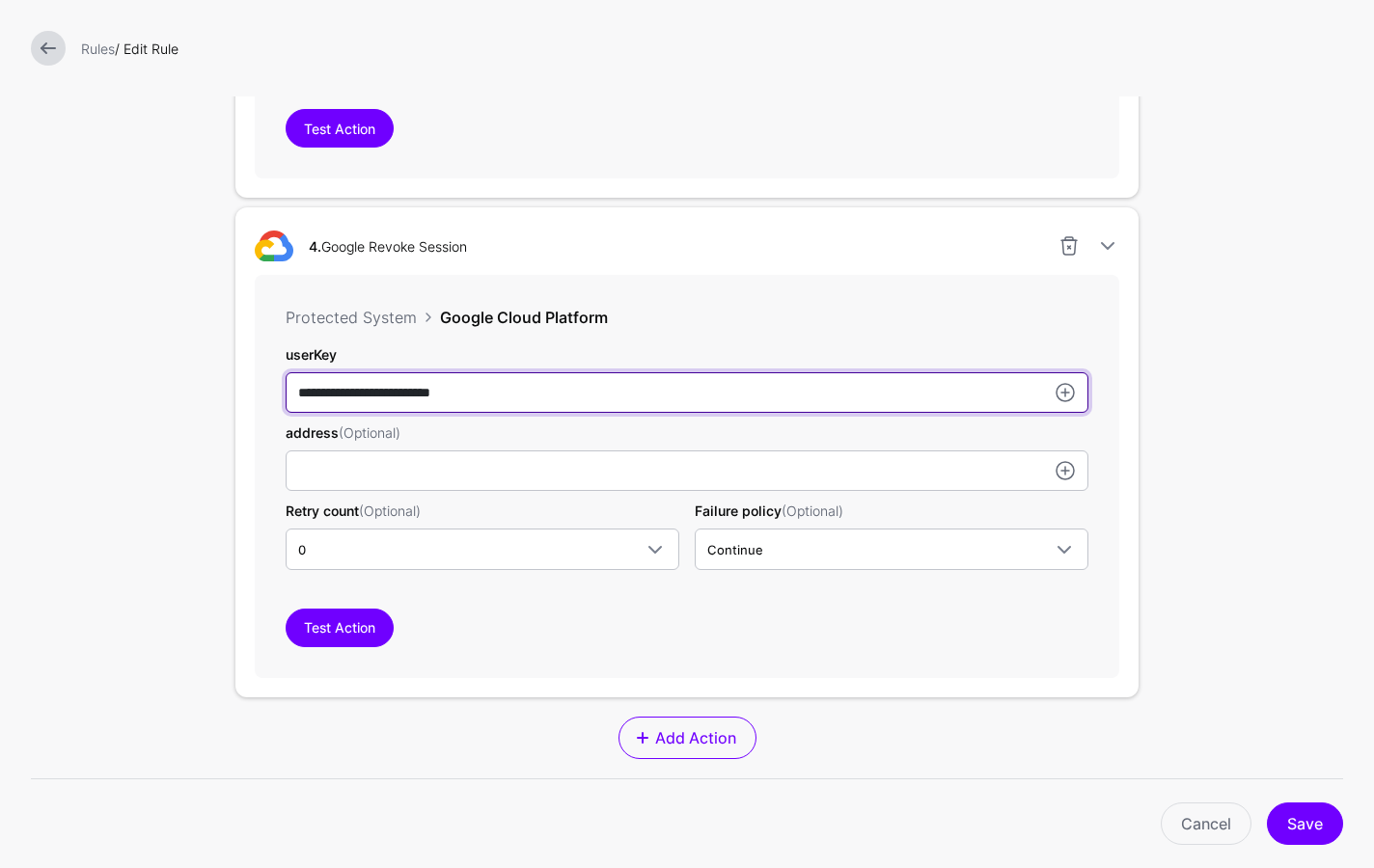 click on "**********" at bounding box center [687, -959] 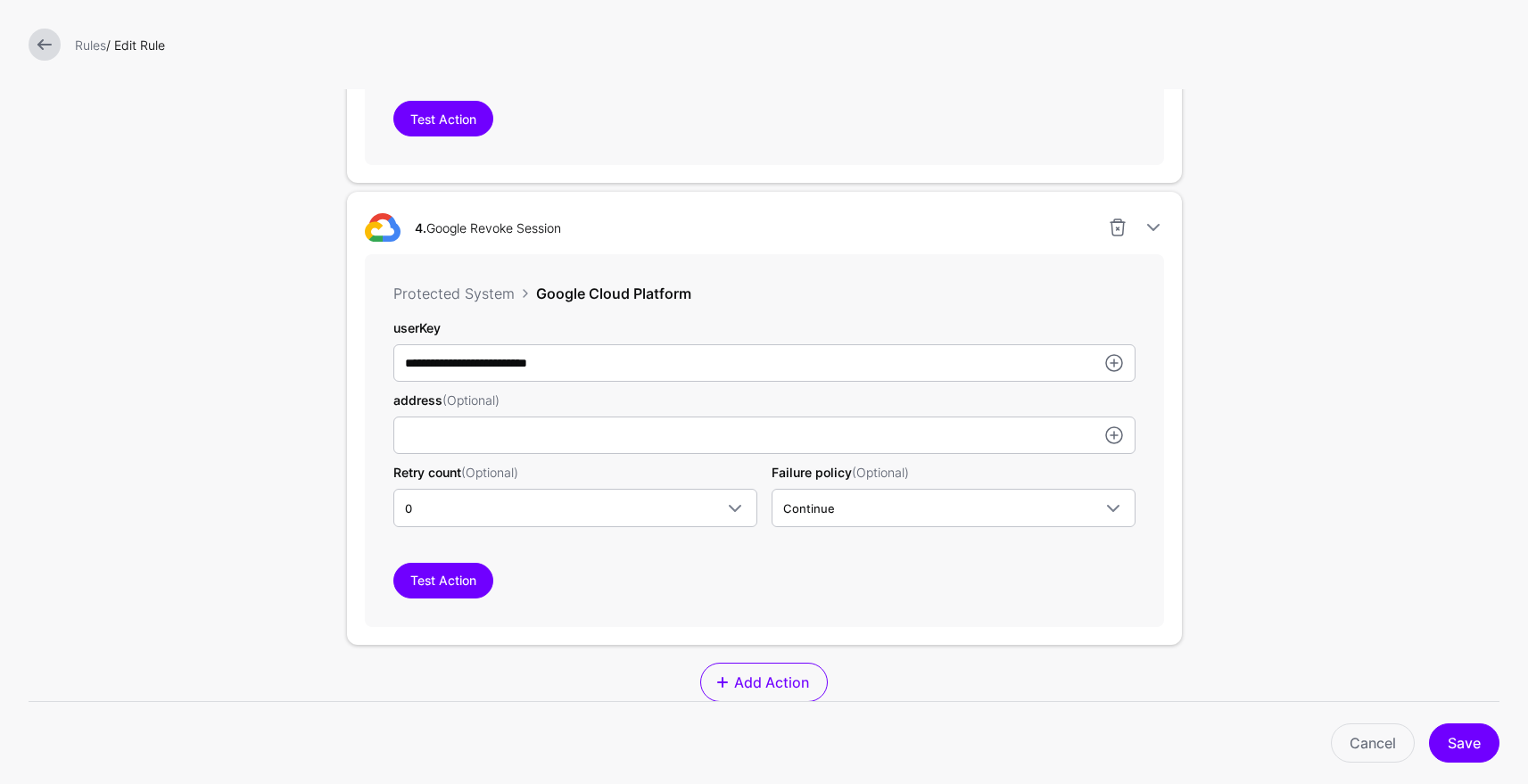 click at bounding box center [45, 45] 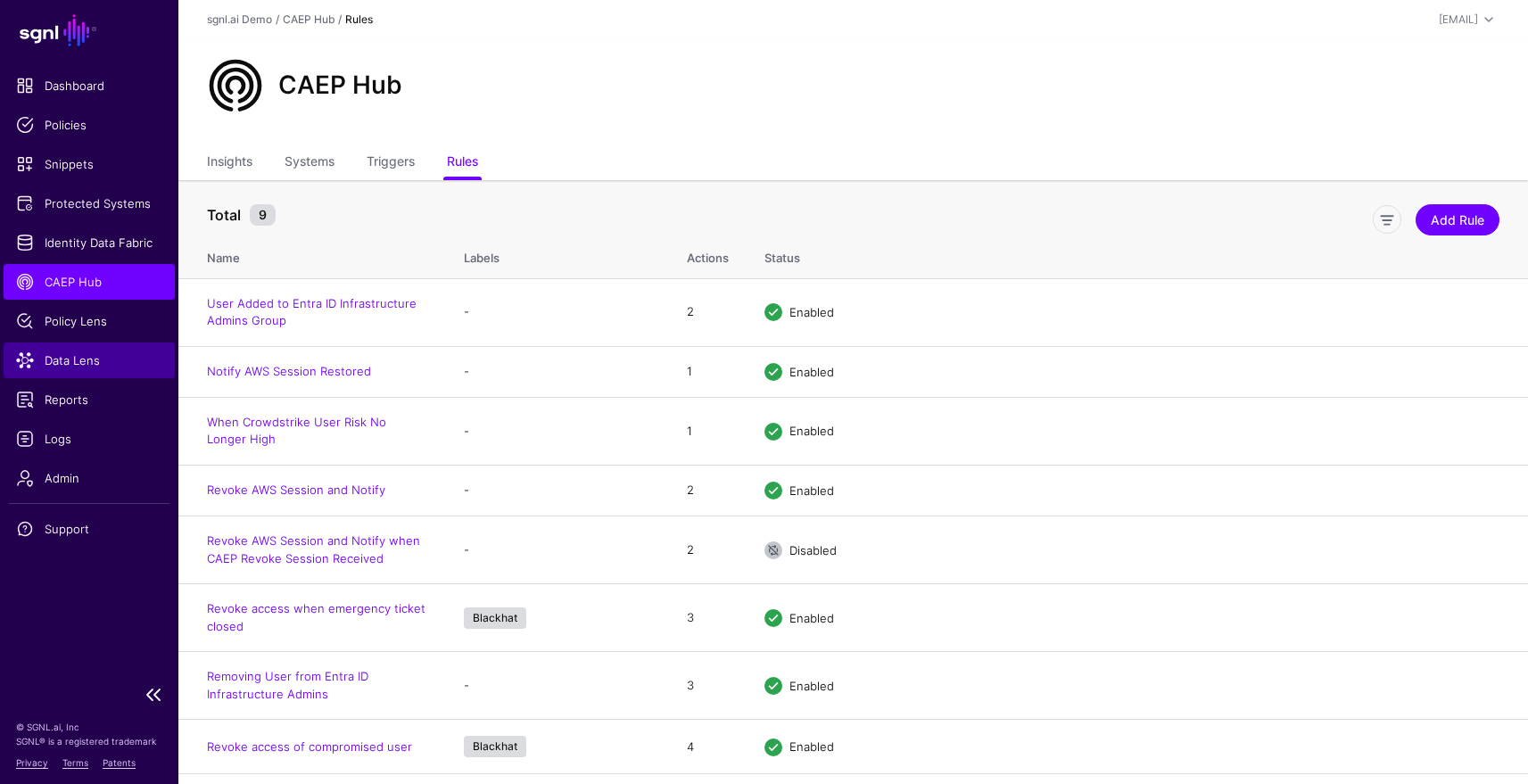 click on "Data Lens" 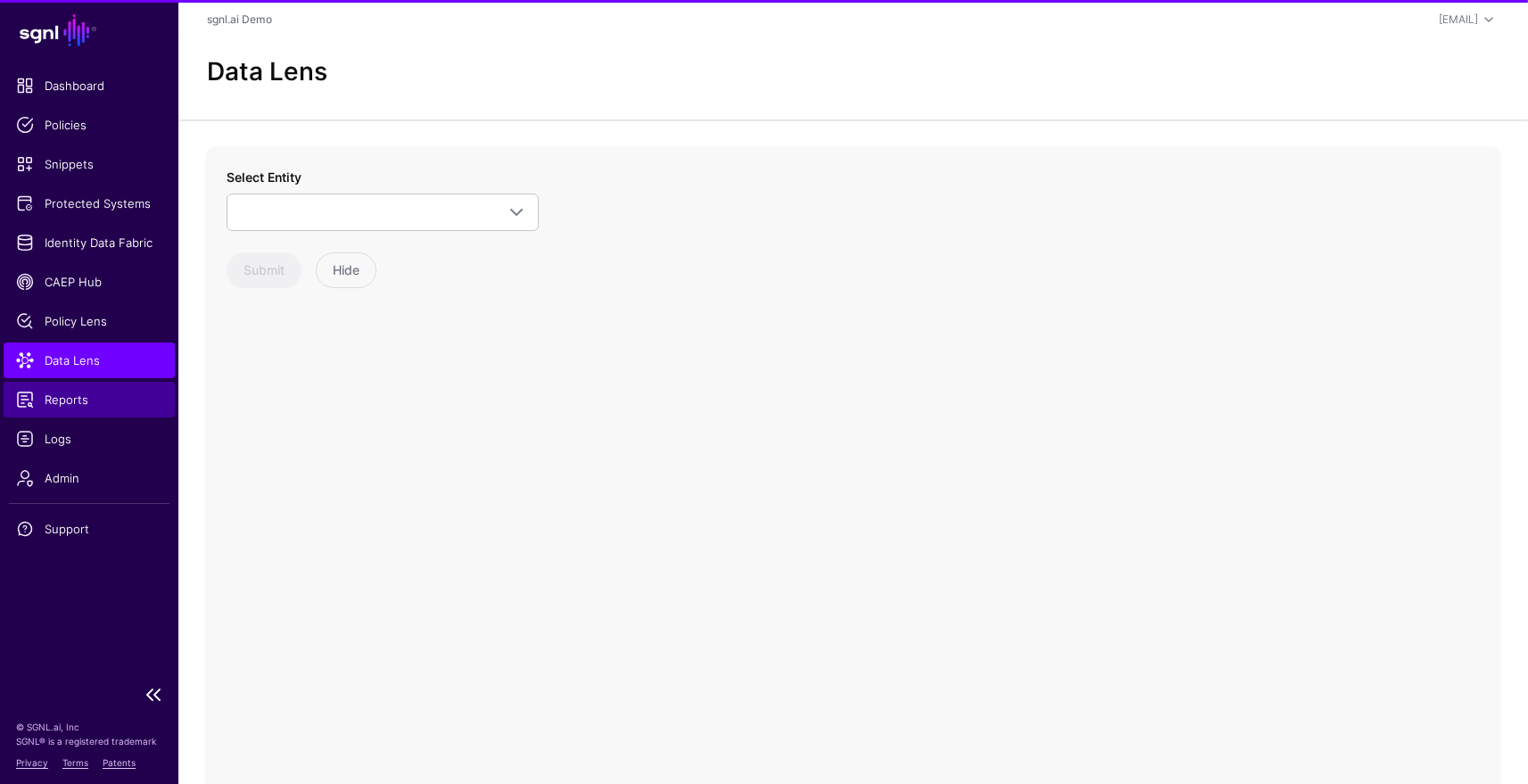 click on "Reports" 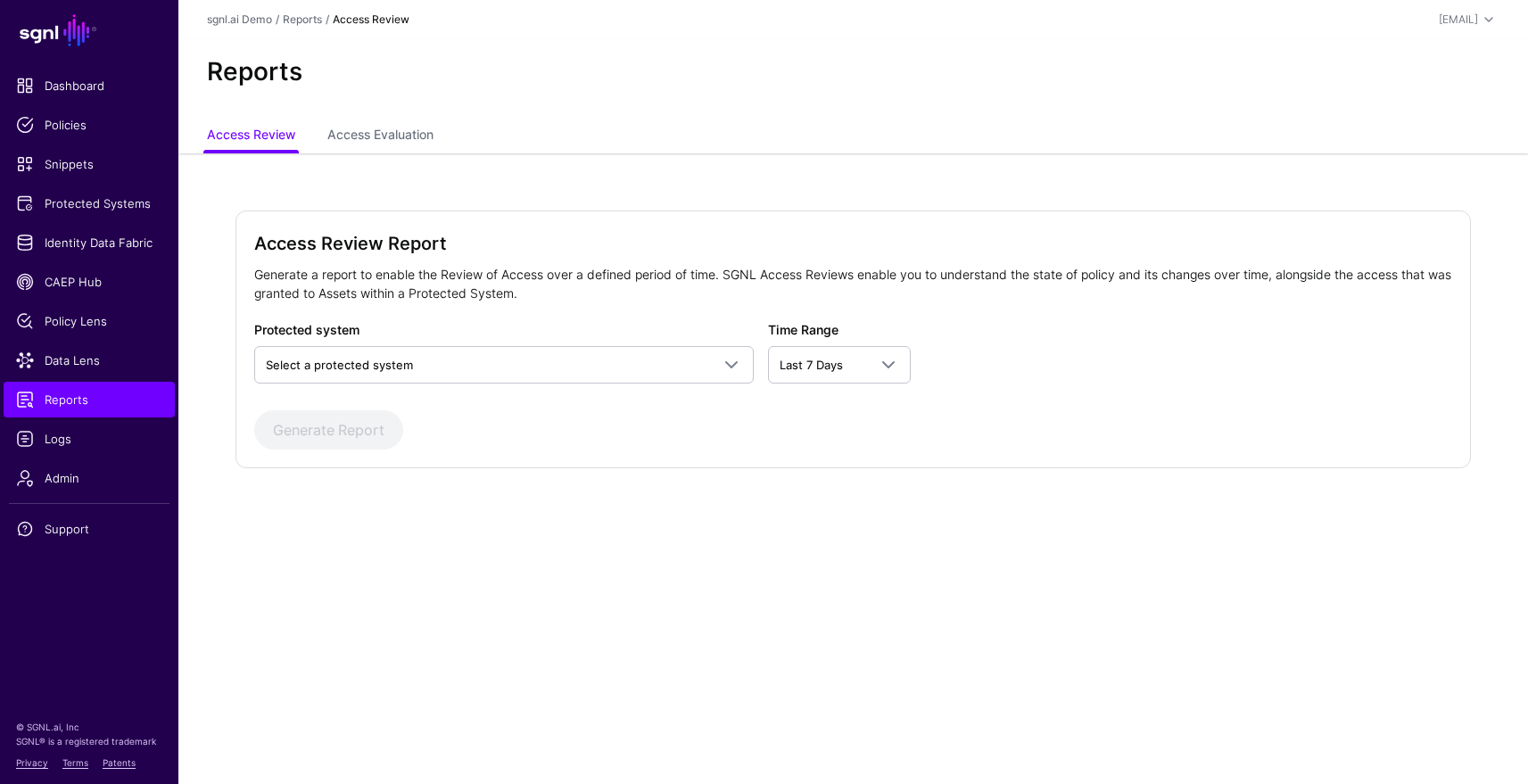 click on "Protected system  Select a protected system   AWS (via OKTA)   Entra ID   Google Cloud Platform   Okta   Salesforce   ServiceNow   Slack  Time Range Last 7 Days  Last 7 Days   Last 30 Days   Last 90 Days   Custom Range  Generate Report" 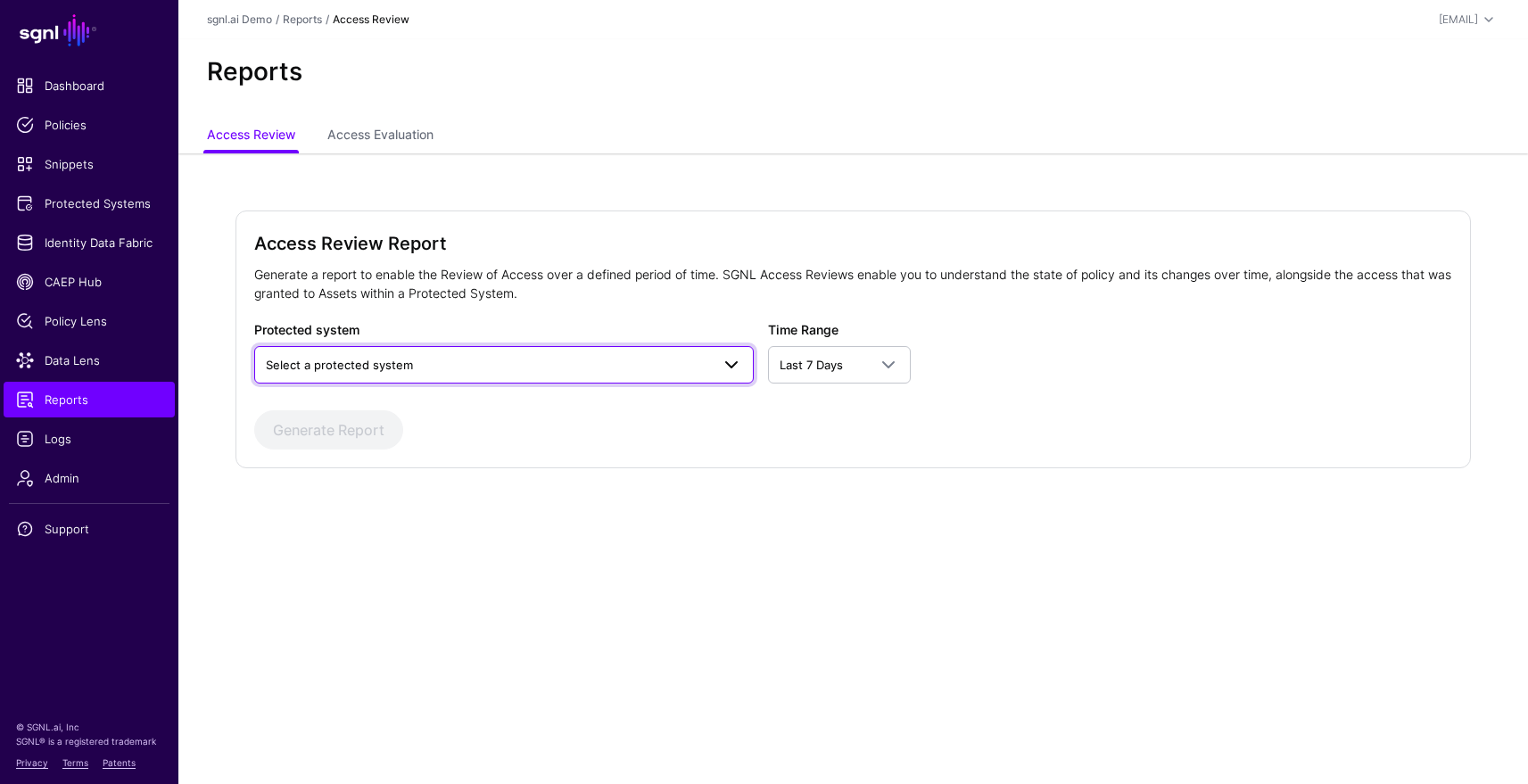 click on "Select a protected system" at bounding box center (488, 365) 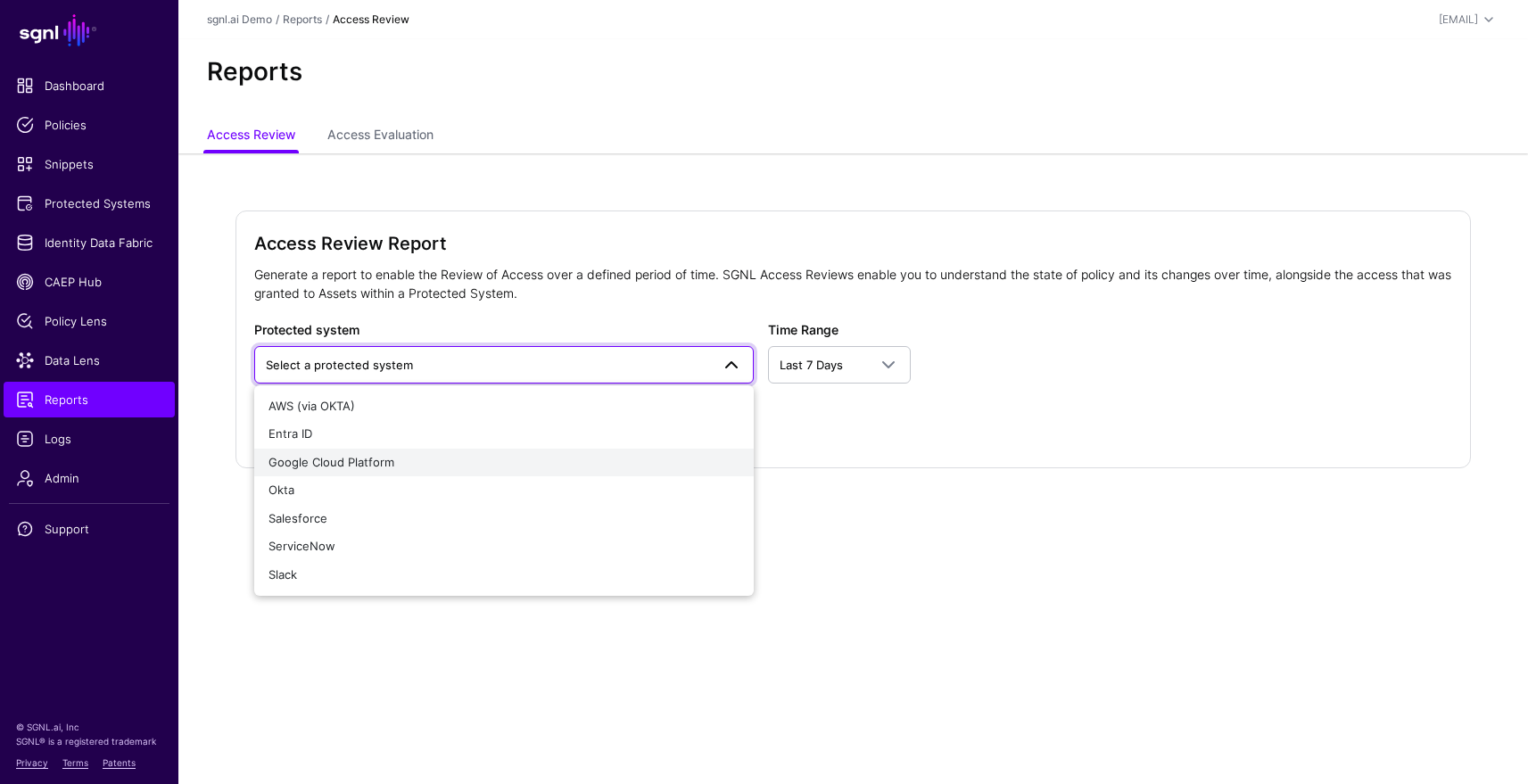 click on "Google Cloud Platform" 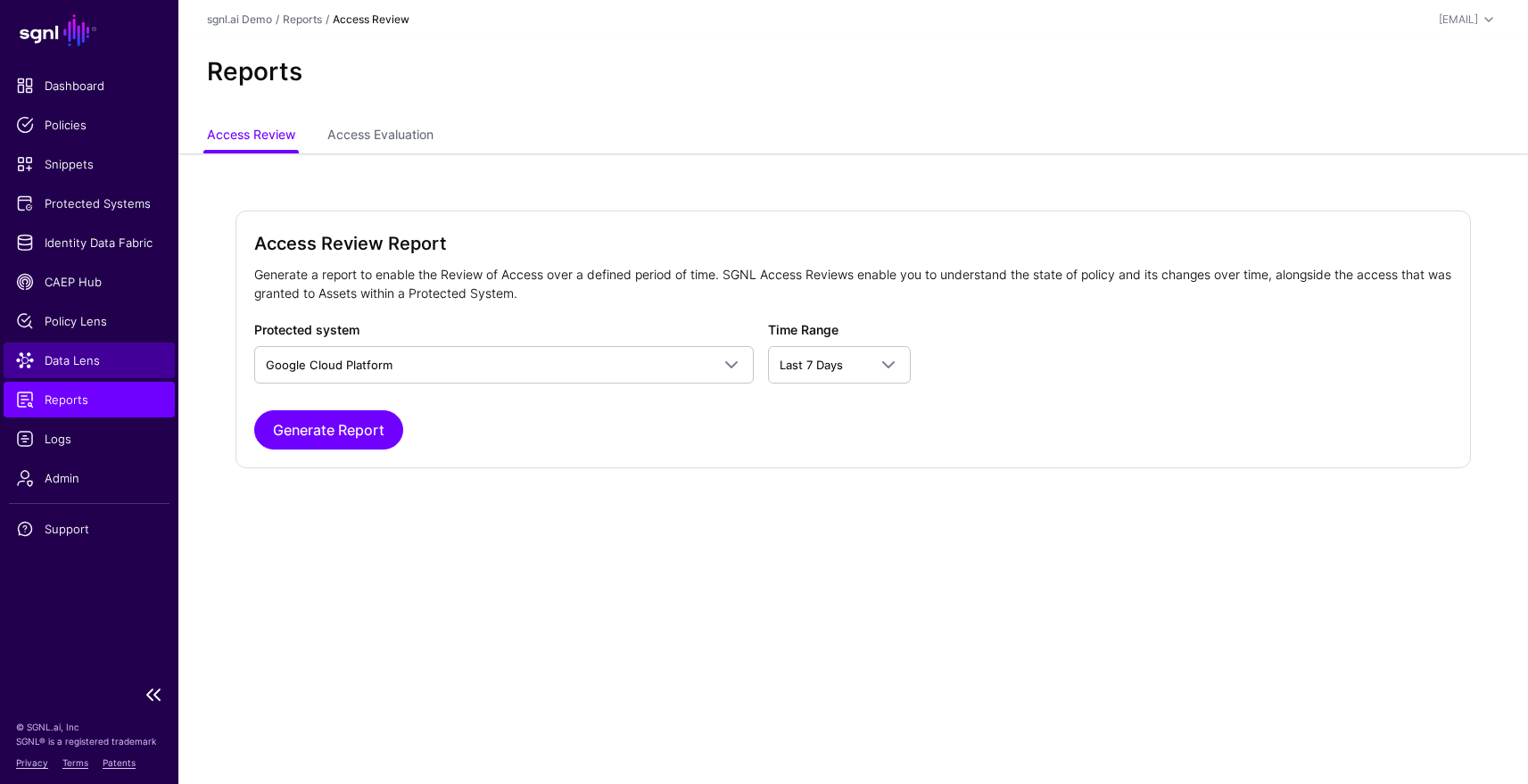 click on "Data Lens" 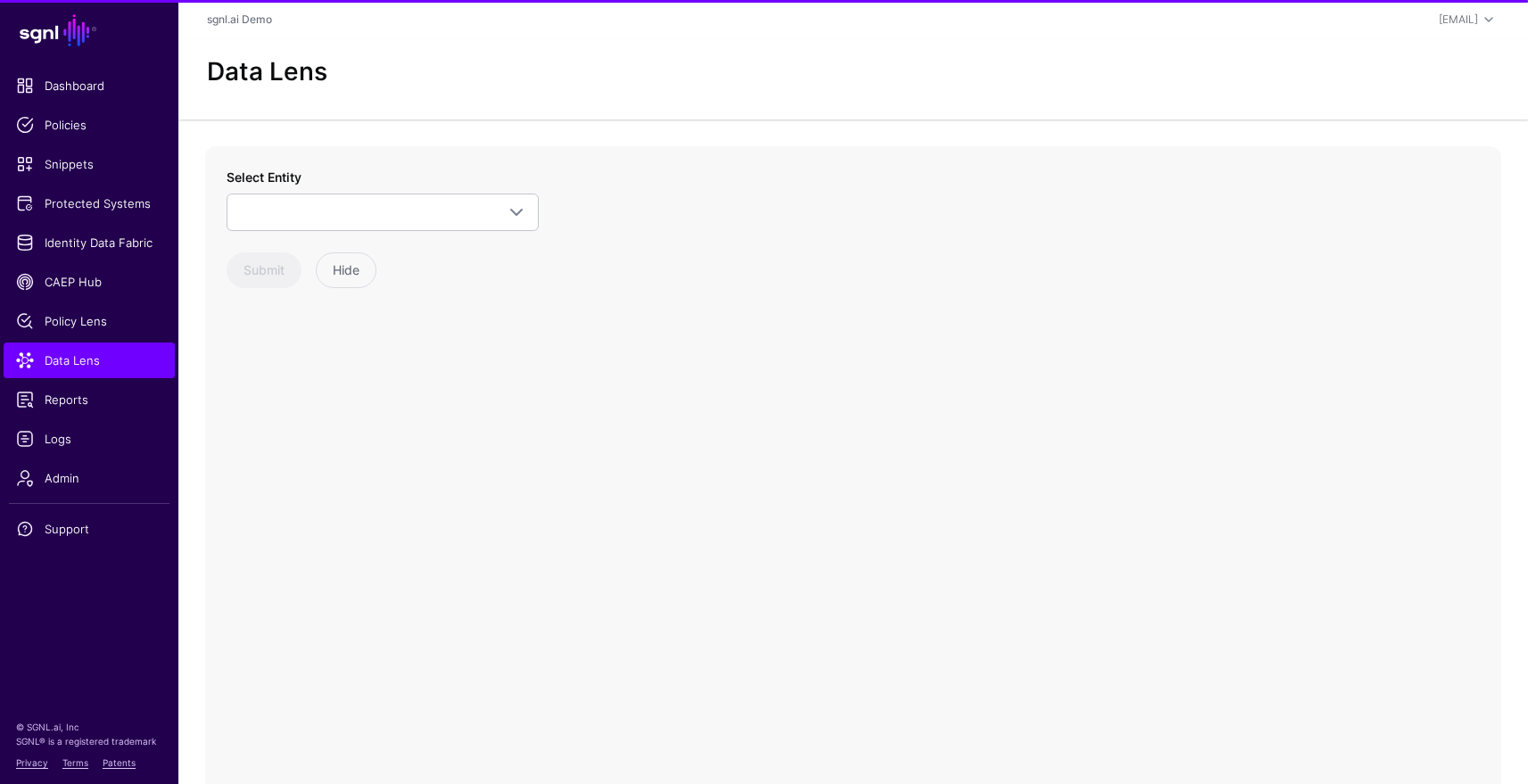 drag, startPoint x: 91, startPoint y: 317, endPoint x: 241, endPoint y: 272, distance: 156.6046 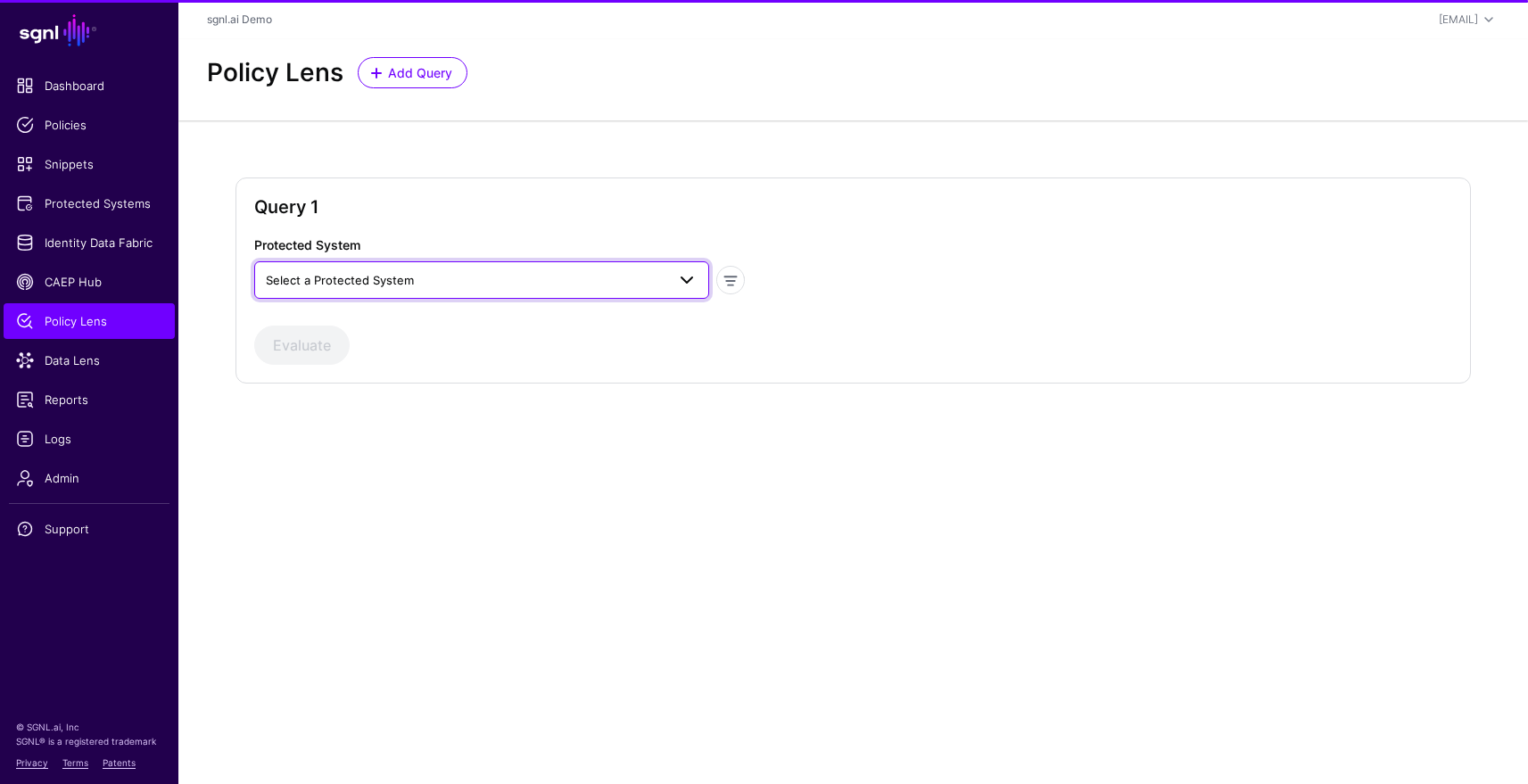 click on "Select a Protected System" at bounding box center [466, 280] 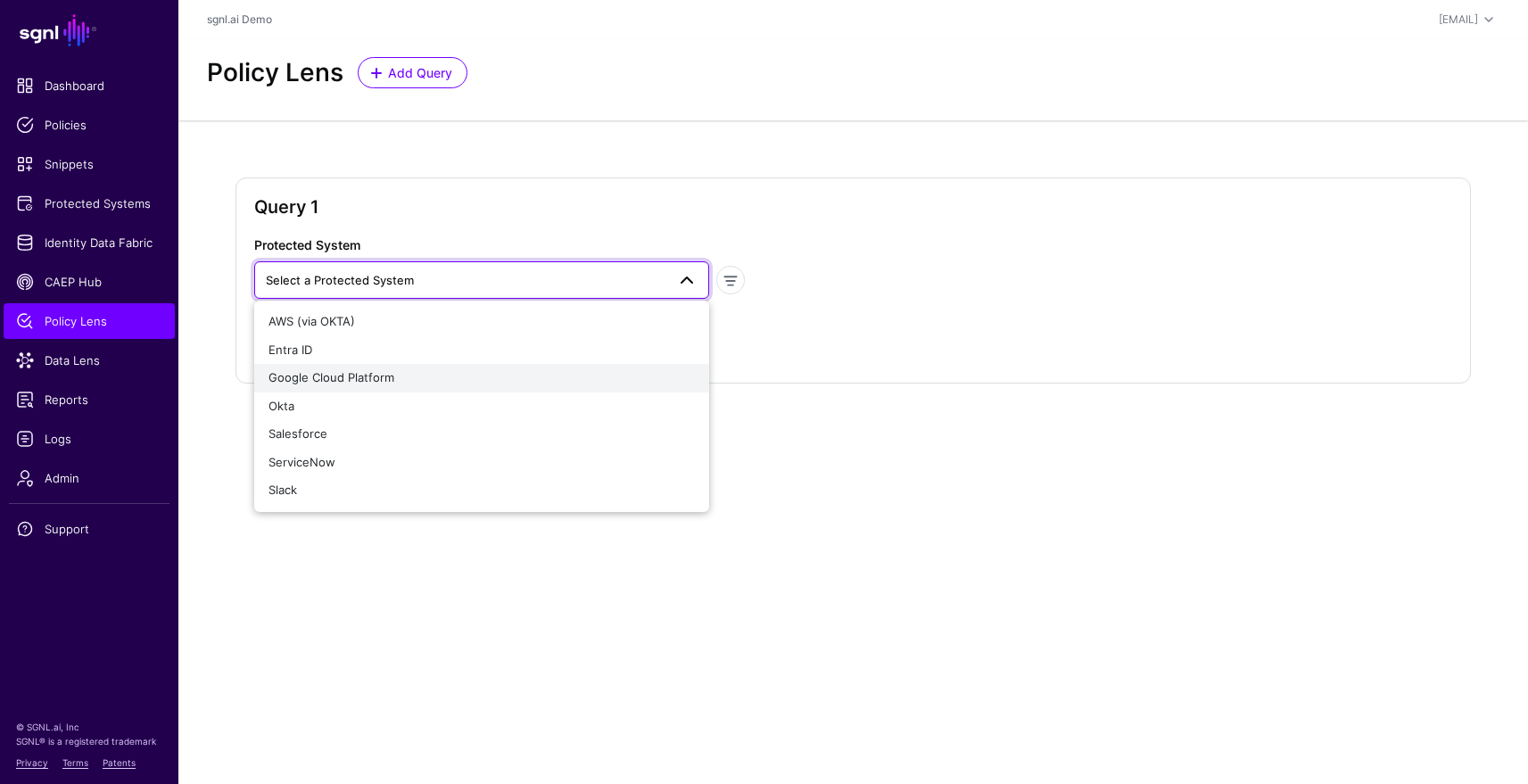 click on "Google Cloud Platform" at bounding box center [482, 378] 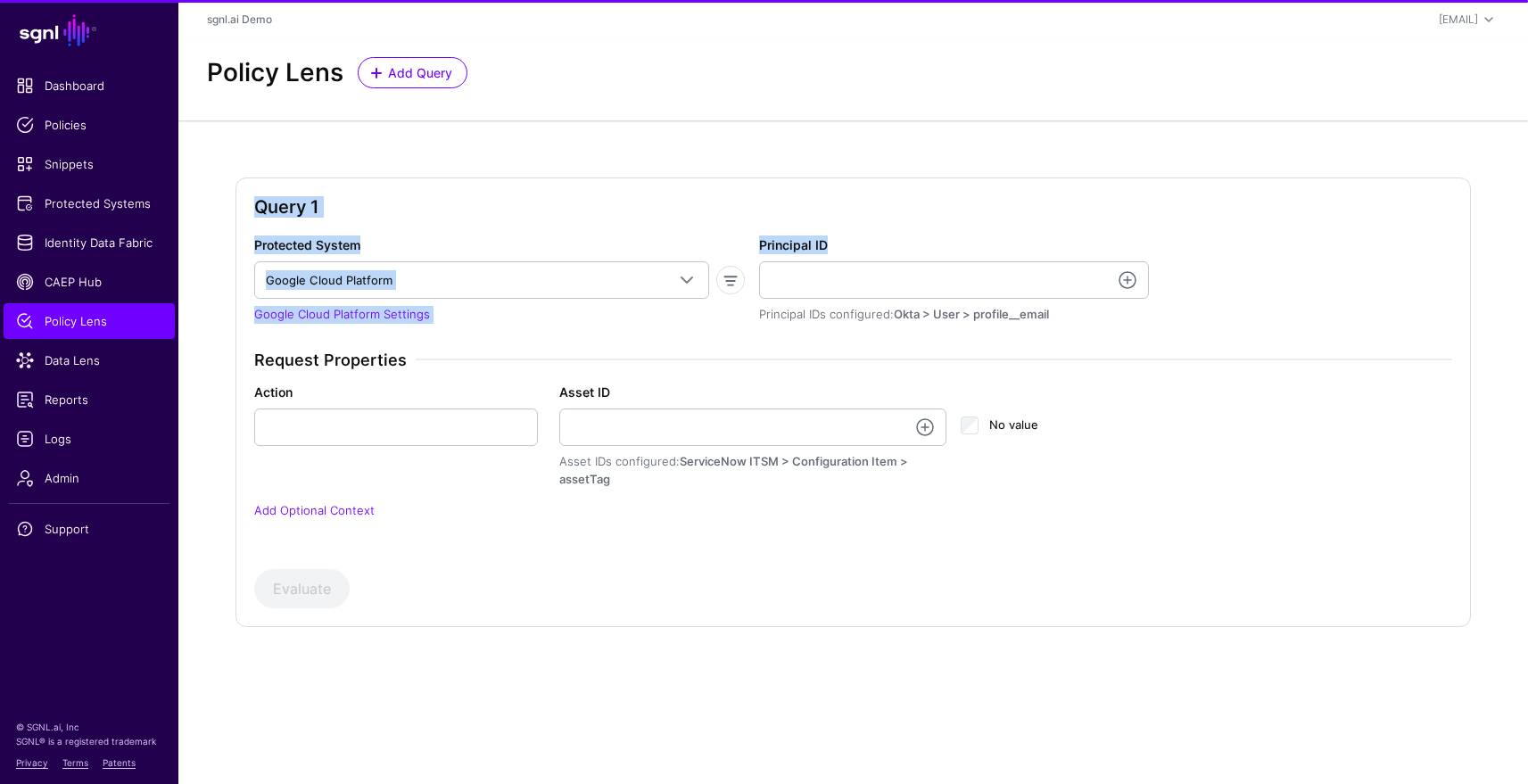 drag, startPoint x: 646, startPoint y: 193, endPoint x: 916, endPoint y: 252, distance: 276.37113 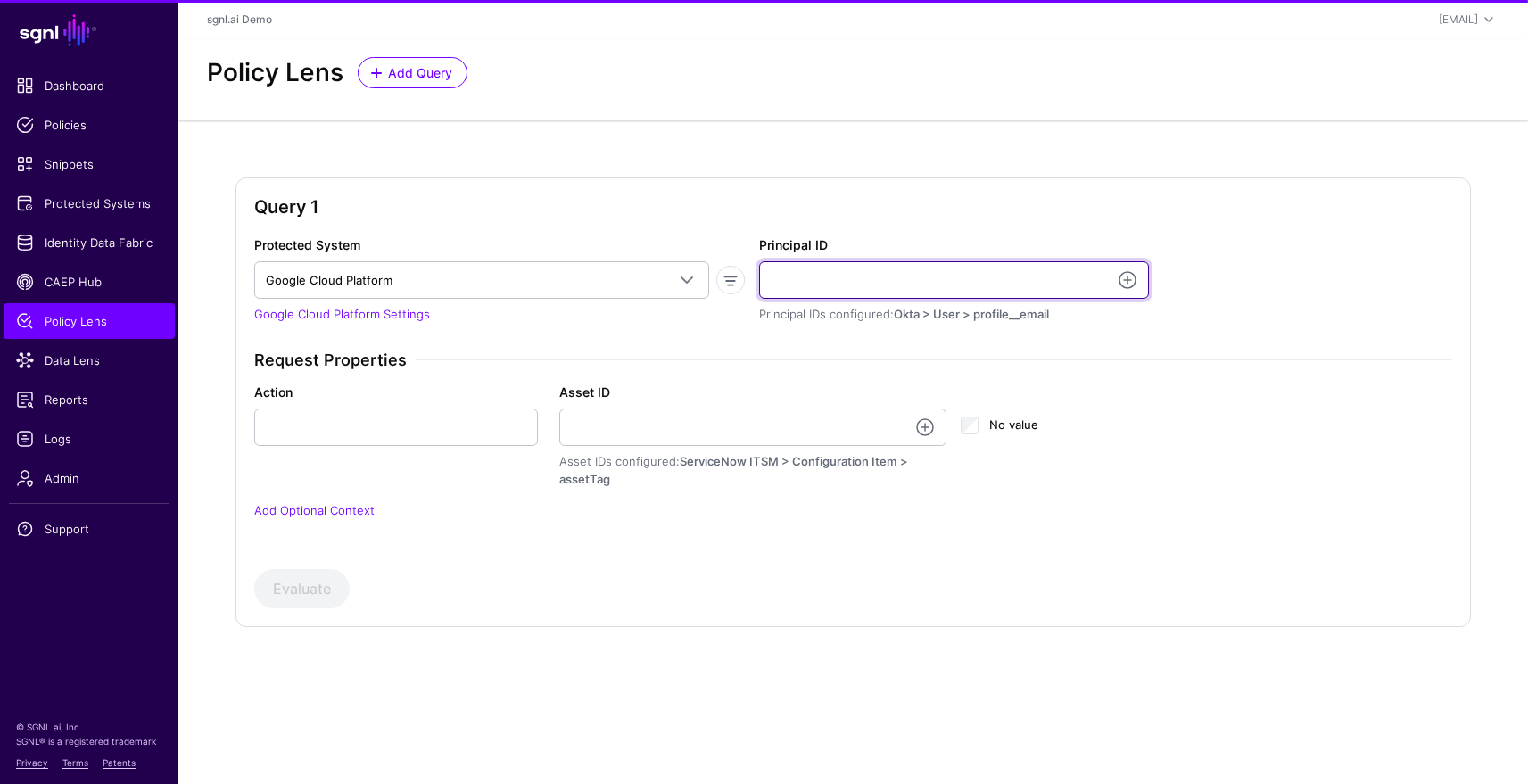 click on "Principal ID" at bounding box center [954, 280] 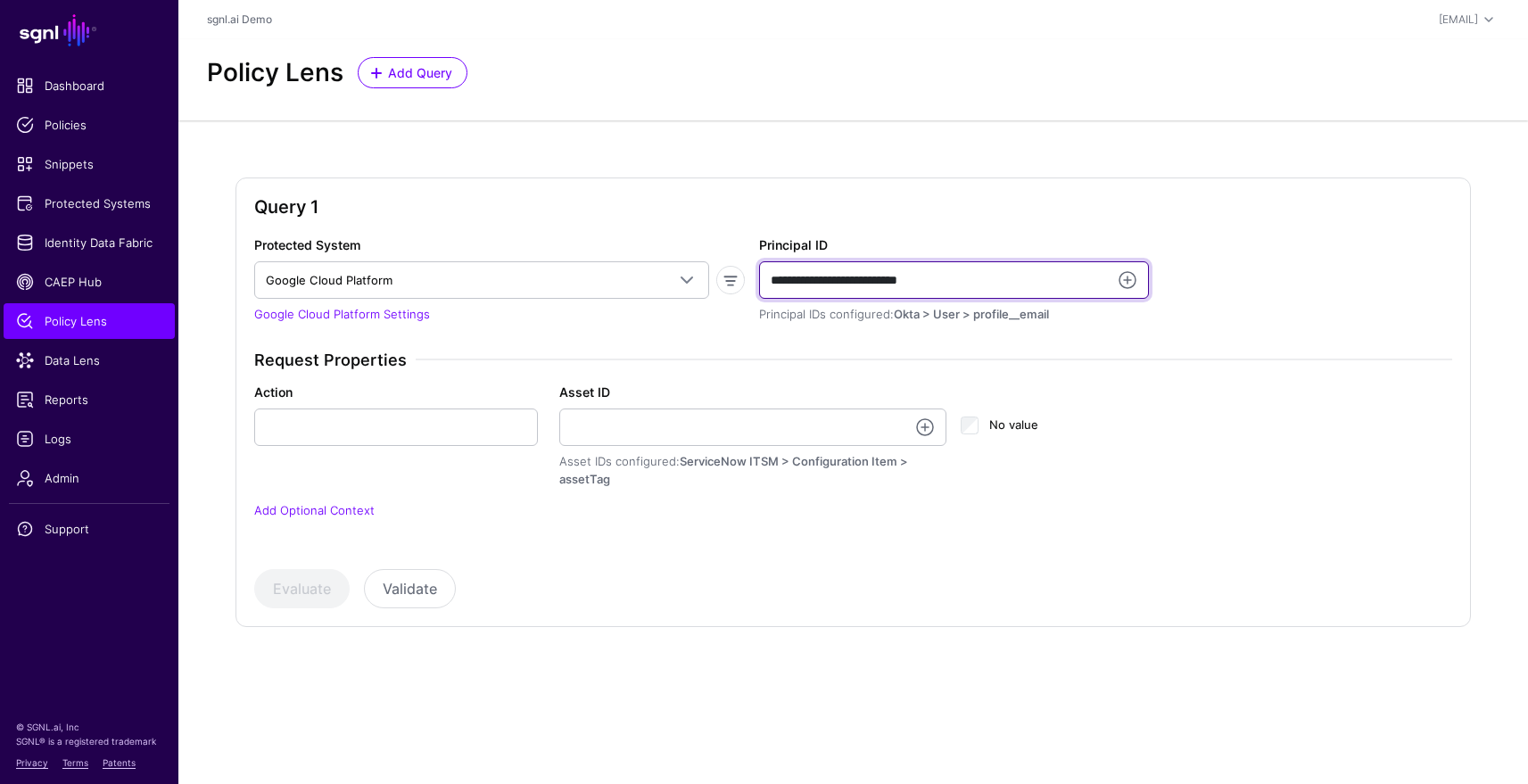 type on "**********" 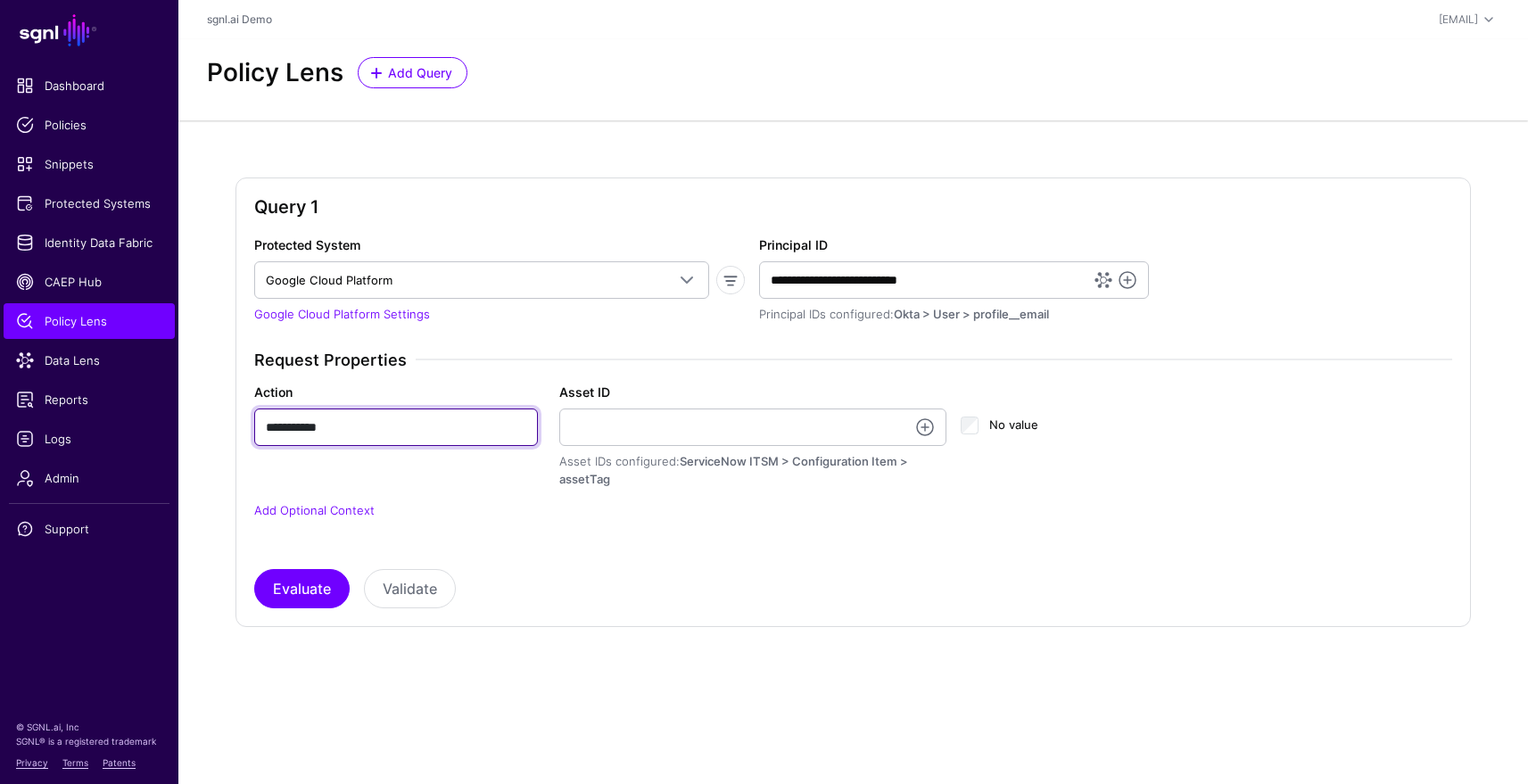 type on "**********" 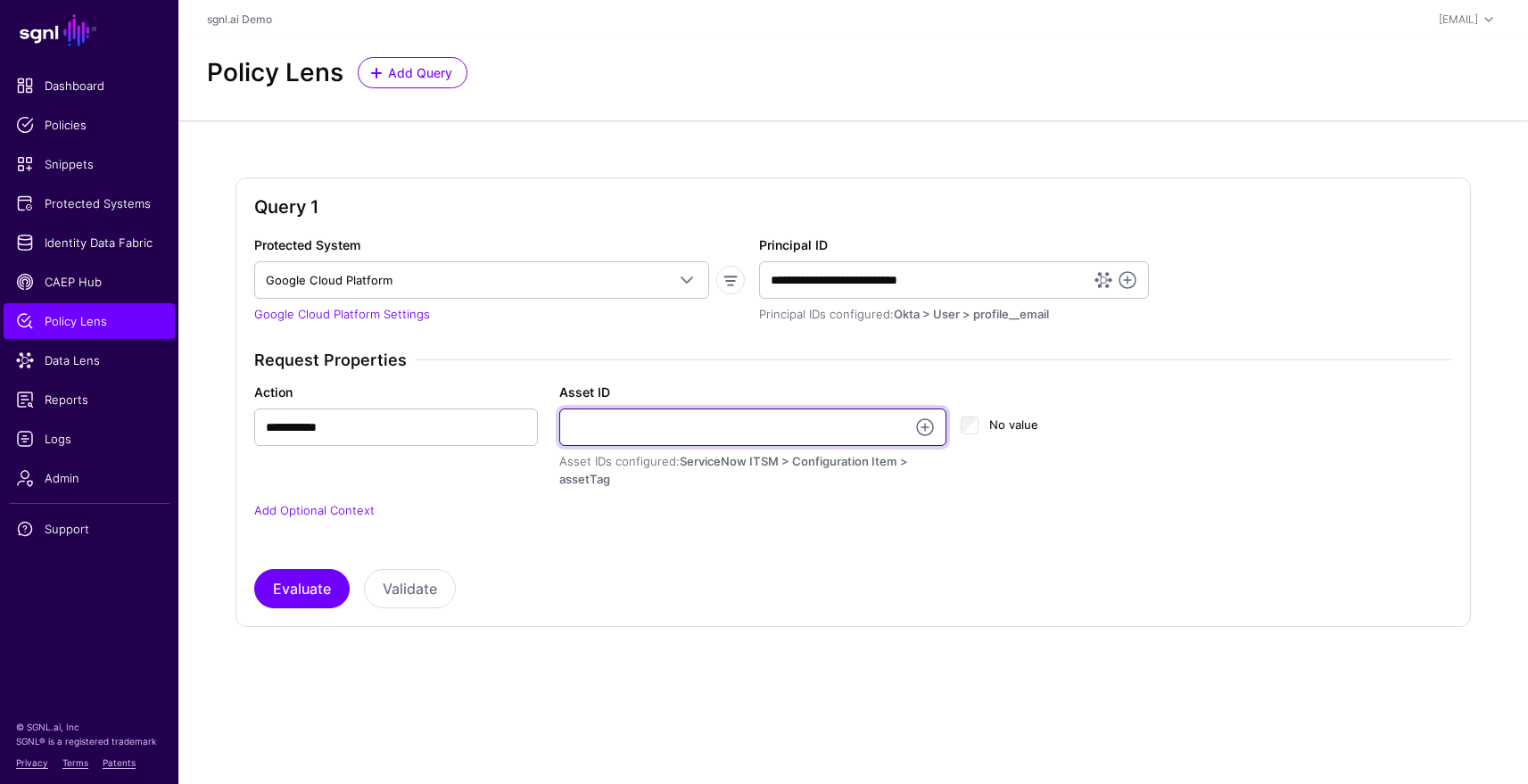 paste on "**********" 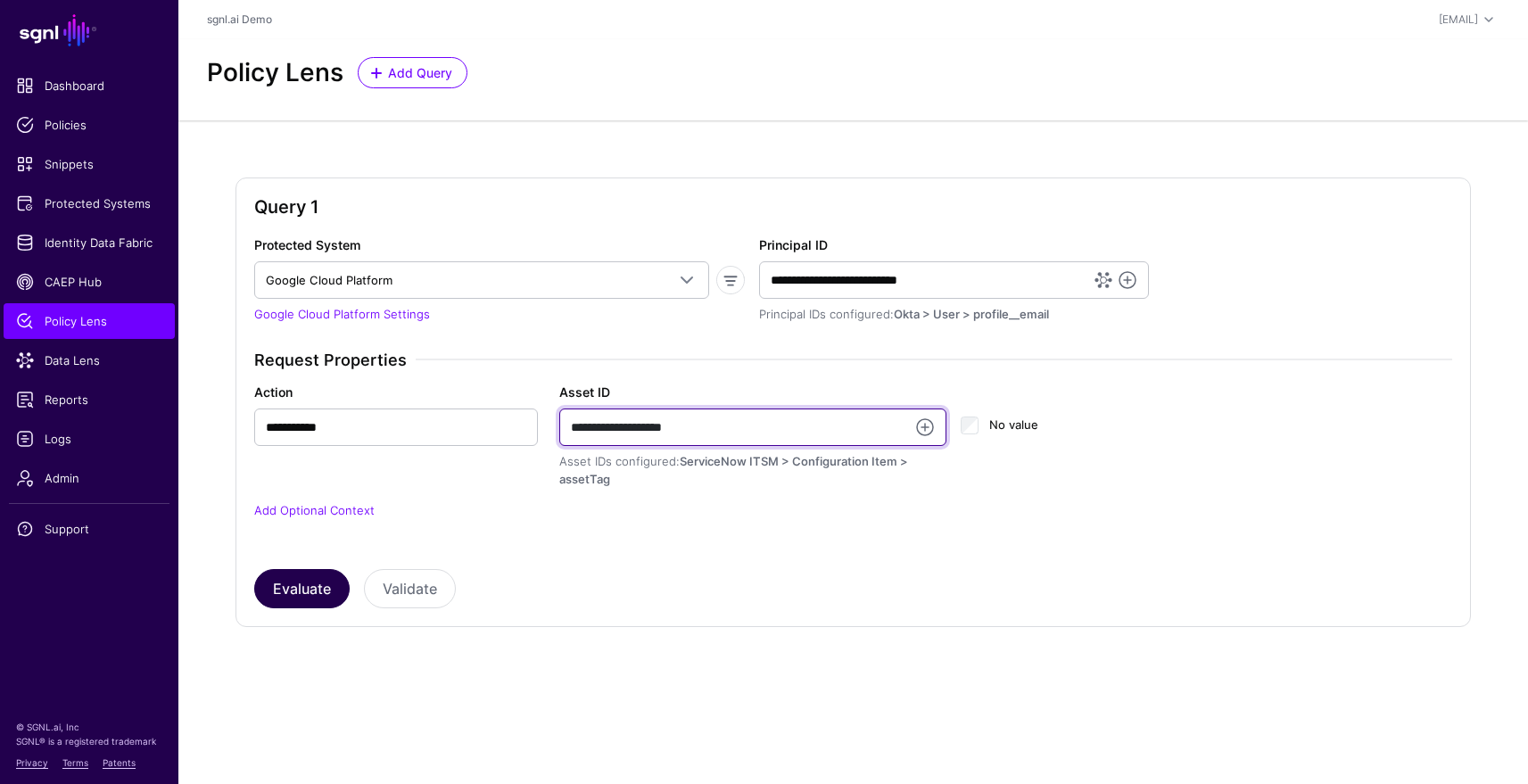 type on "**********" 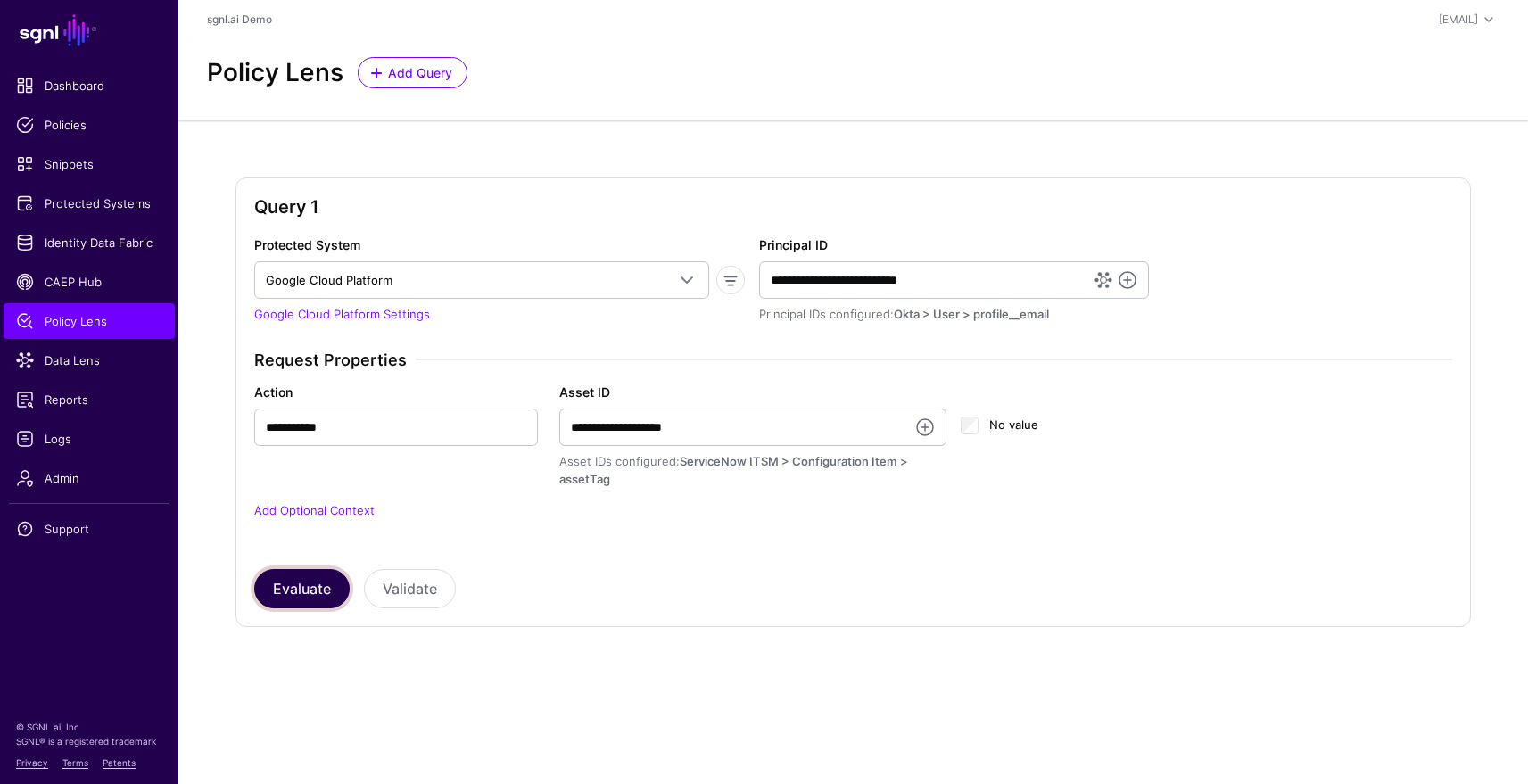 drag, startPoint x: 270, startPoint y: 580, endPoint x: 585, endPoint y: 477, distance: 331.41 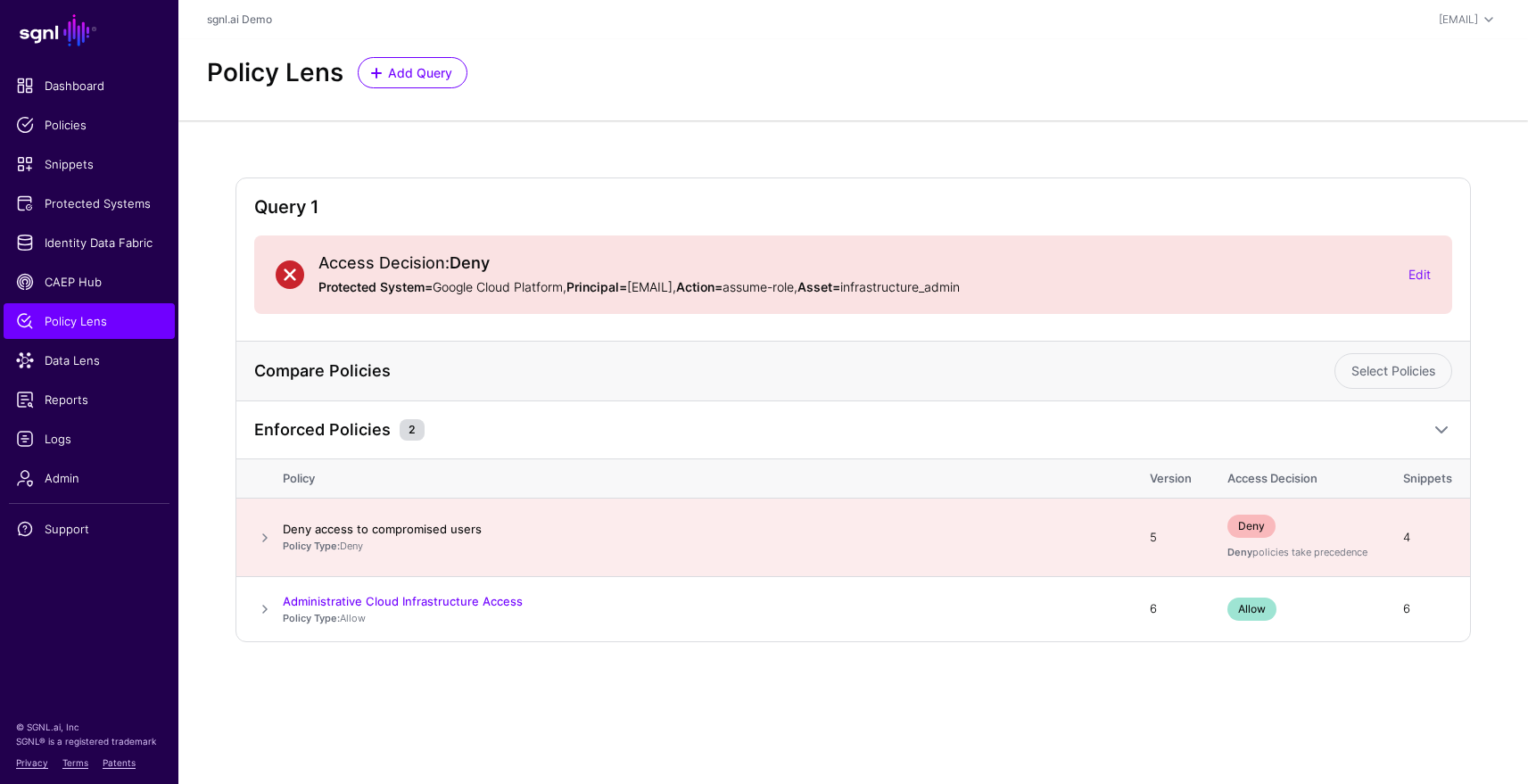 drag, startPoint x: 261, startPoint y: 540, endPoint x: 313, endPoint y: 520, distance: 55.71355 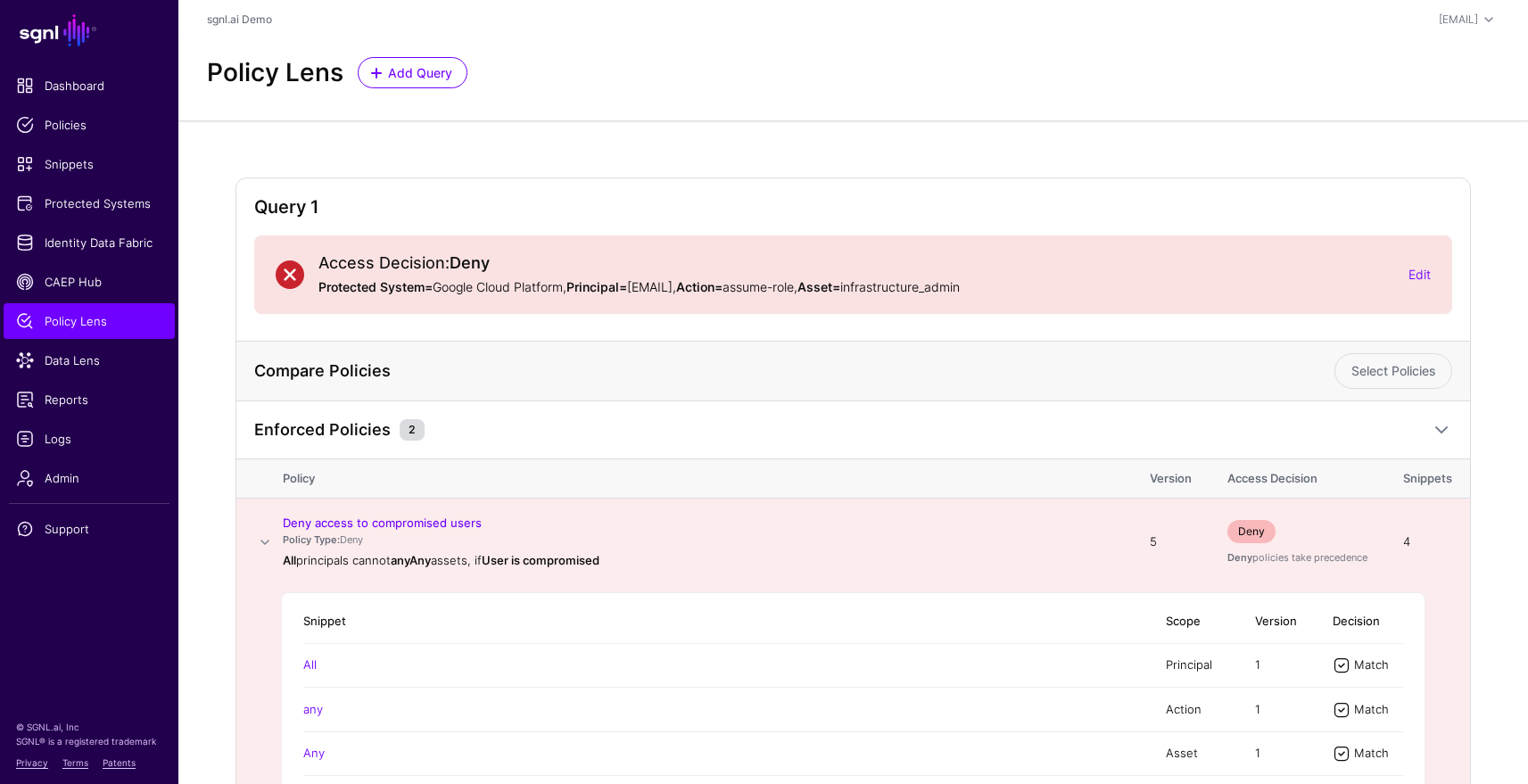 scroll, scrollTop: 219, scrollLeft: 0, axis: vertical 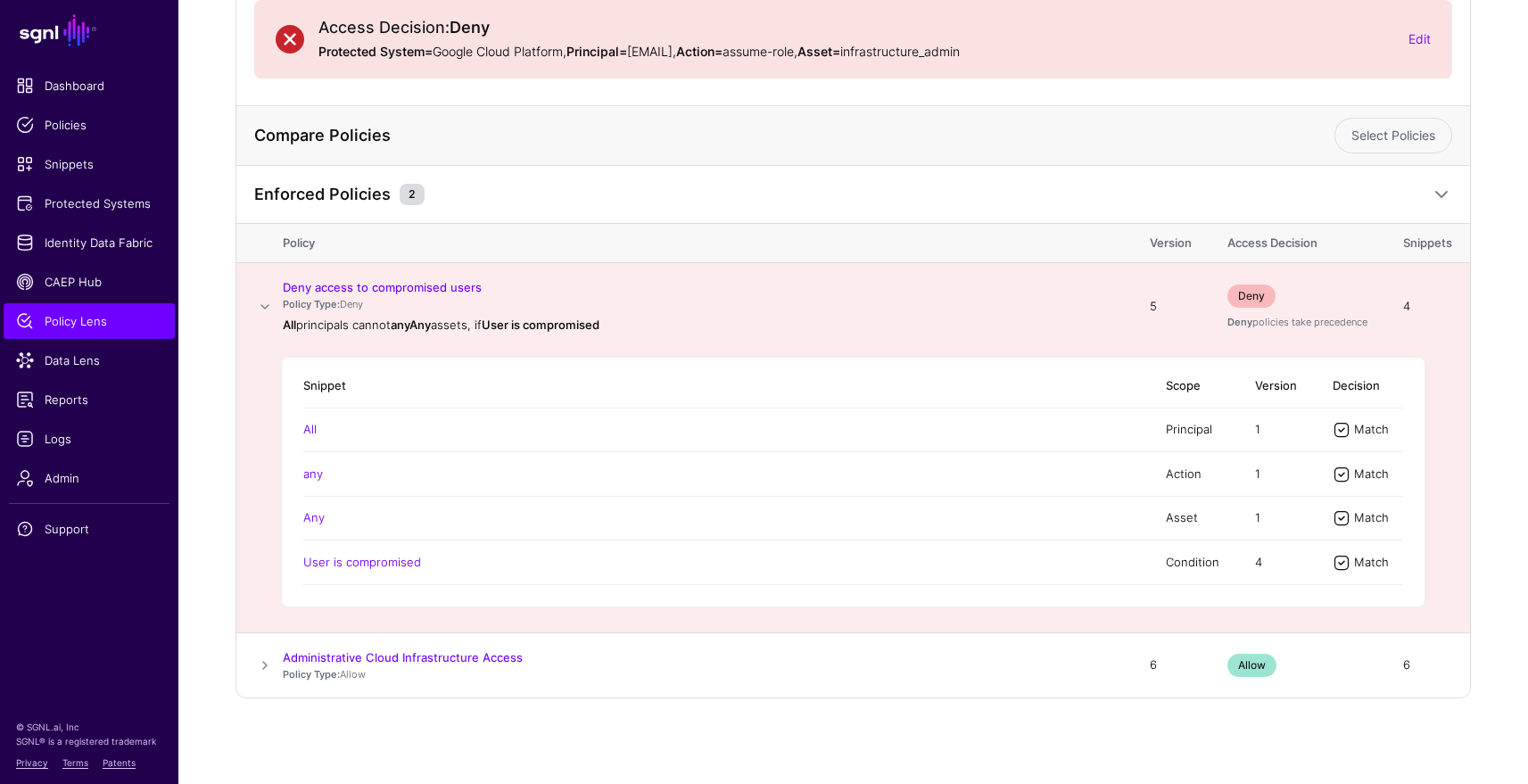 click at bounding box center (265, 307) 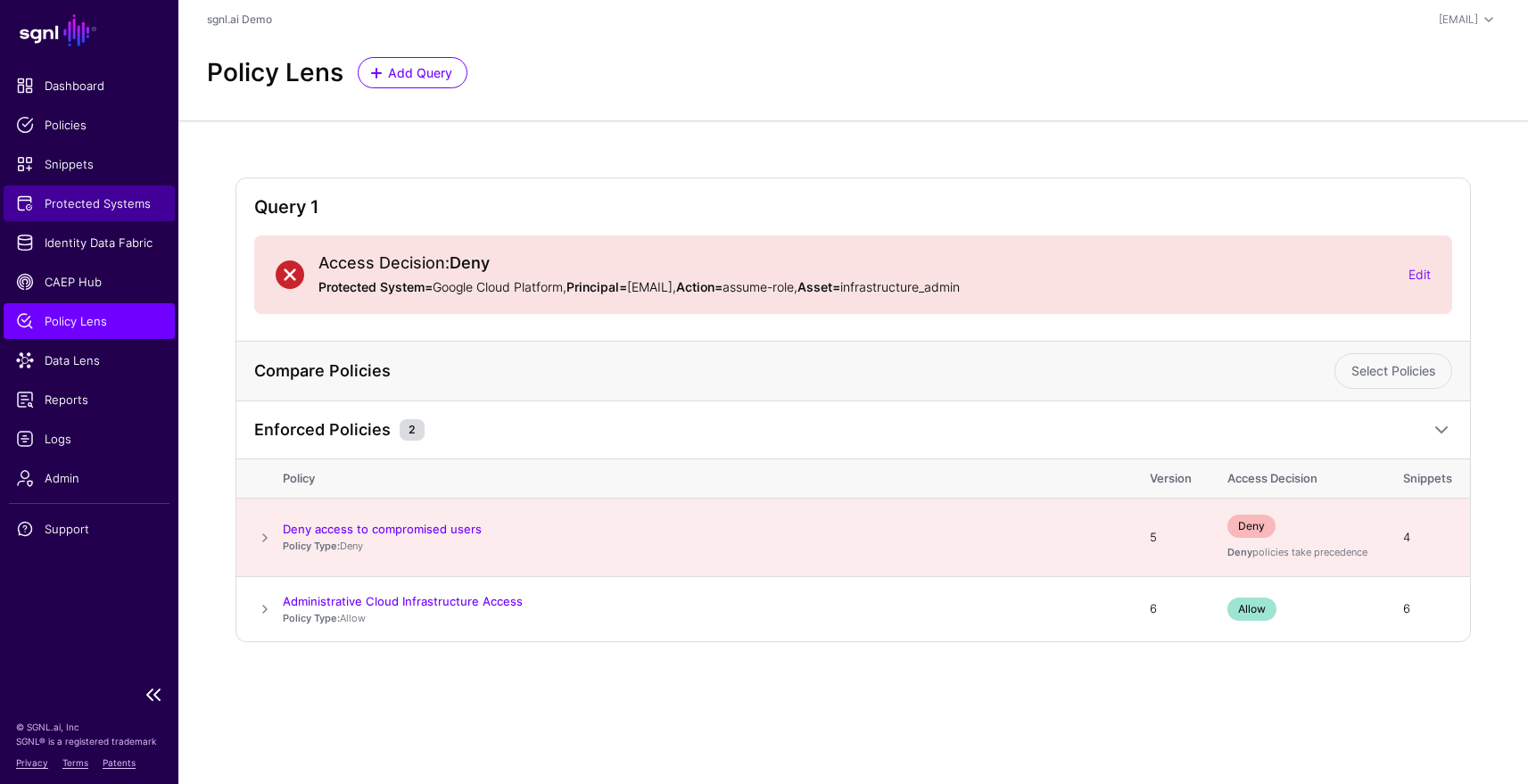 click on "Protected Systems" 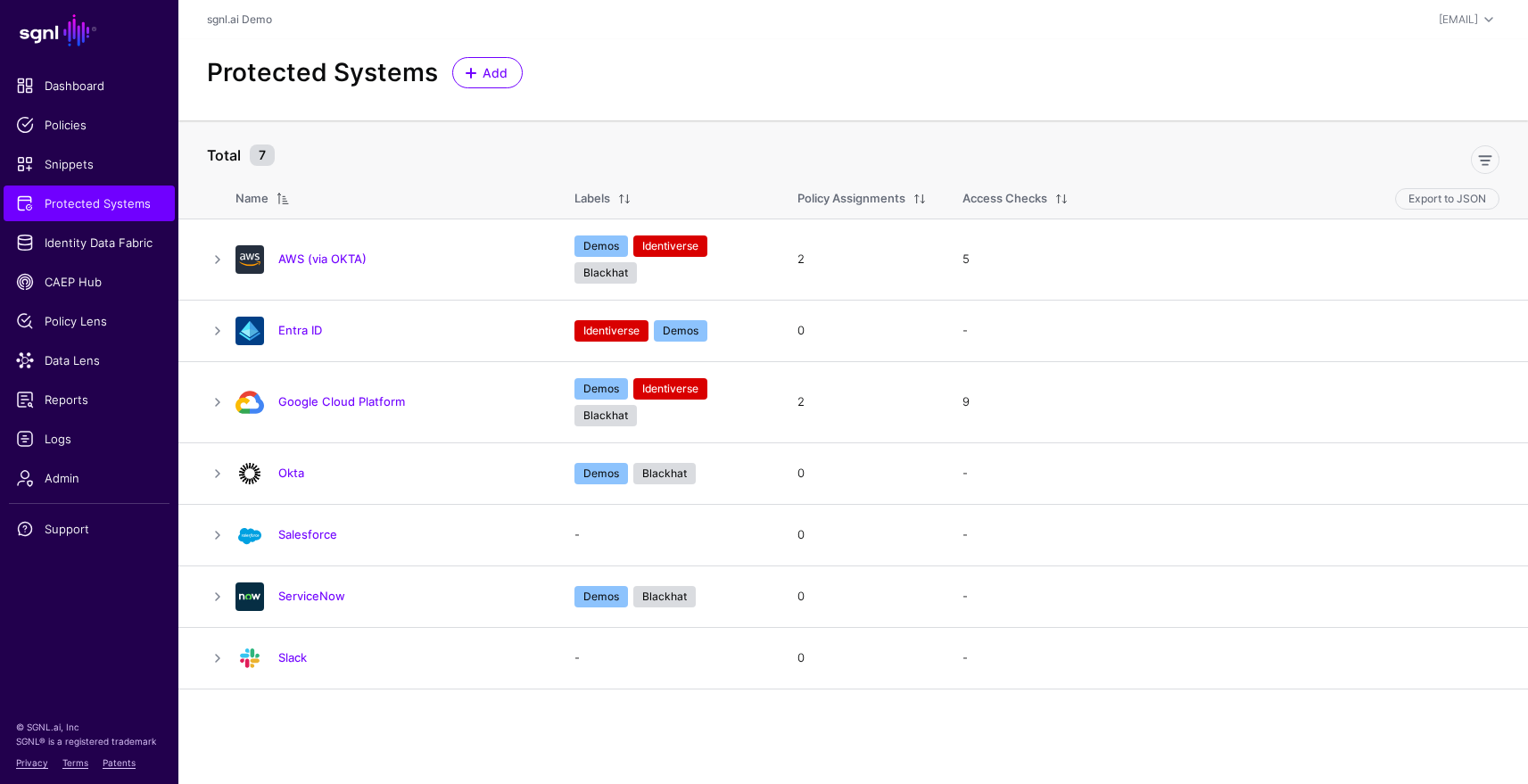 click on "Google Cloud Platform" 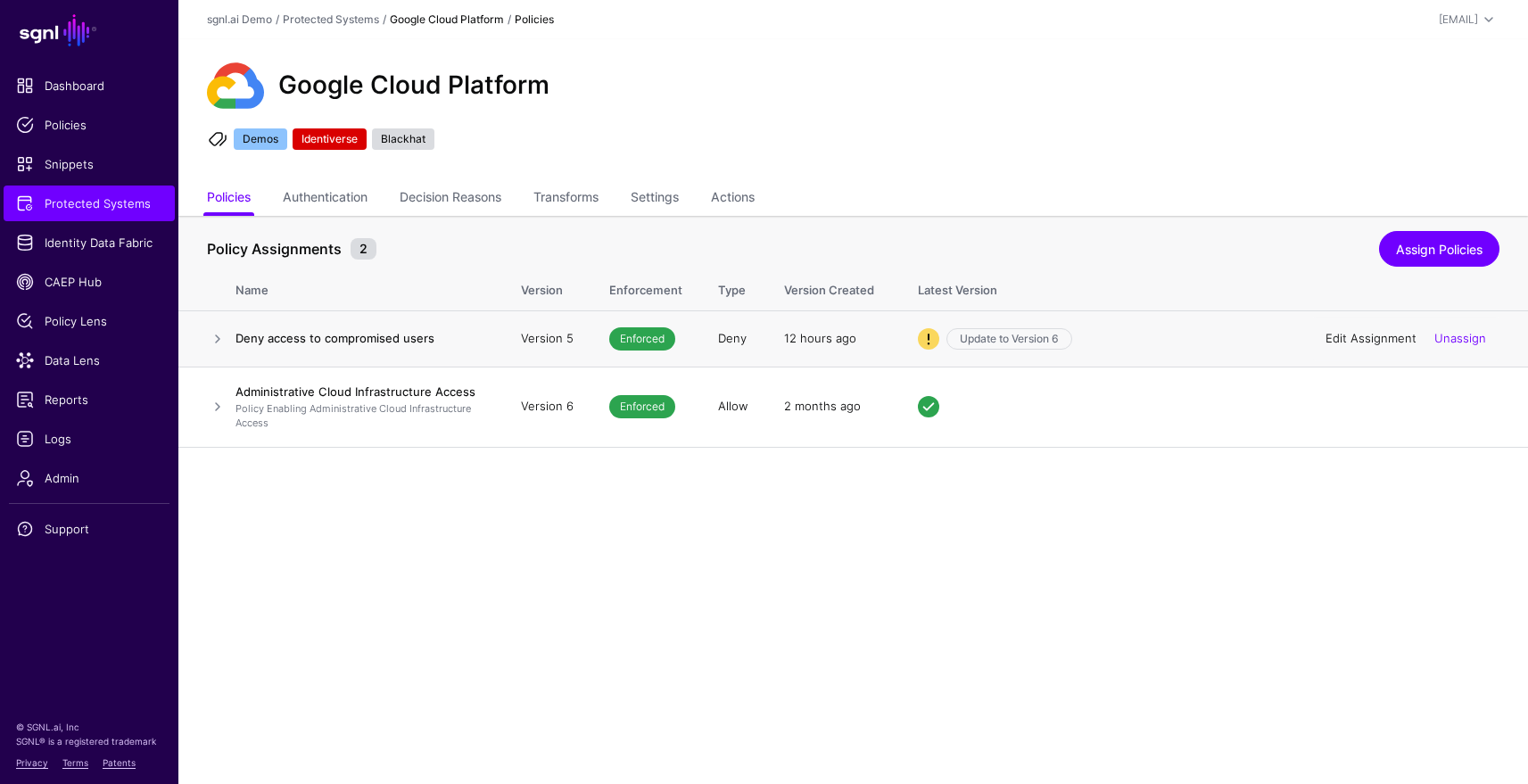 click on "Edit Assignment" 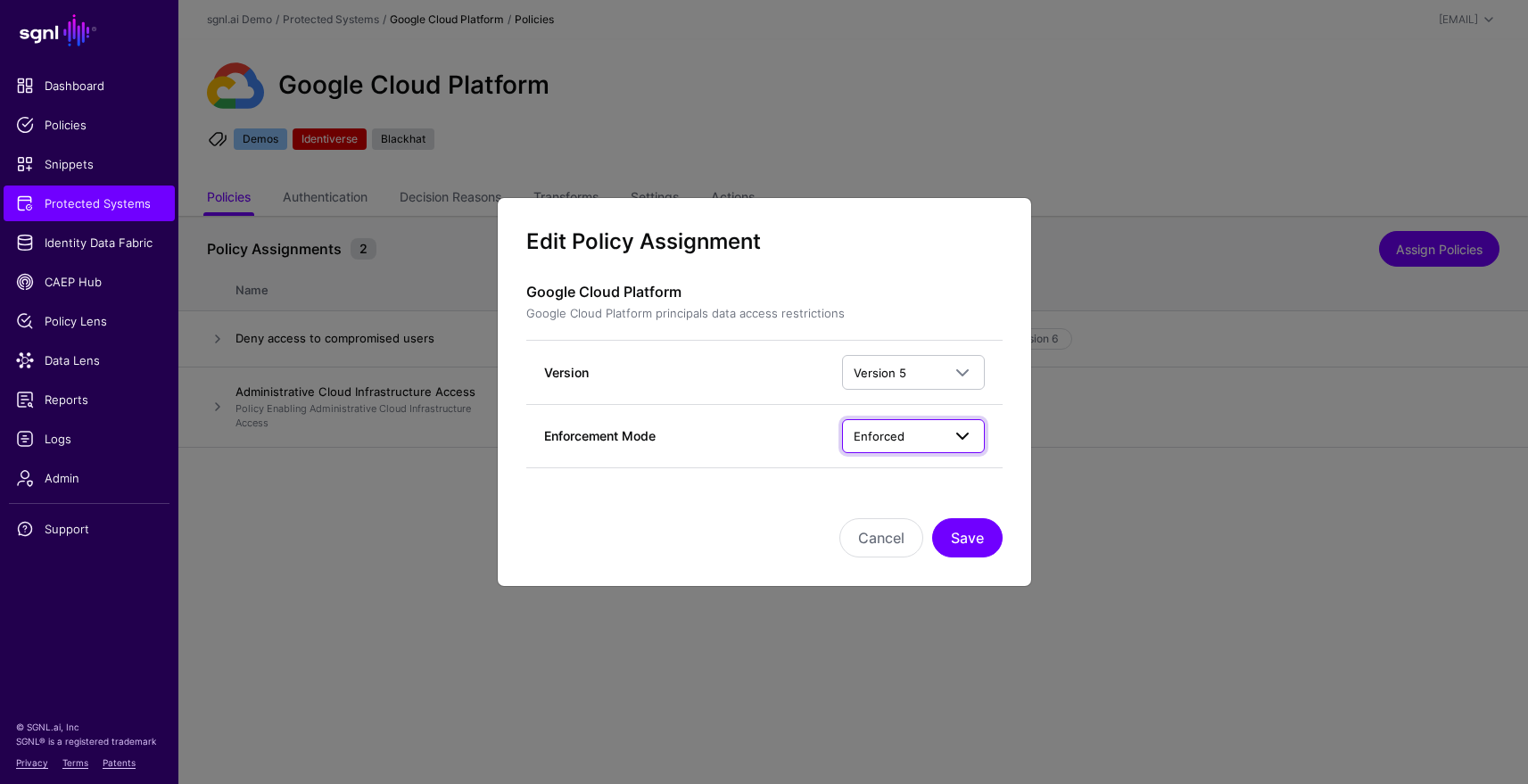 click on "Enforced" at bounding box center (913, 436) 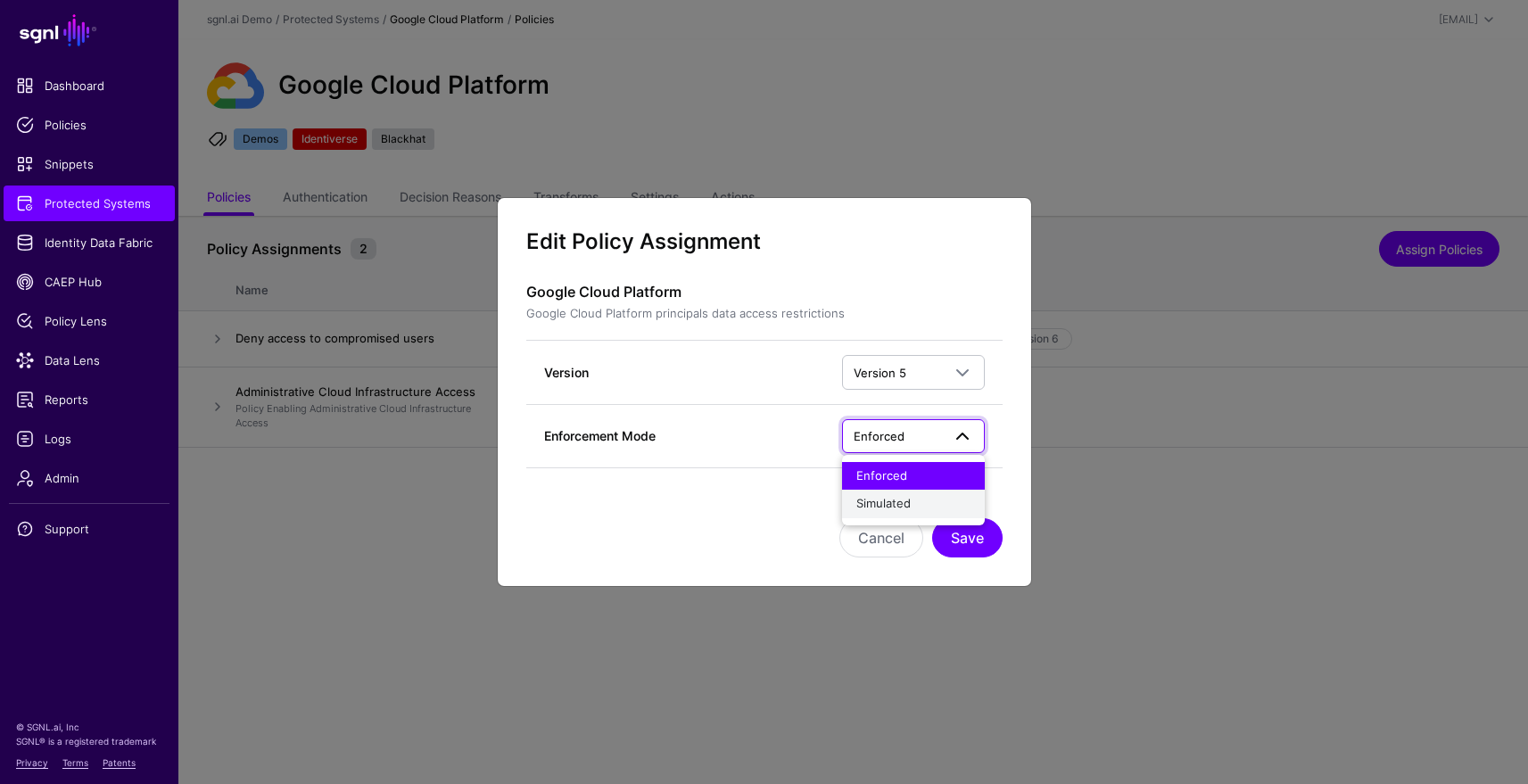 click on "Simulated" 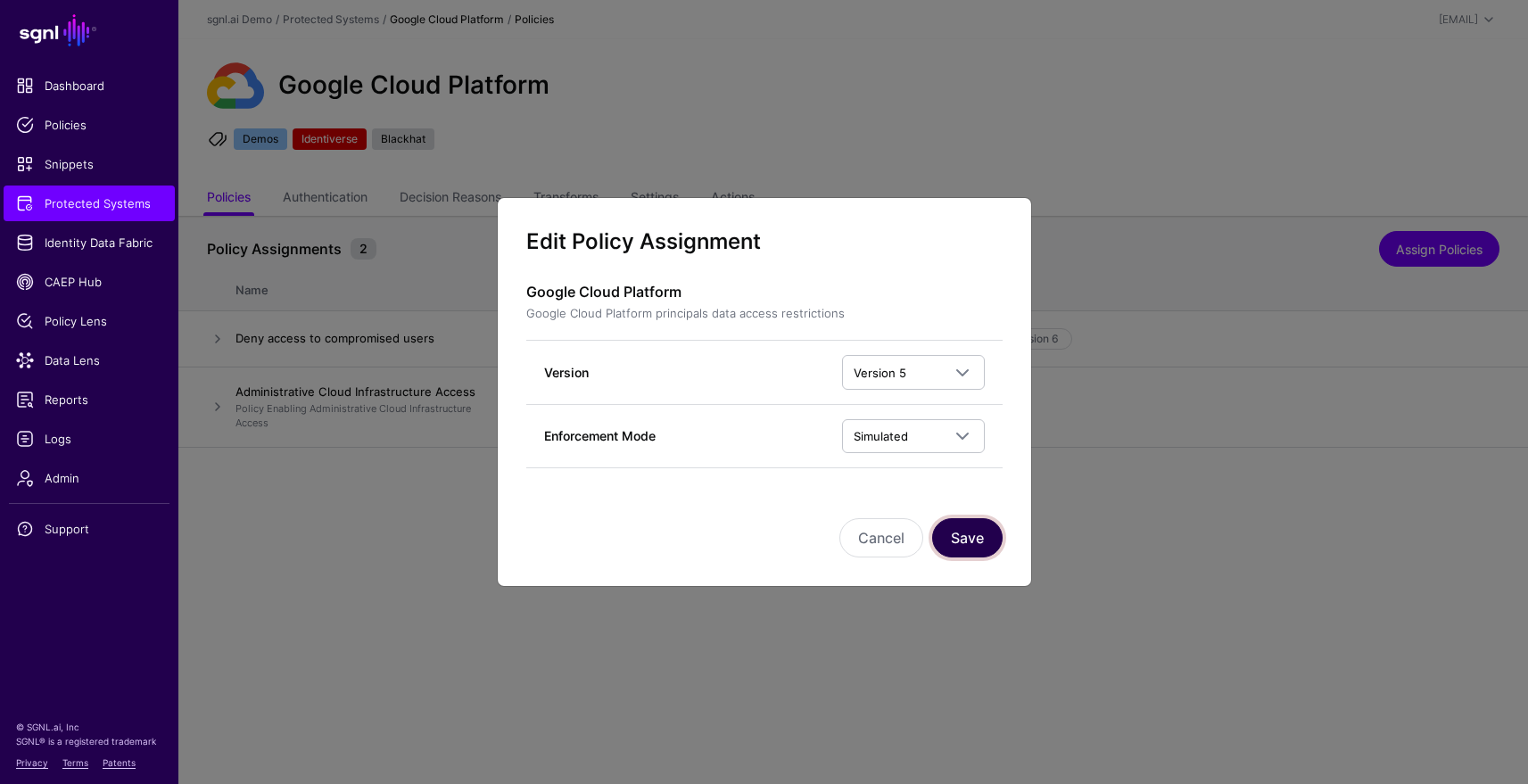 click on "Save" 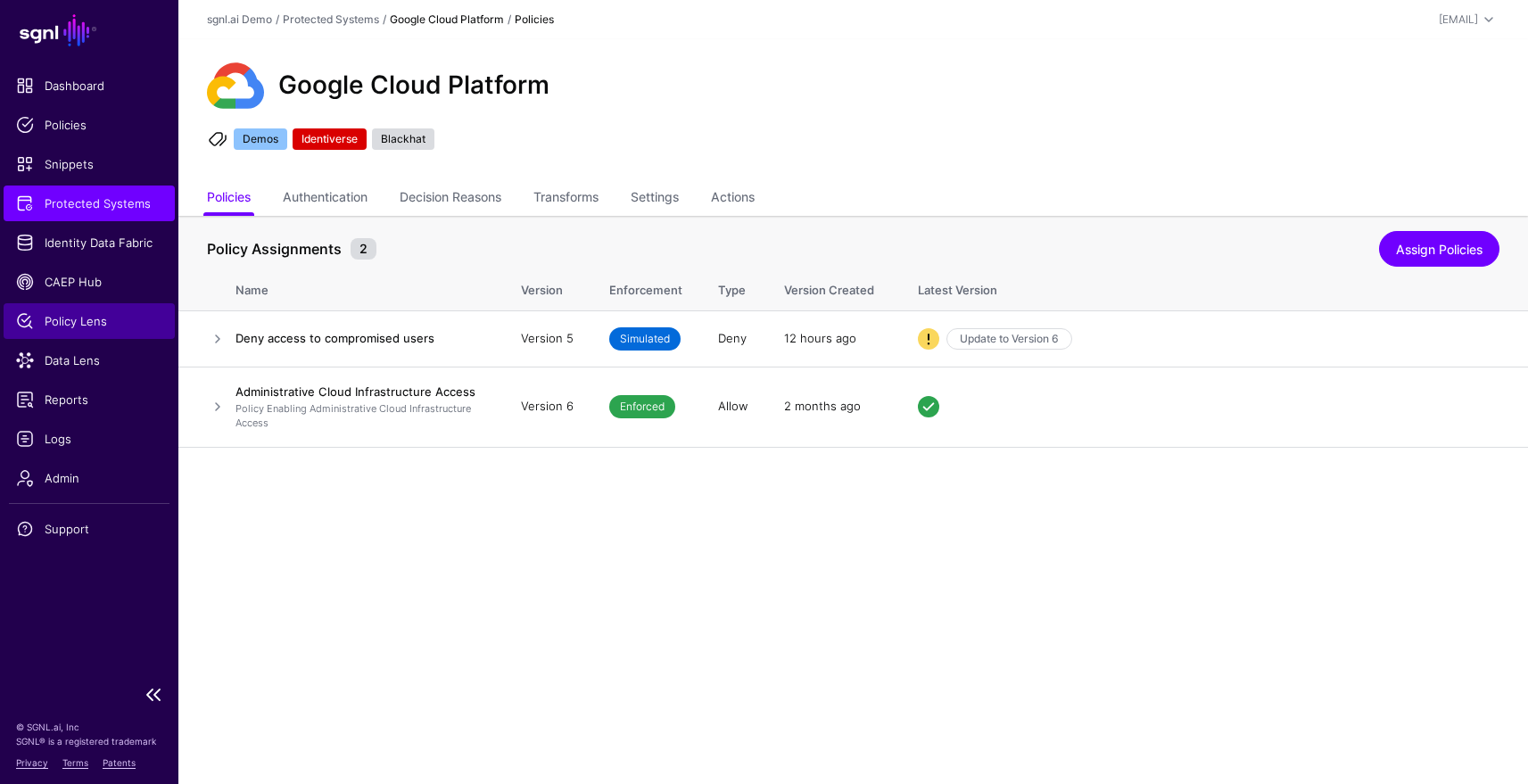 click on "Policy Lens" 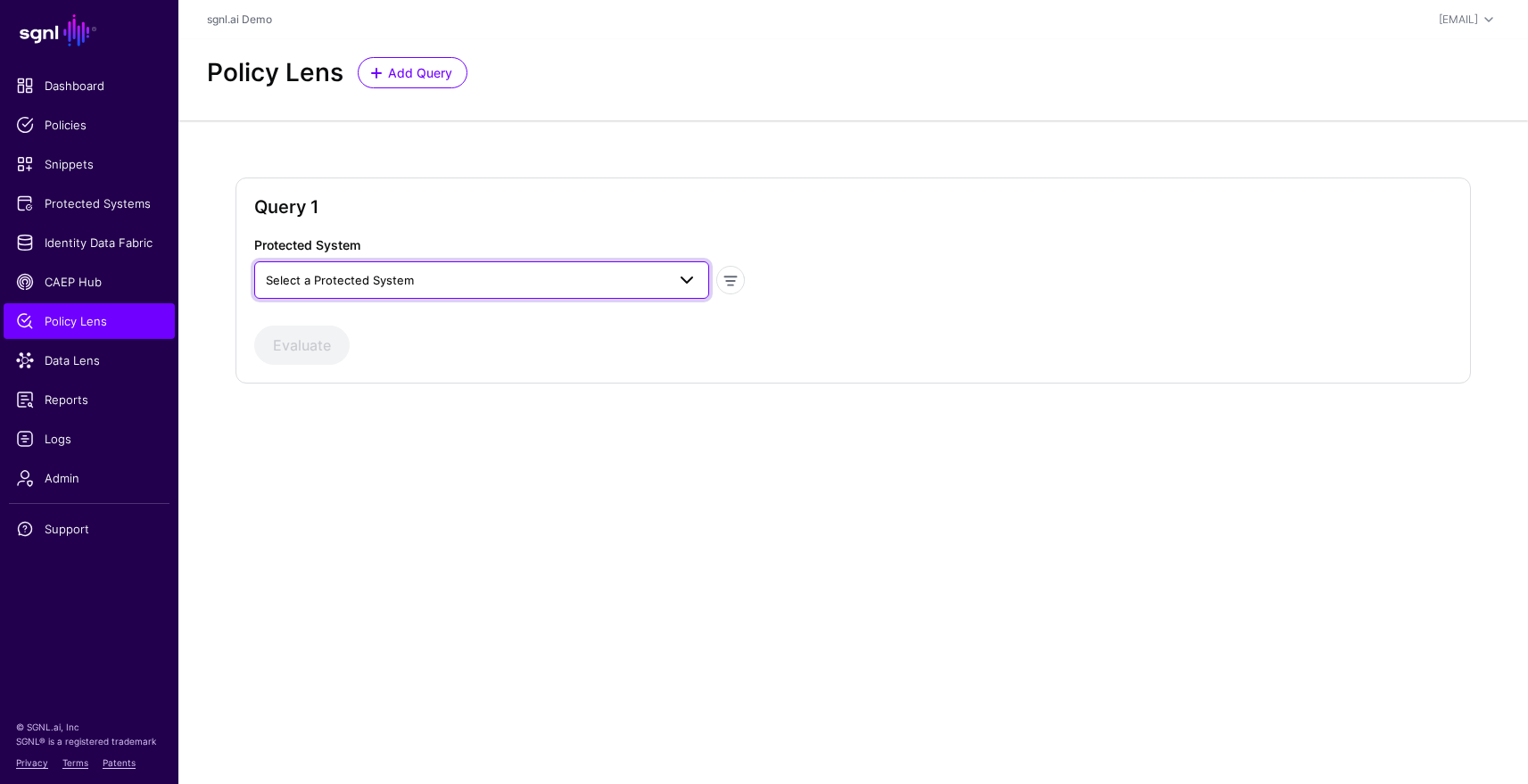click on "Select a Protected System" at bounding box center (482, 280) 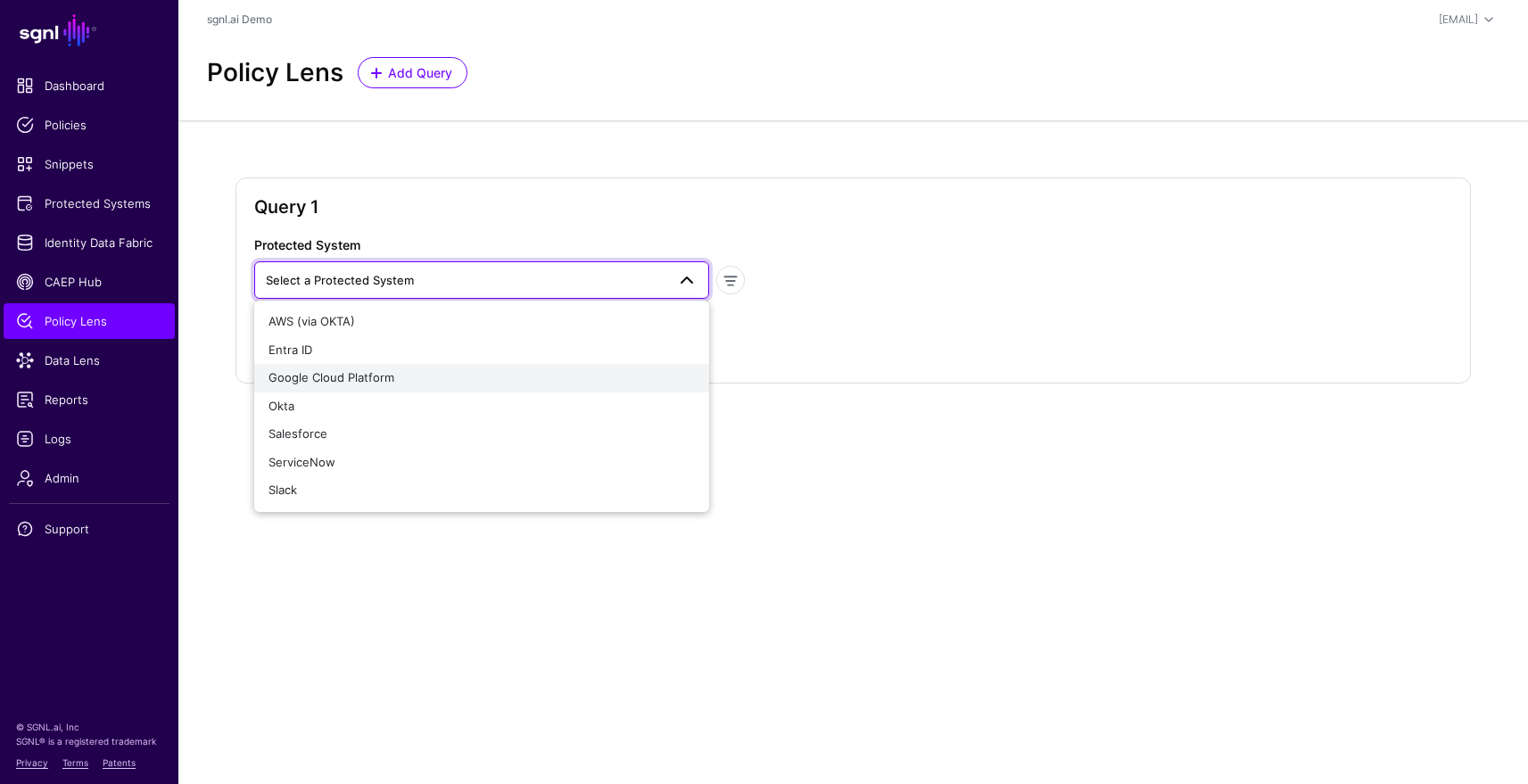 click on "Google Cloud Platform" at bounding box center (482, 378) 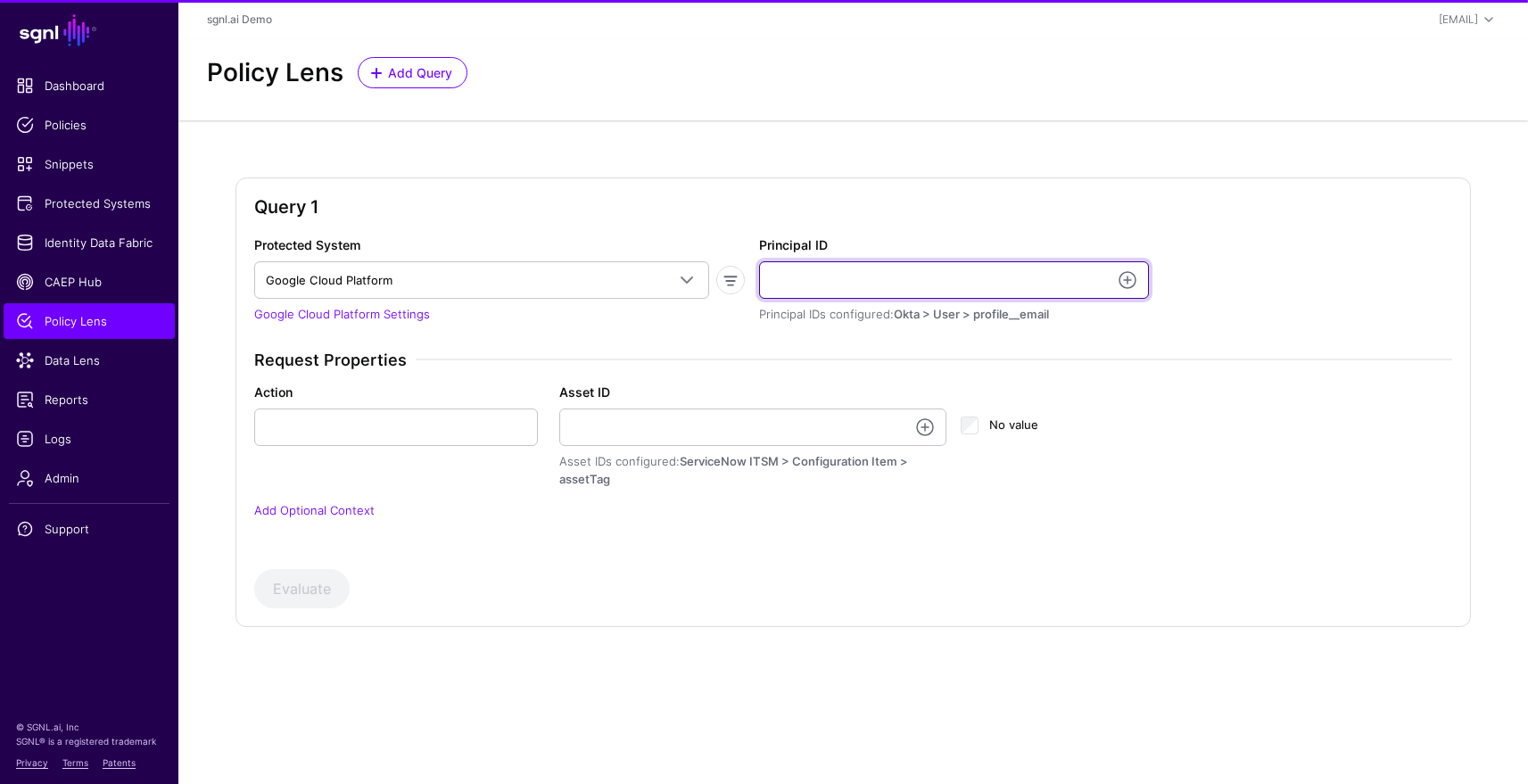click on "Principal ID" at bounding box center (954, 280) 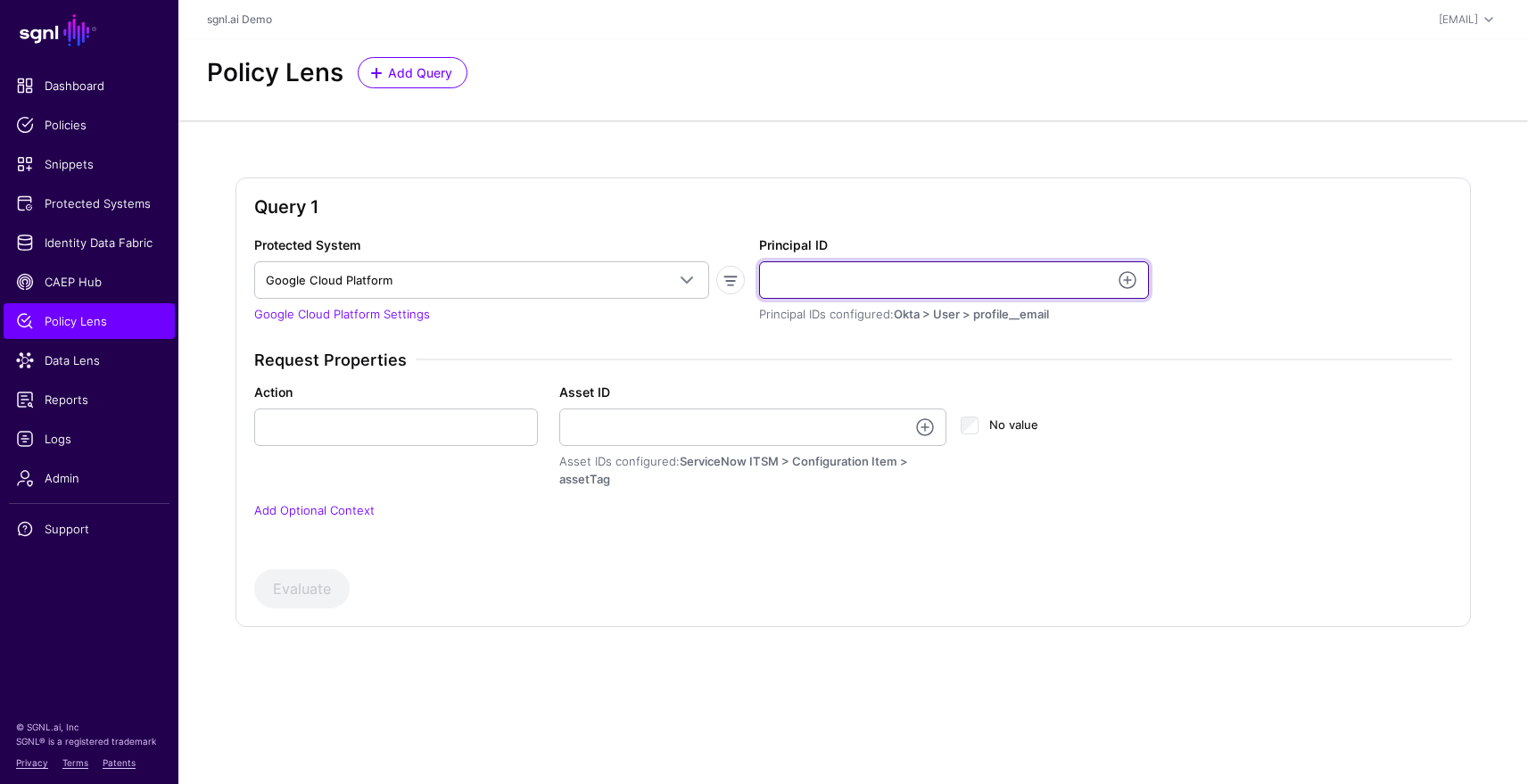 type on "*" 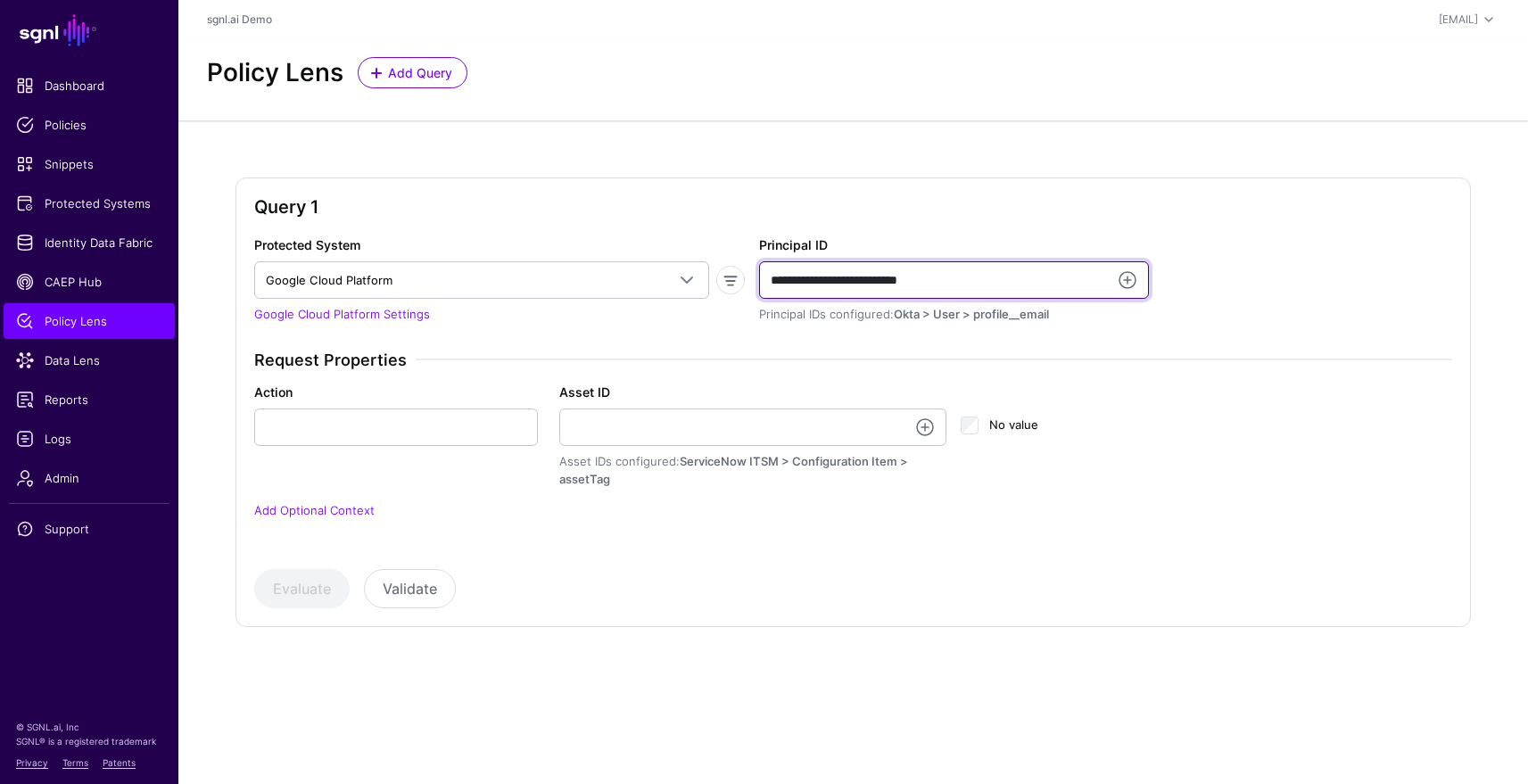 type on "**********" 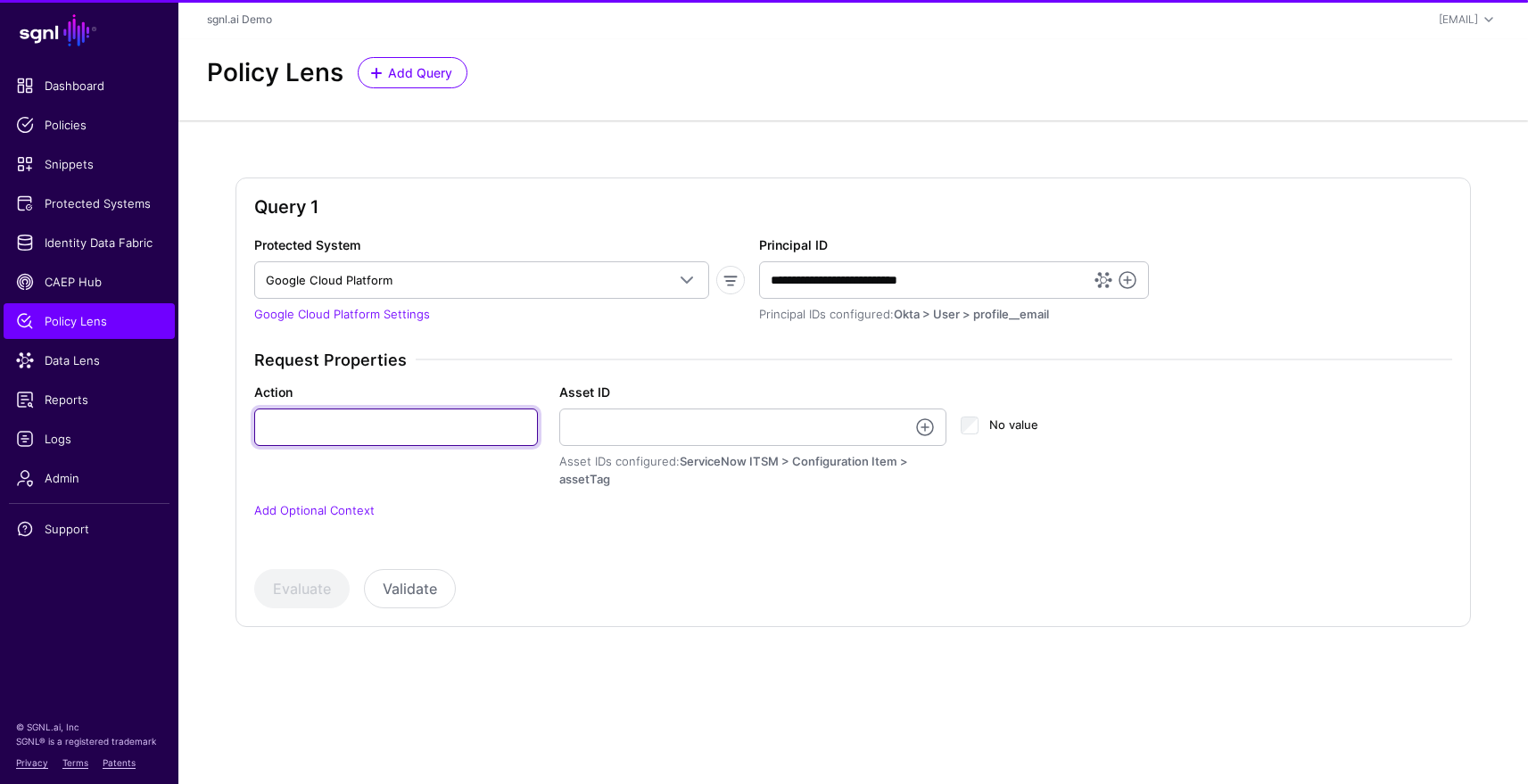 type on "*" 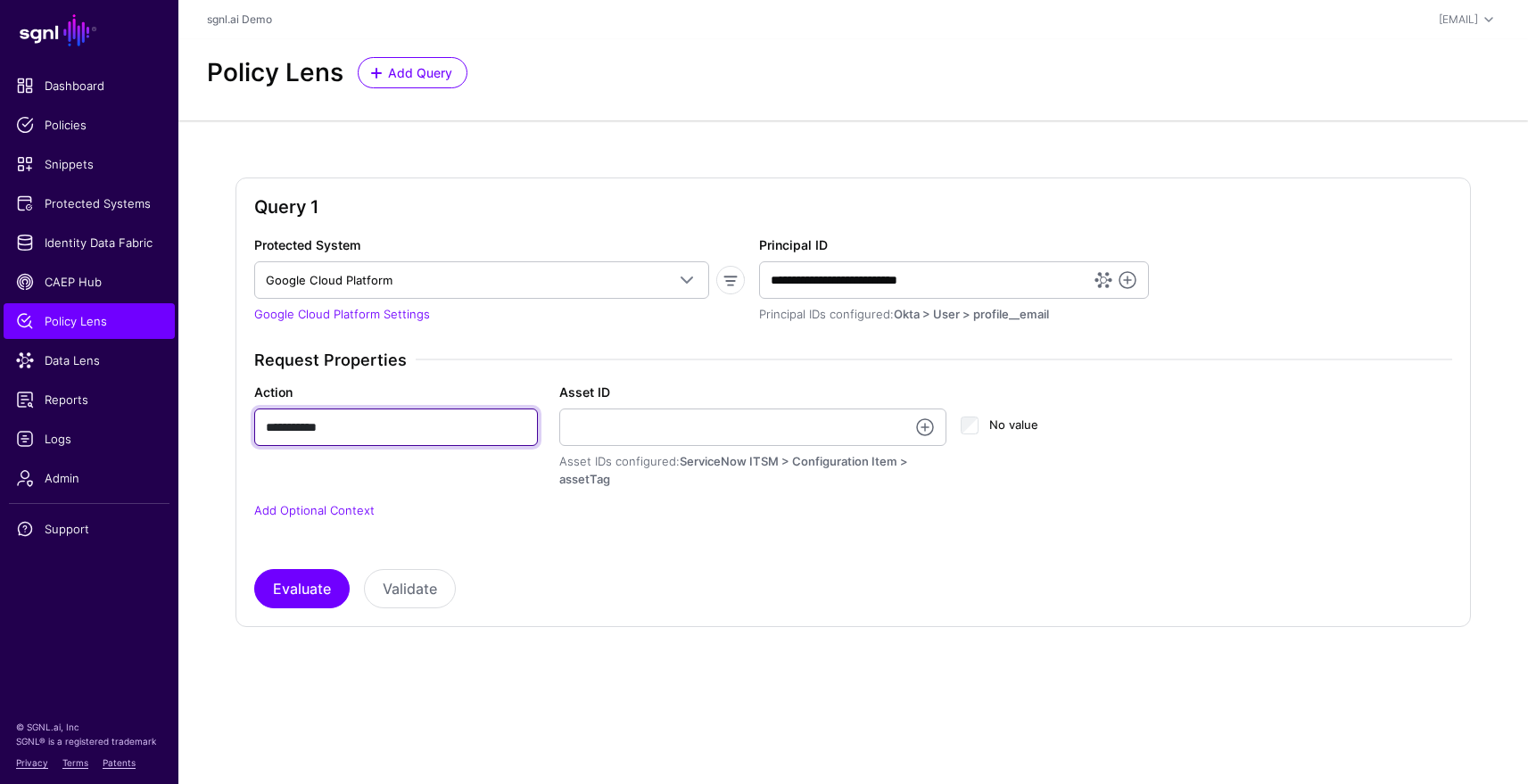 type on "**********" 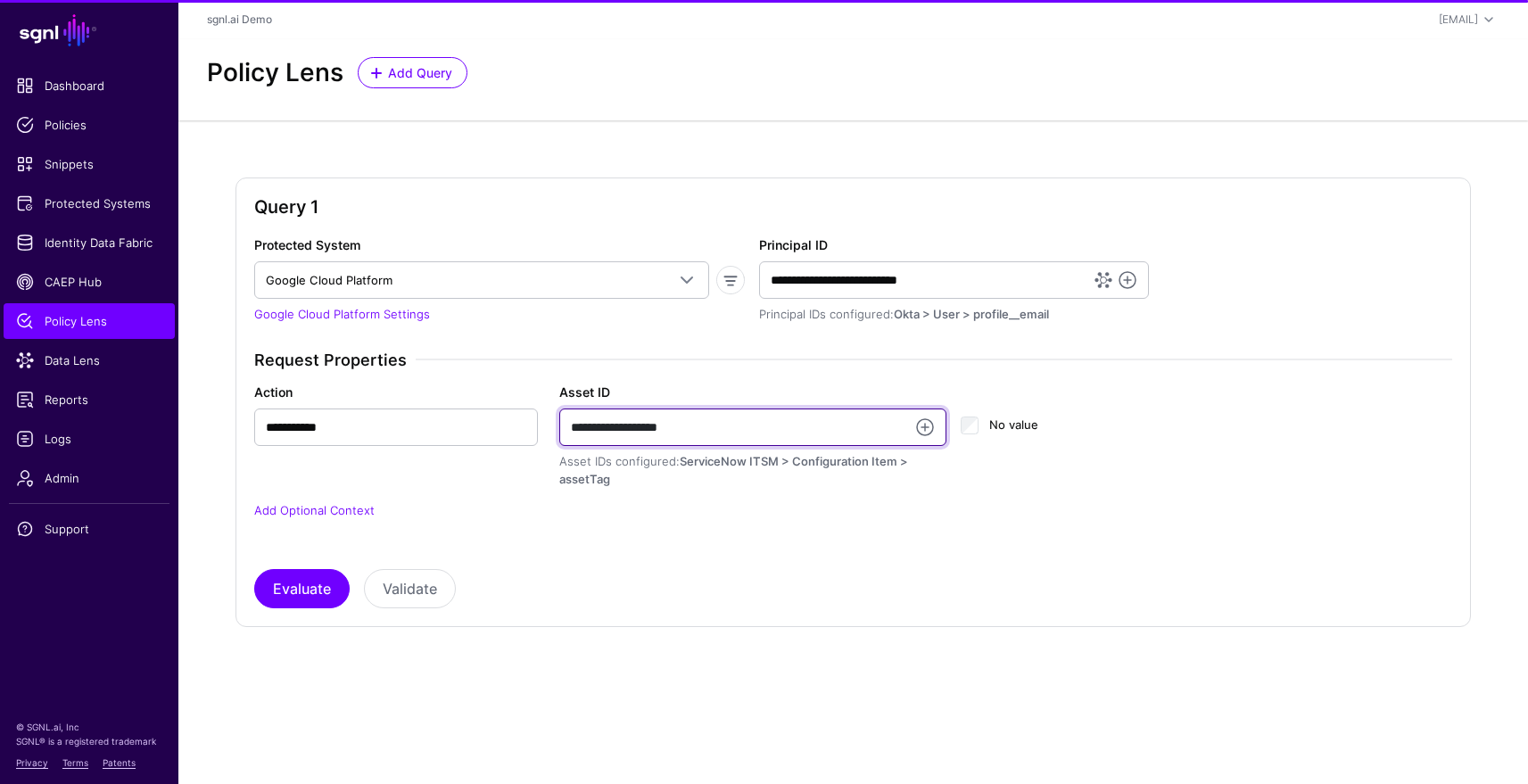 type on "**********" 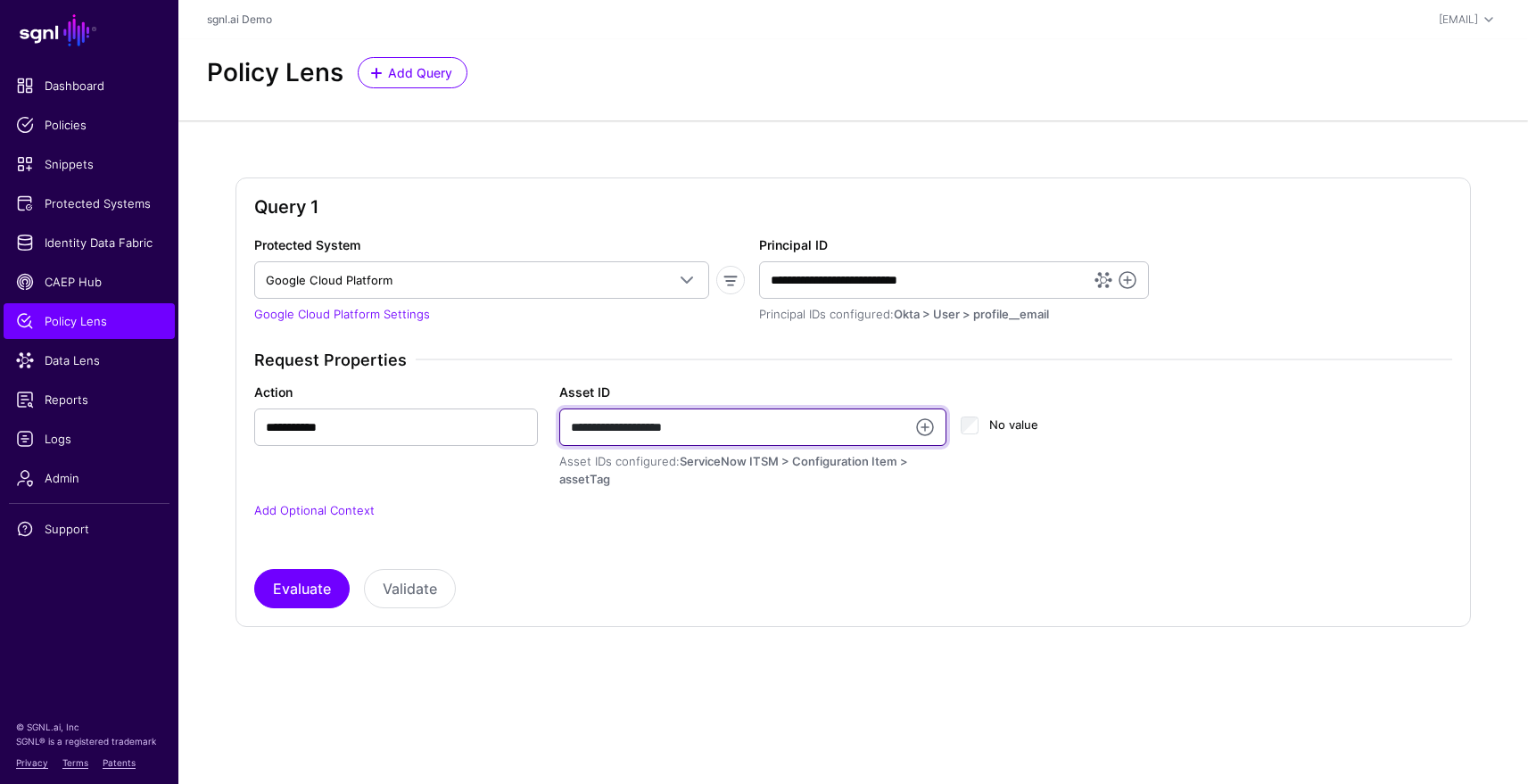 click on "Evaluate" at bounding box center (301, 589) 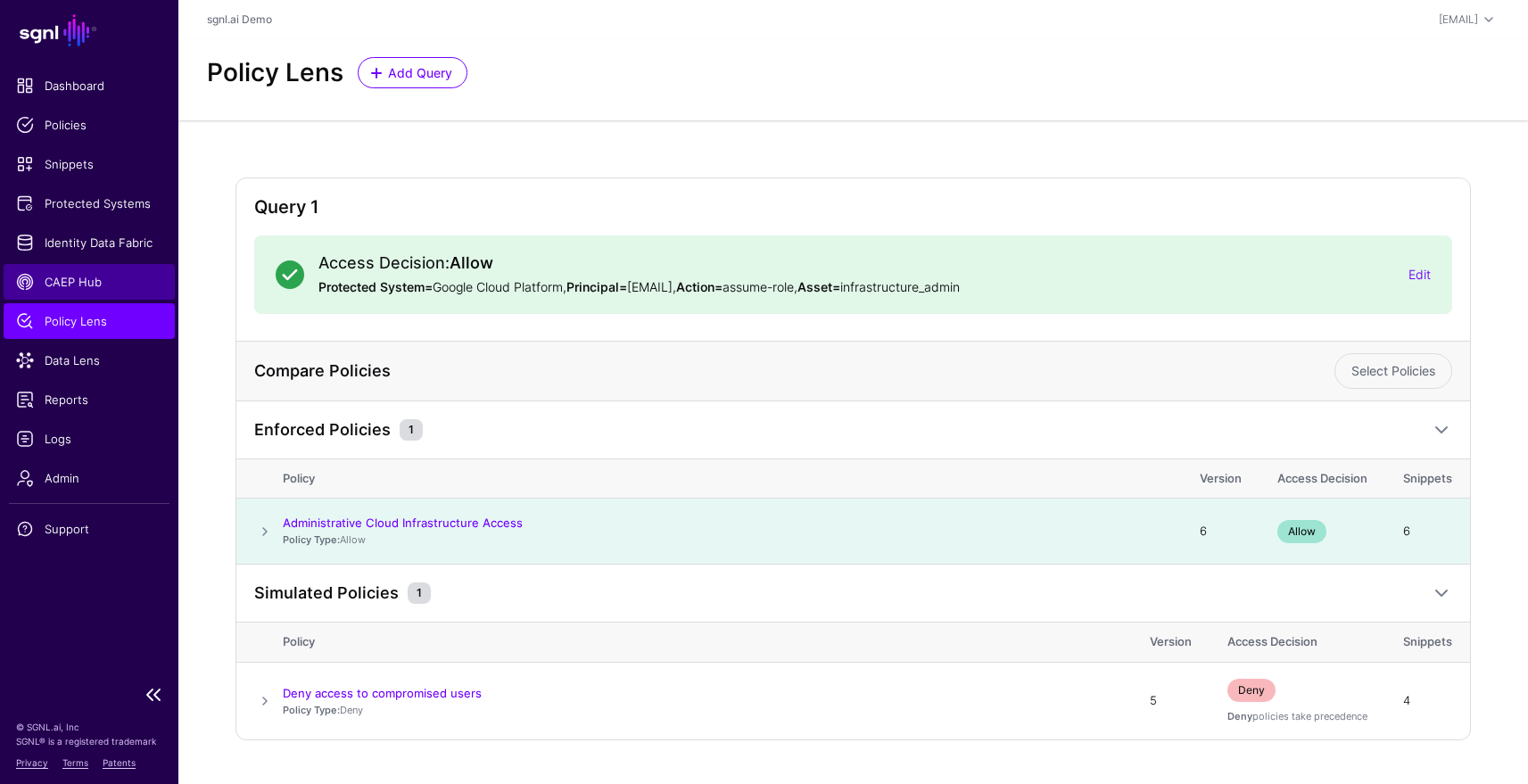 click on "CAEP Hub" 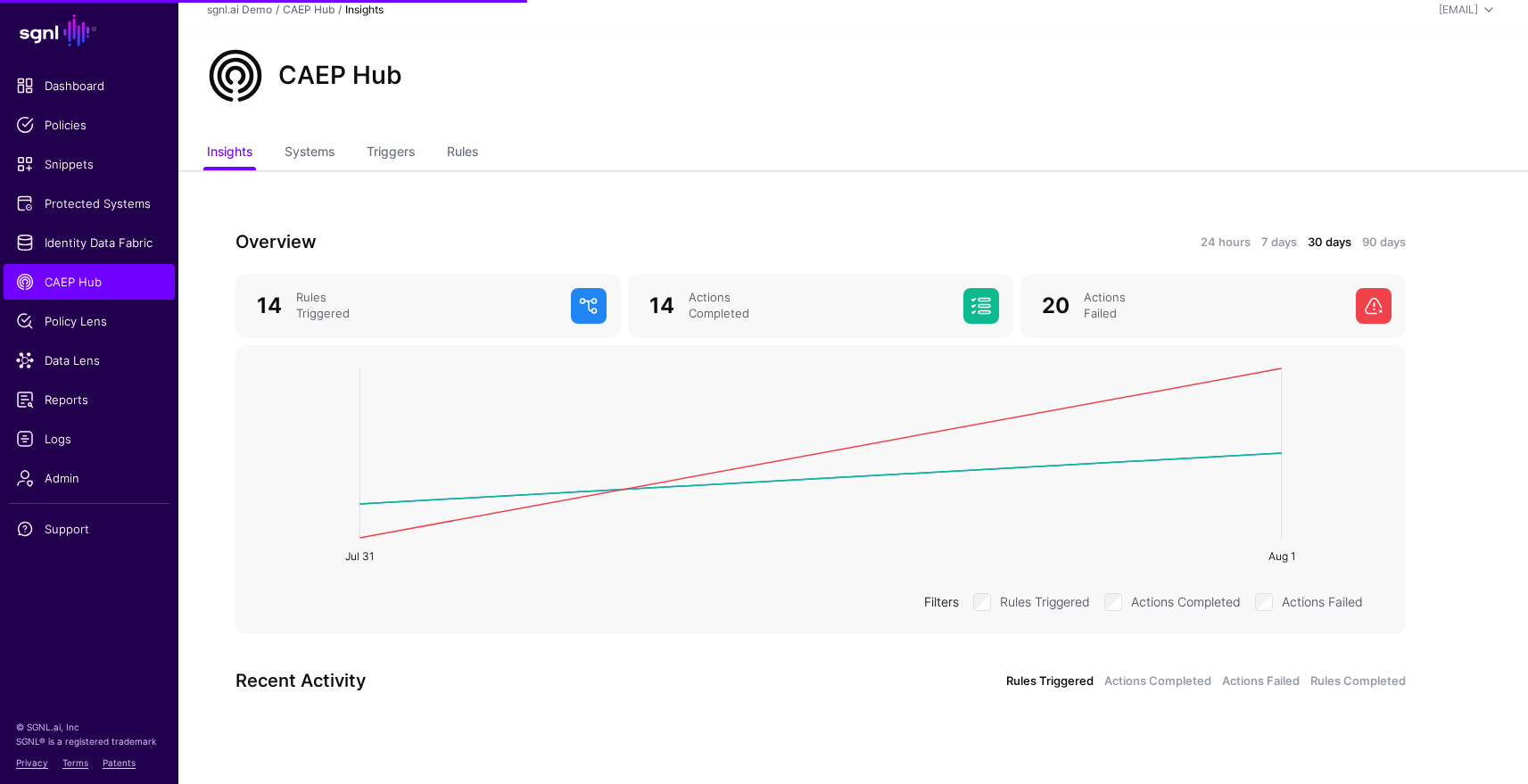 scroll, scrollTop: 108, scrollLeft: 0, axis: vertical 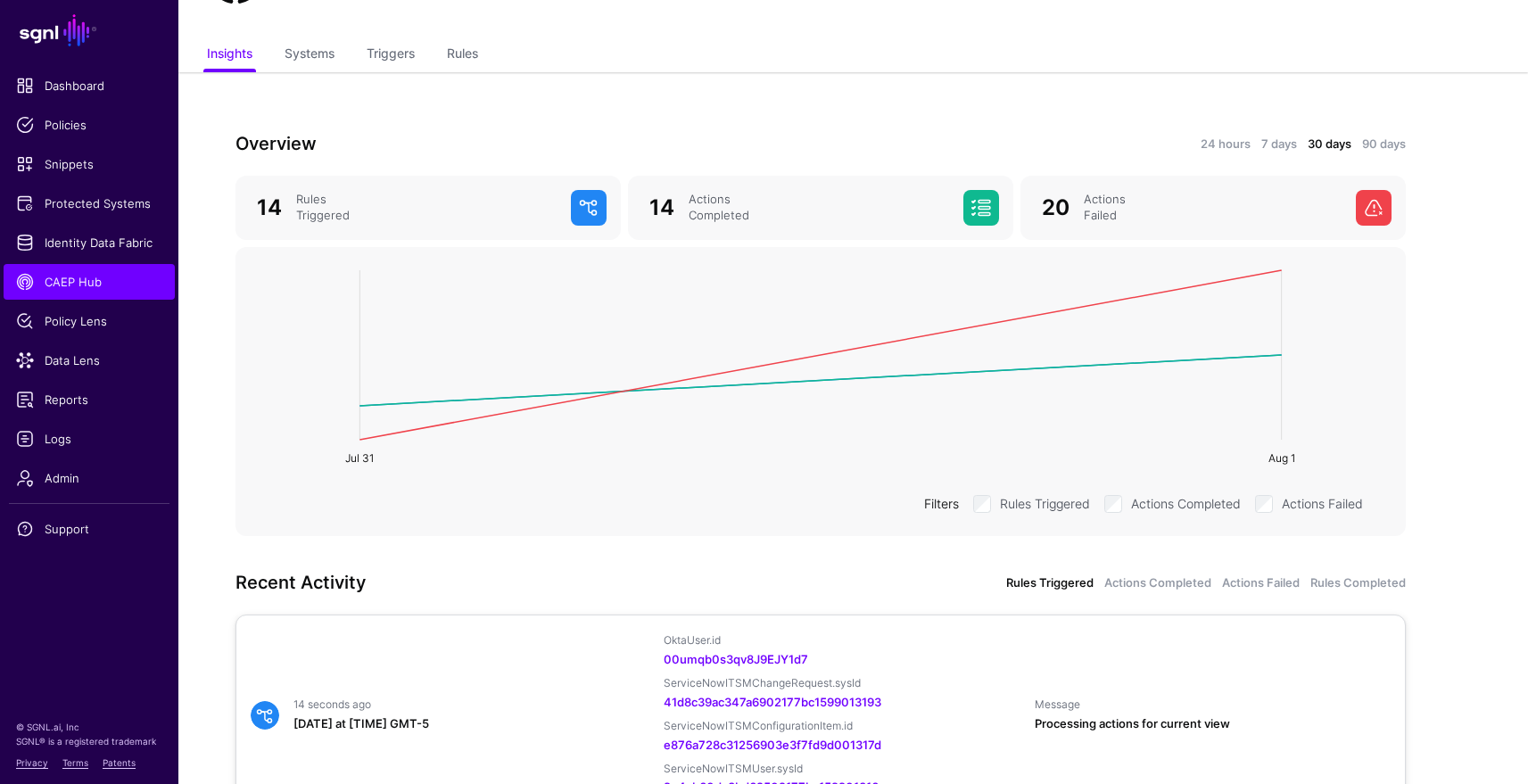 click on "August 1, 2025 at 9:35:45 AM GMT-5" at bounding box center [471, 724] 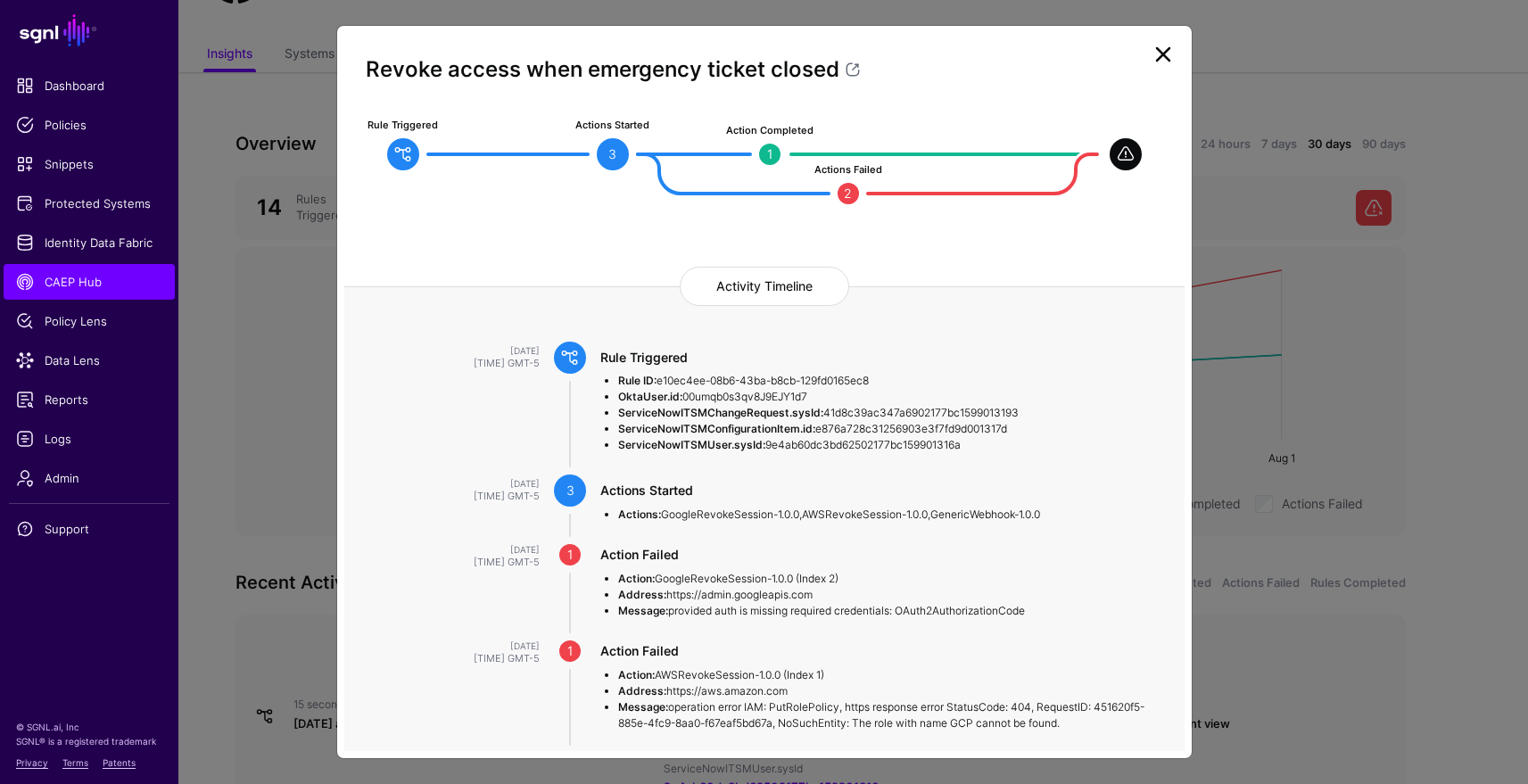 scroll, scrollTop: 182, scrollLeft: 0, axis: vertical 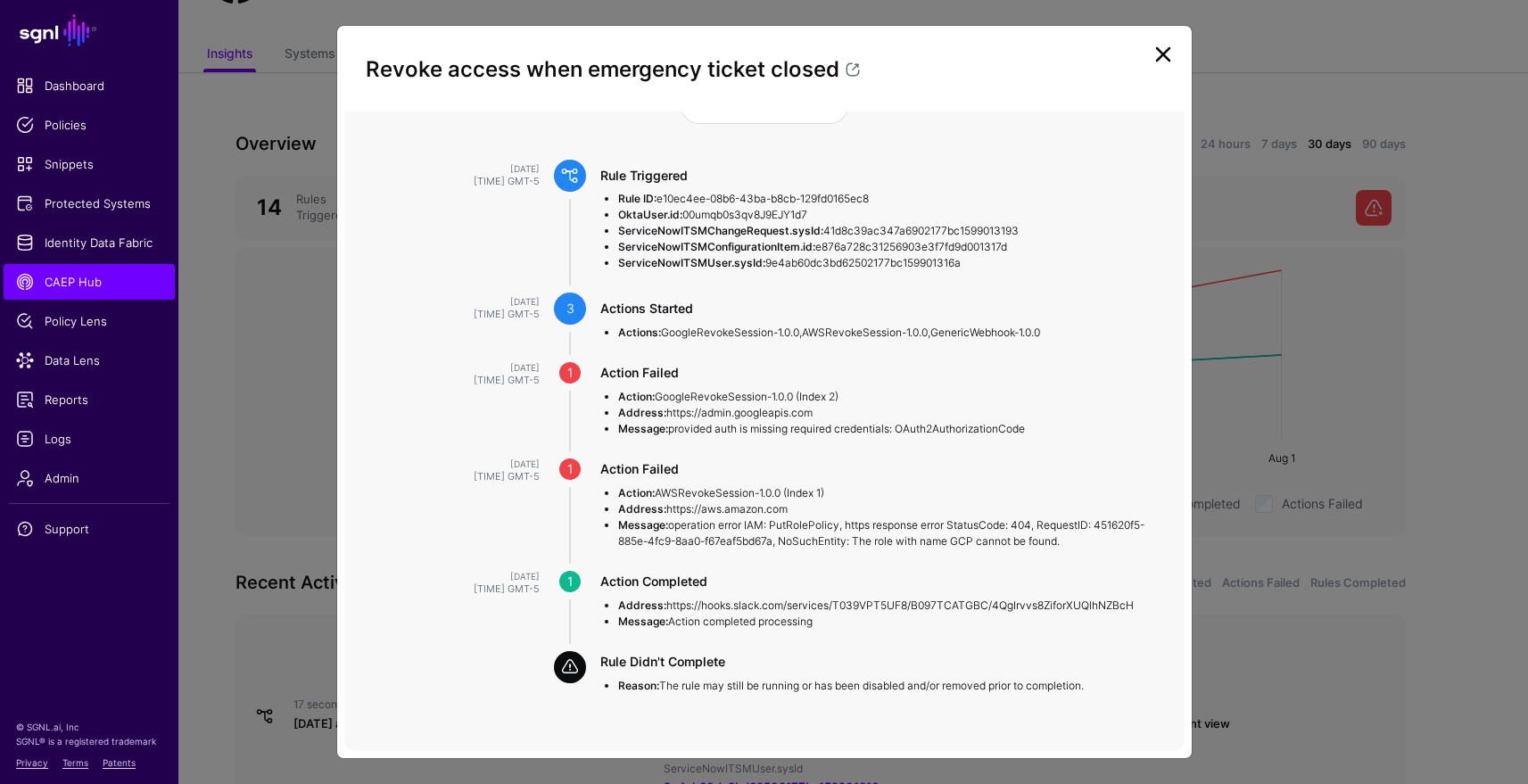 click on "Action Failed  Action:  GoogleRevokeSession-1.0.0 (Index 2)  Address:  https://admin.googleapis.com Message:  provided auth is missing required credentials: OAuth2AuthorizationCode" 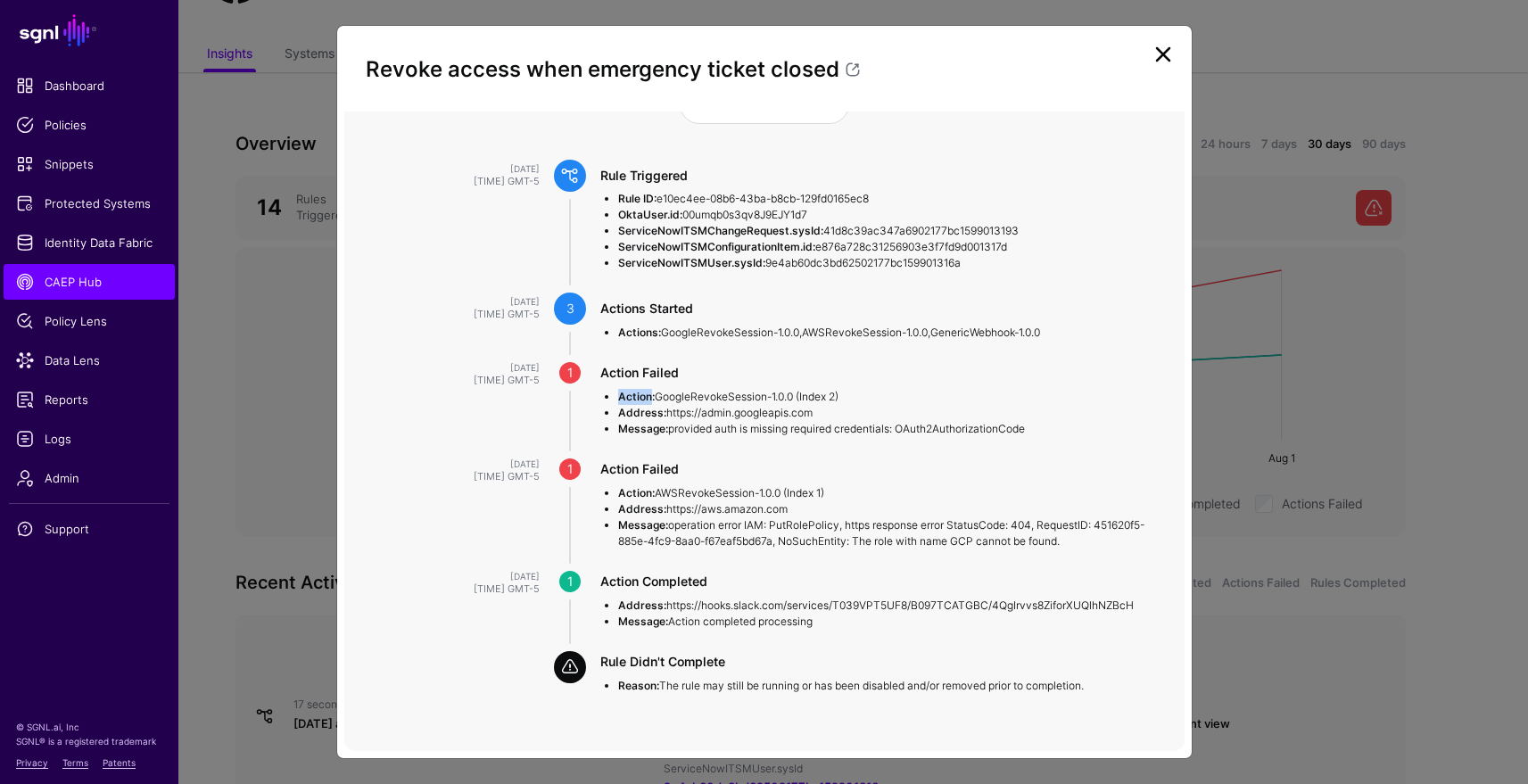 click on "Action Failed  Action:  GoogleRevokeSession-1.0.0 (Index 2)  Address:  https://admin.googleapis.com Message:  provided auth is missing required credentials: OAuth2AuthorizationCode" 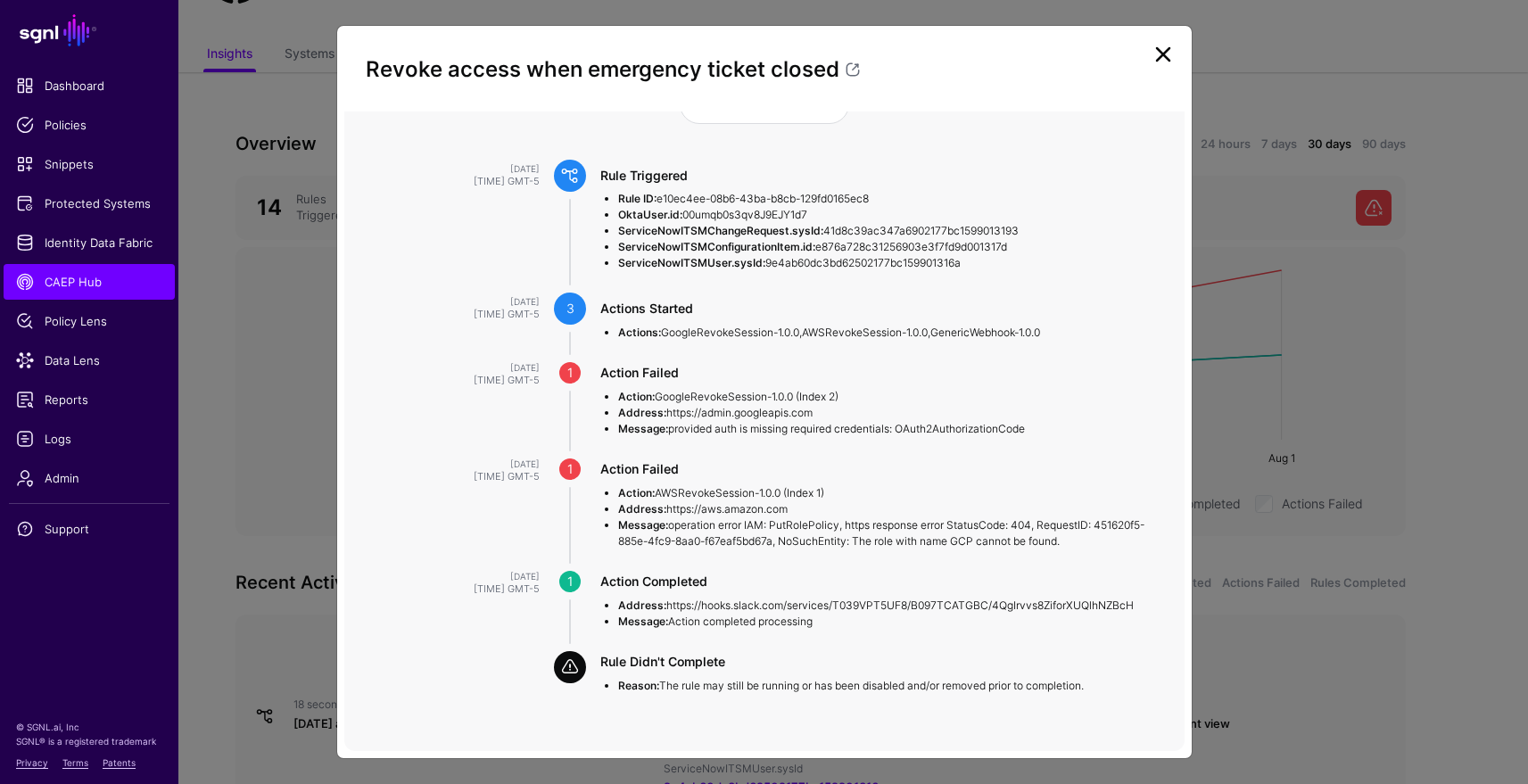 click on "Message:  operation error IAM: PutRolePolicy, https response error StatusCode: 404, RequestID: 451620f5-885e-4fc9-8aa0-f67eaf5bd67a, NoSuchEntity: The role with name GCP cannot be found." 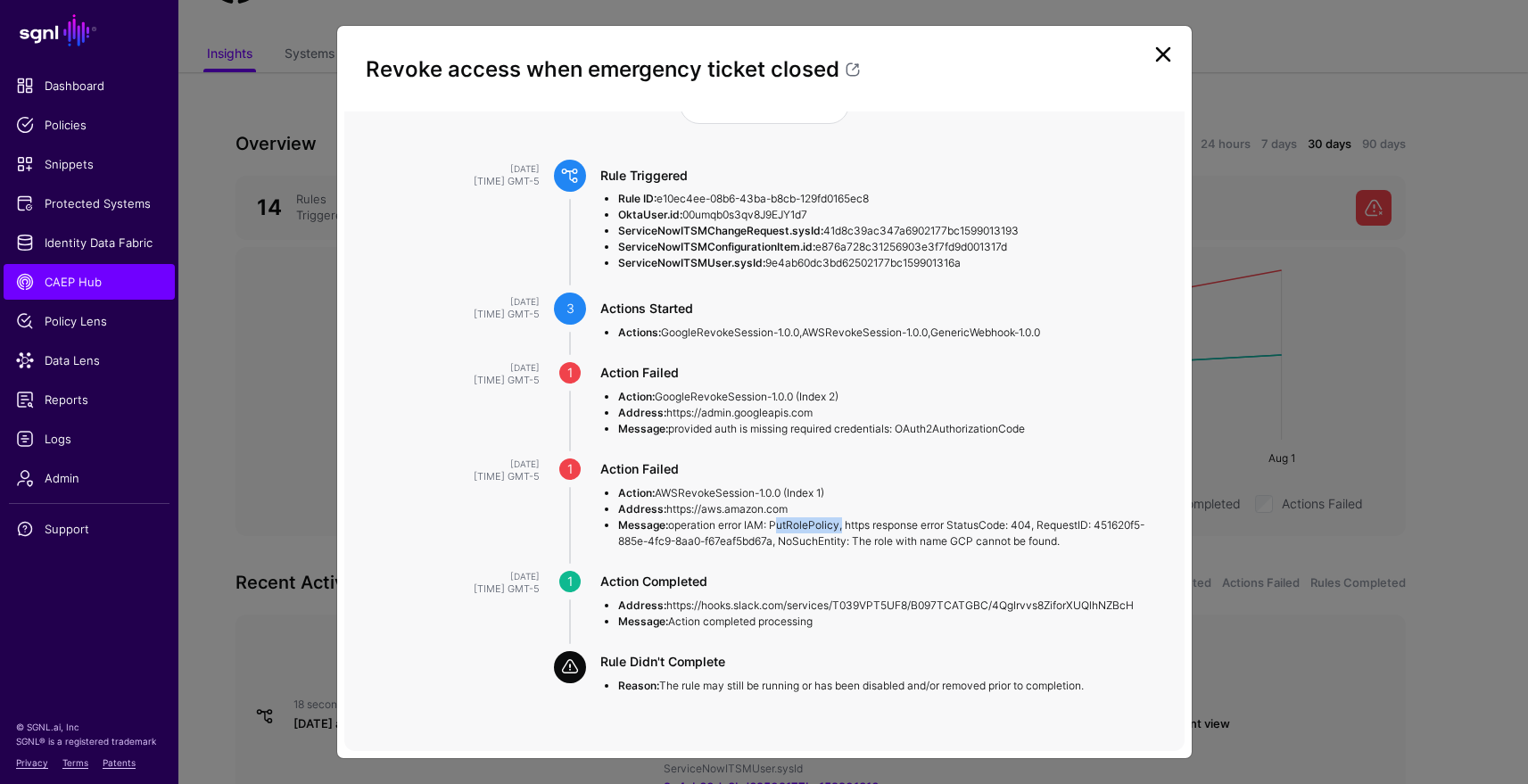 click on "Message:  operation error IAM: PutRolePolicy, https response error StatusCode: 404, RequestID: 451620f5-885e-4fc9-8aa0-f67eaf5bd67a, NoSuchEntity: The role with name GCP cannot be found." 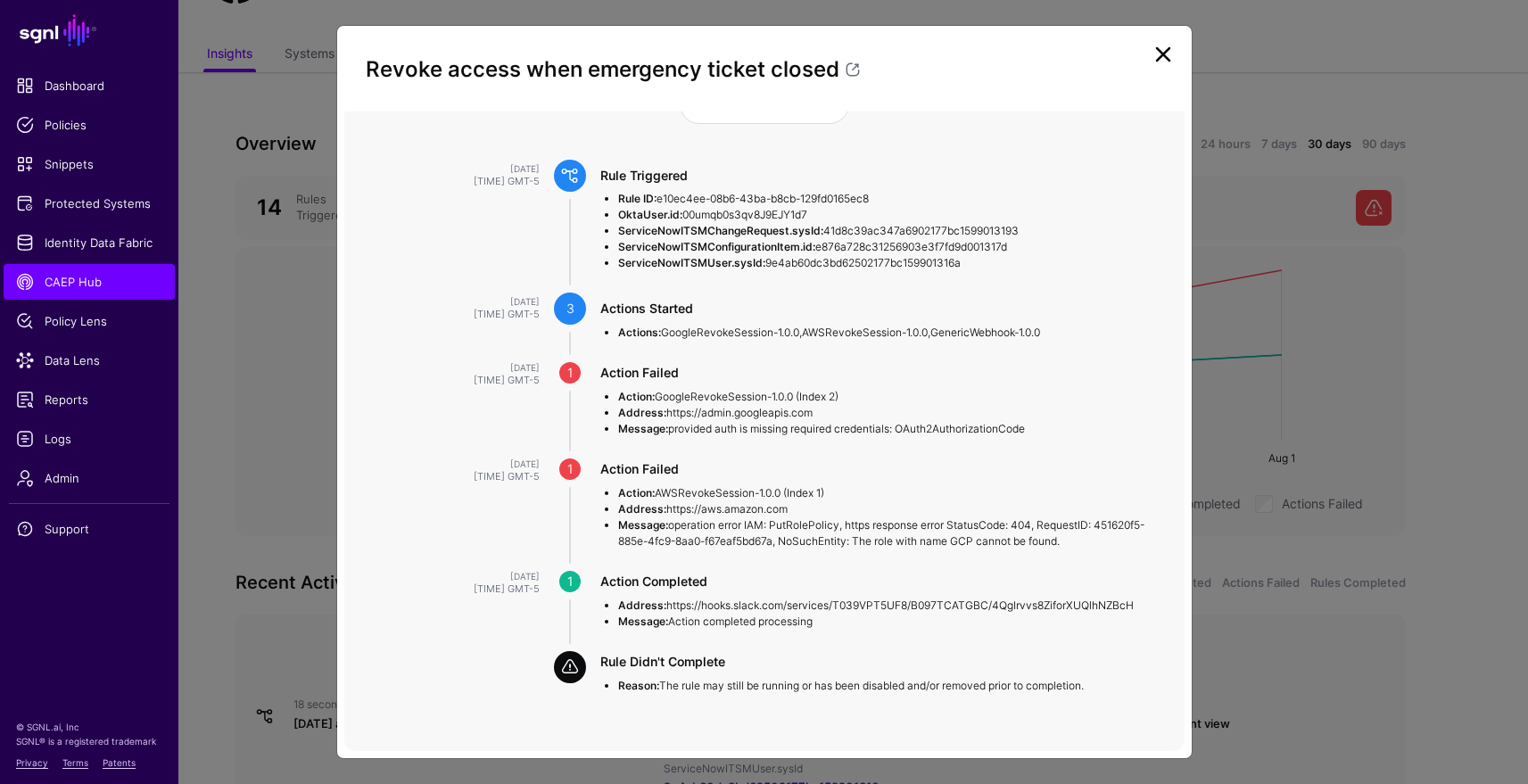 click on "Message:  operation error IAM: PutRolePolicy, https response error StatusCode: 404, RequestID: 451620f5-885e-4fc9-8aa0-f67eaf5bd67a, NoSuchEntity: The role with name GCP cannot be found." 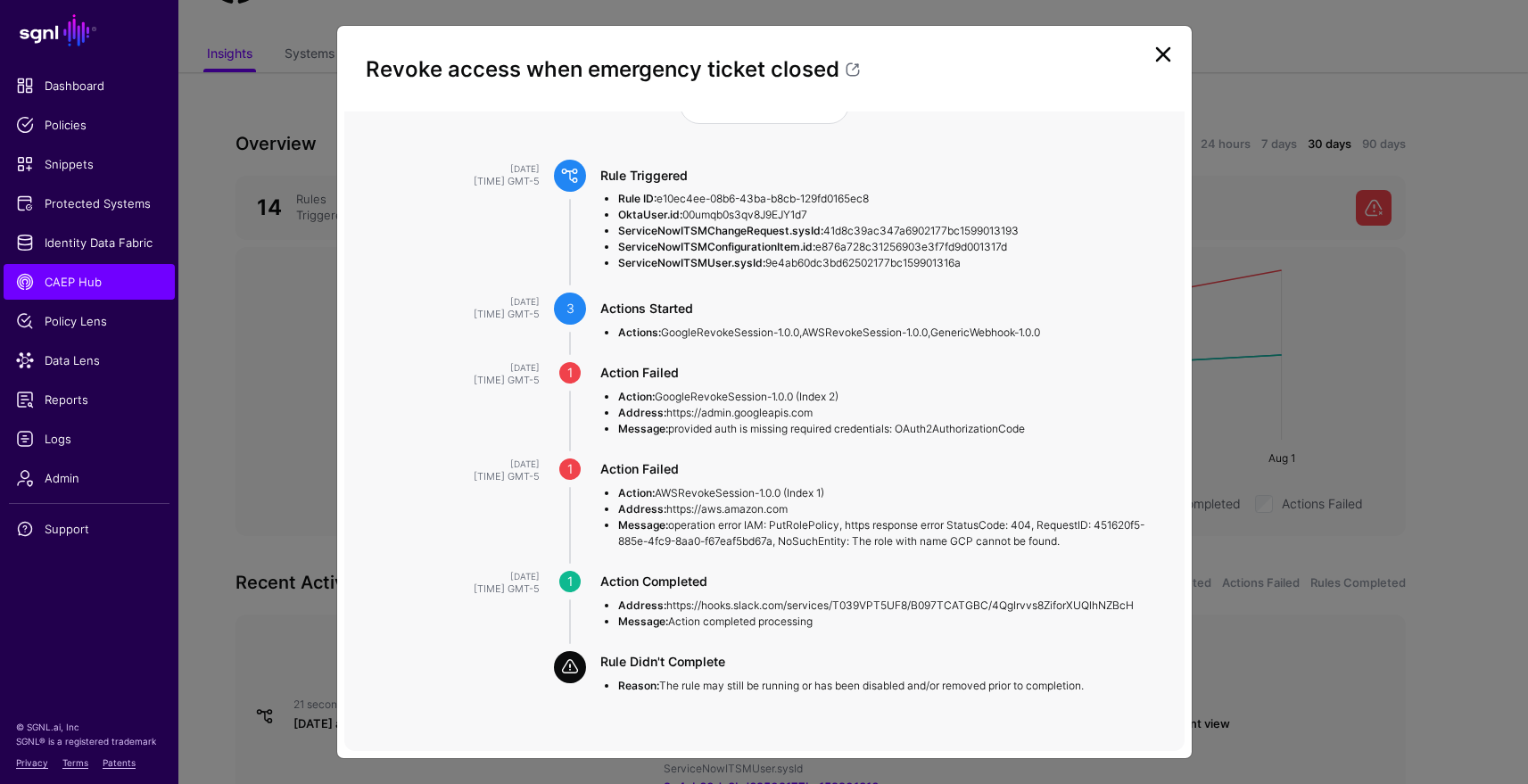 drag, startPoint x: 1132, startPoint y: 540, endPoint x: 583, endPoint y: 465, distance: 554.0993 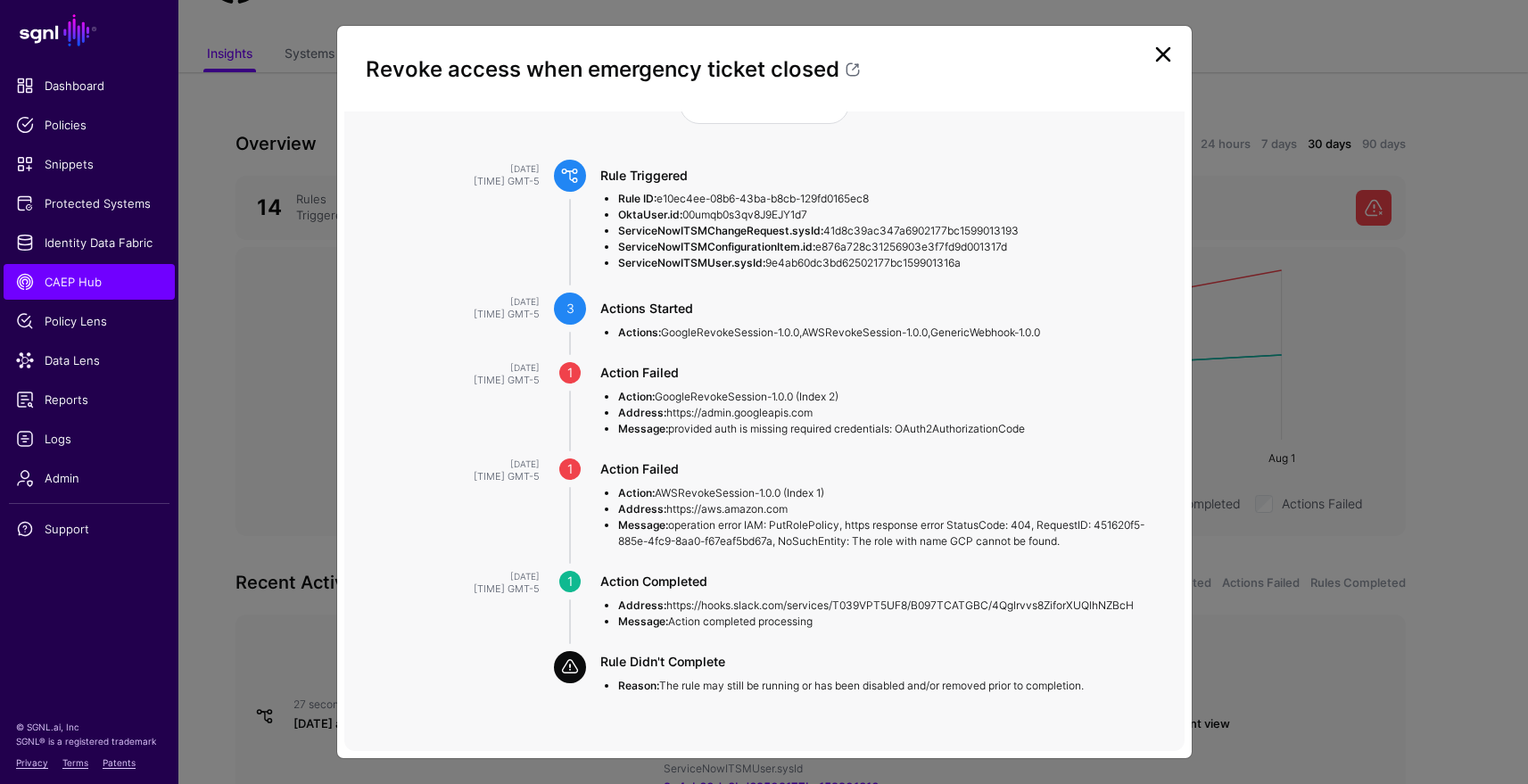 click on "Address:  https://aws.amazon.com" 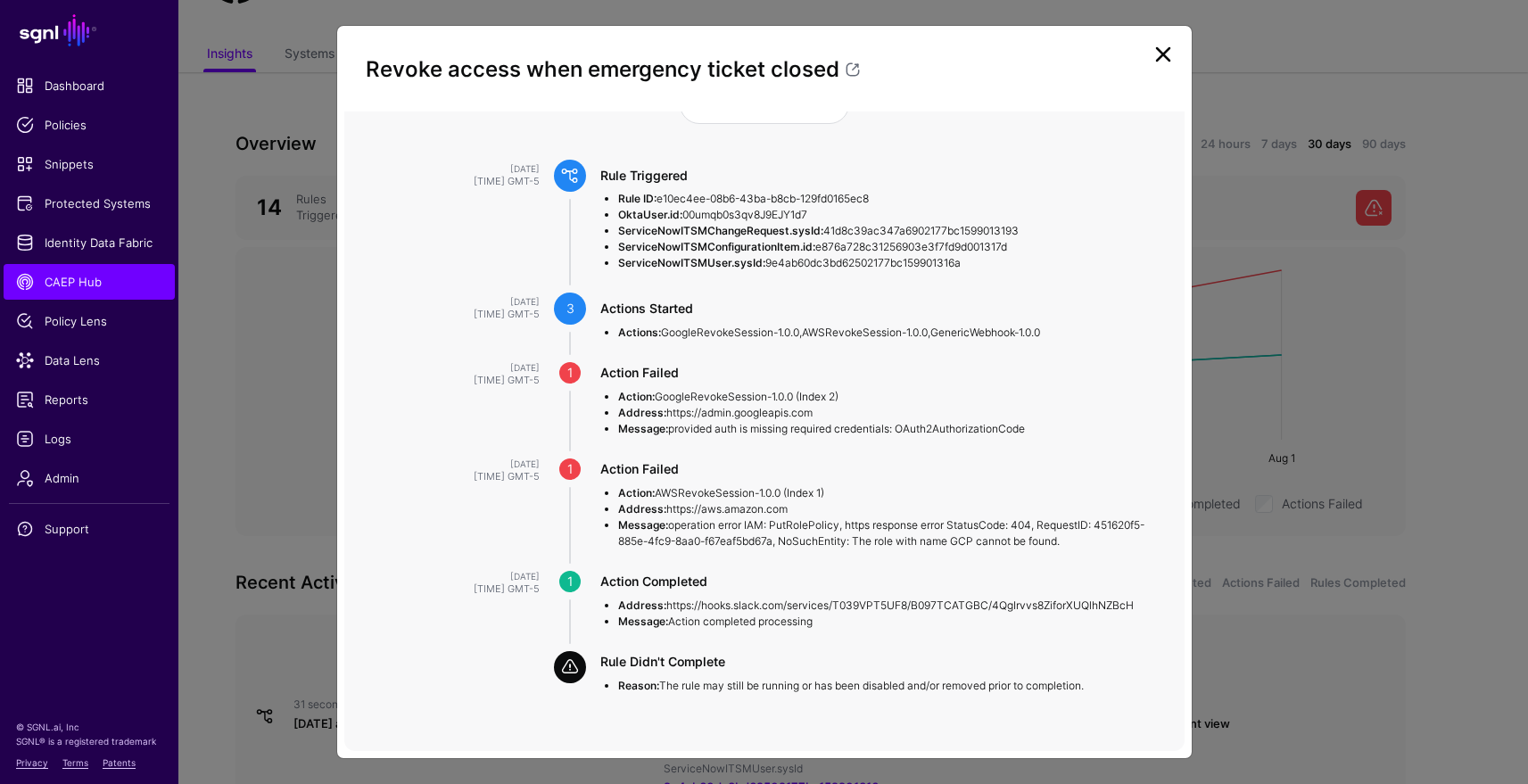 drag, startPoint x: 1139, startPoint y: 541, endPoint x: 604, endPoint y: 463, distance: 540.656 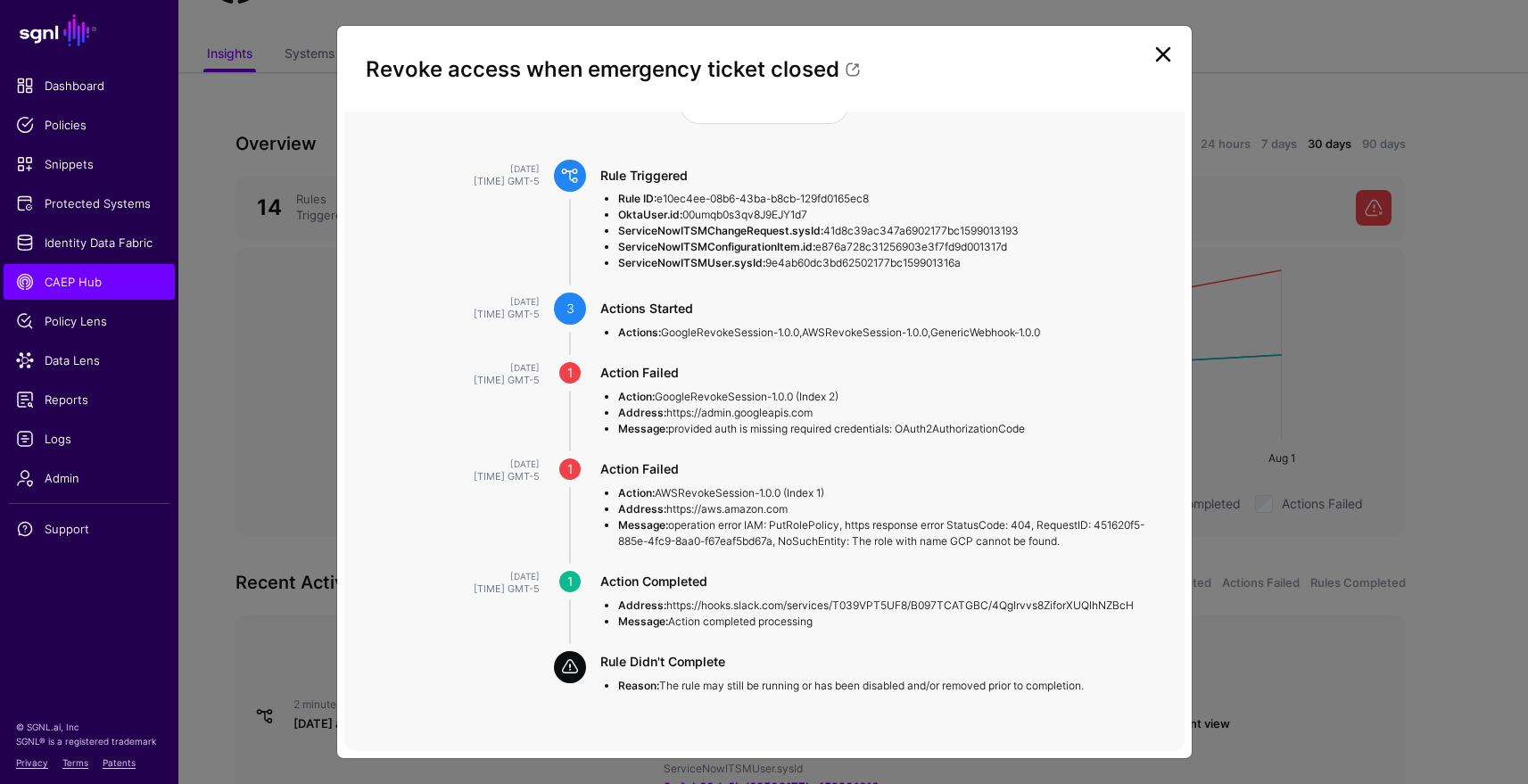 click on "Action Failed  Action:  GoogleRevokeSession-1.0.0 (Index 2)  Address:  https://admin.googleapis.com Message:  provided auth is missing required credentials: OAuth2AuthorizationCode" 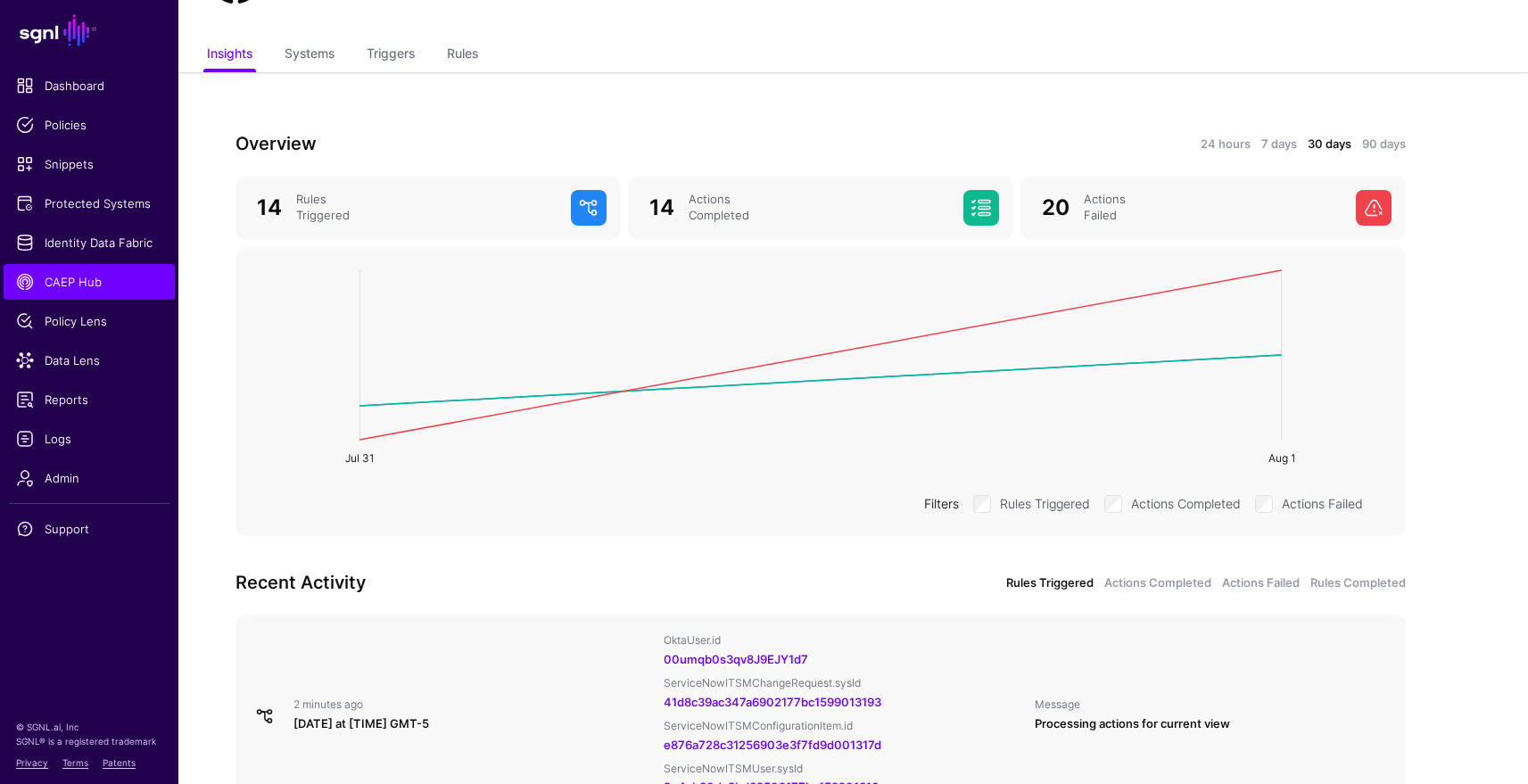 drag, startPoint x: 76, startPoint y: 241, endPoint x: 391, endPoint y: 193, distance: 318.6362 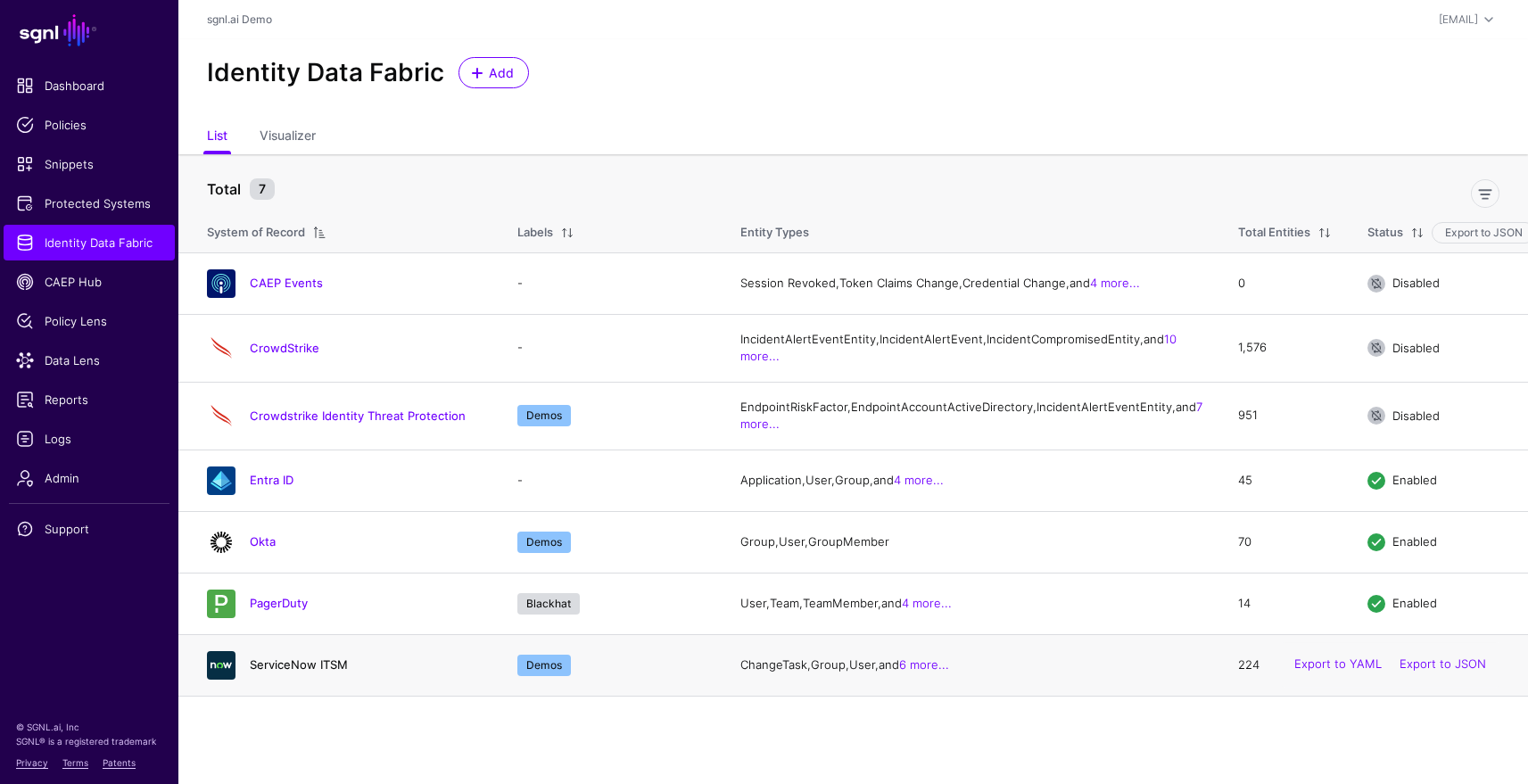 click on "ServiceNow ITSM" 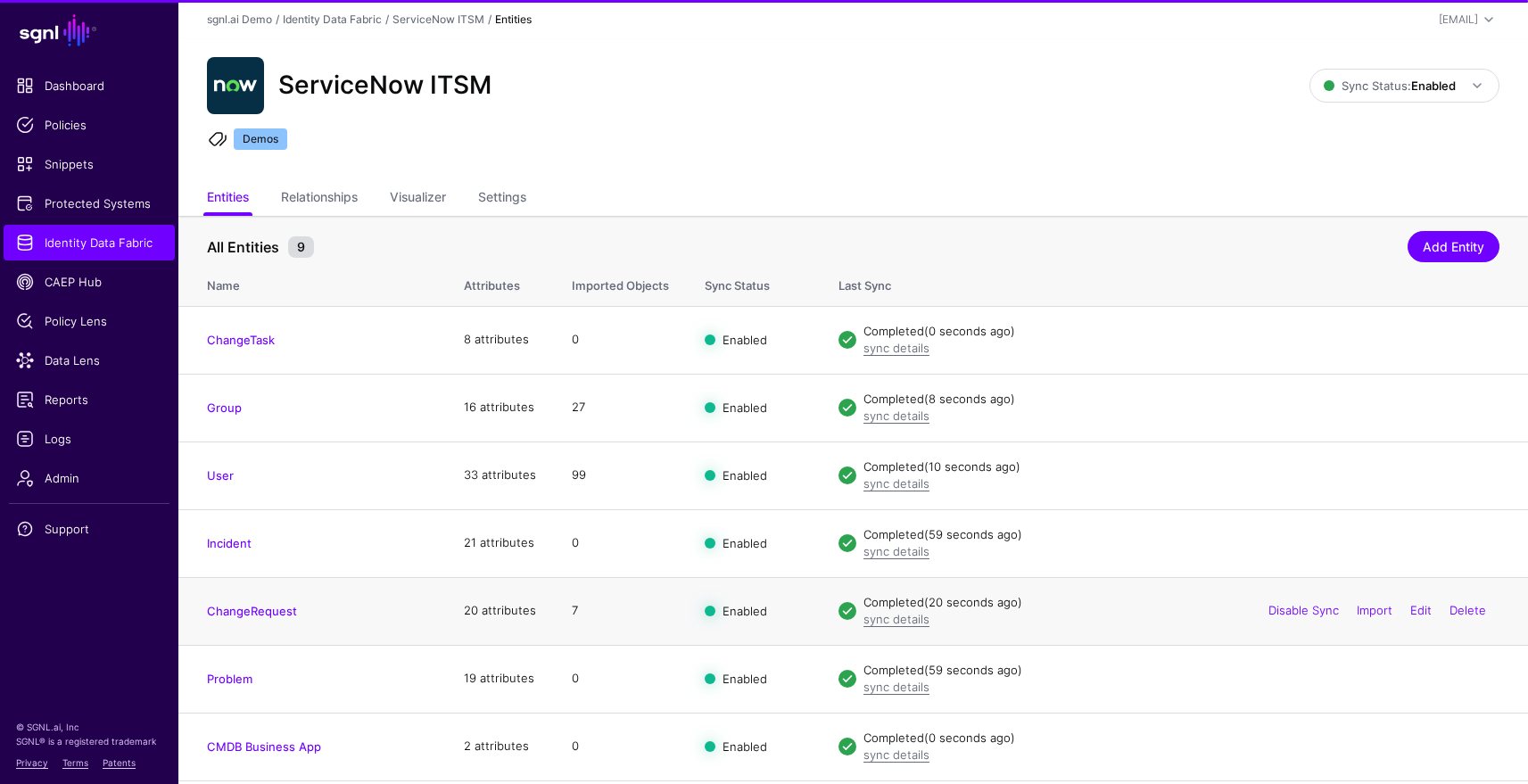 scroll, scrollTop: 133, scrollLeft: 0, axis: vertical 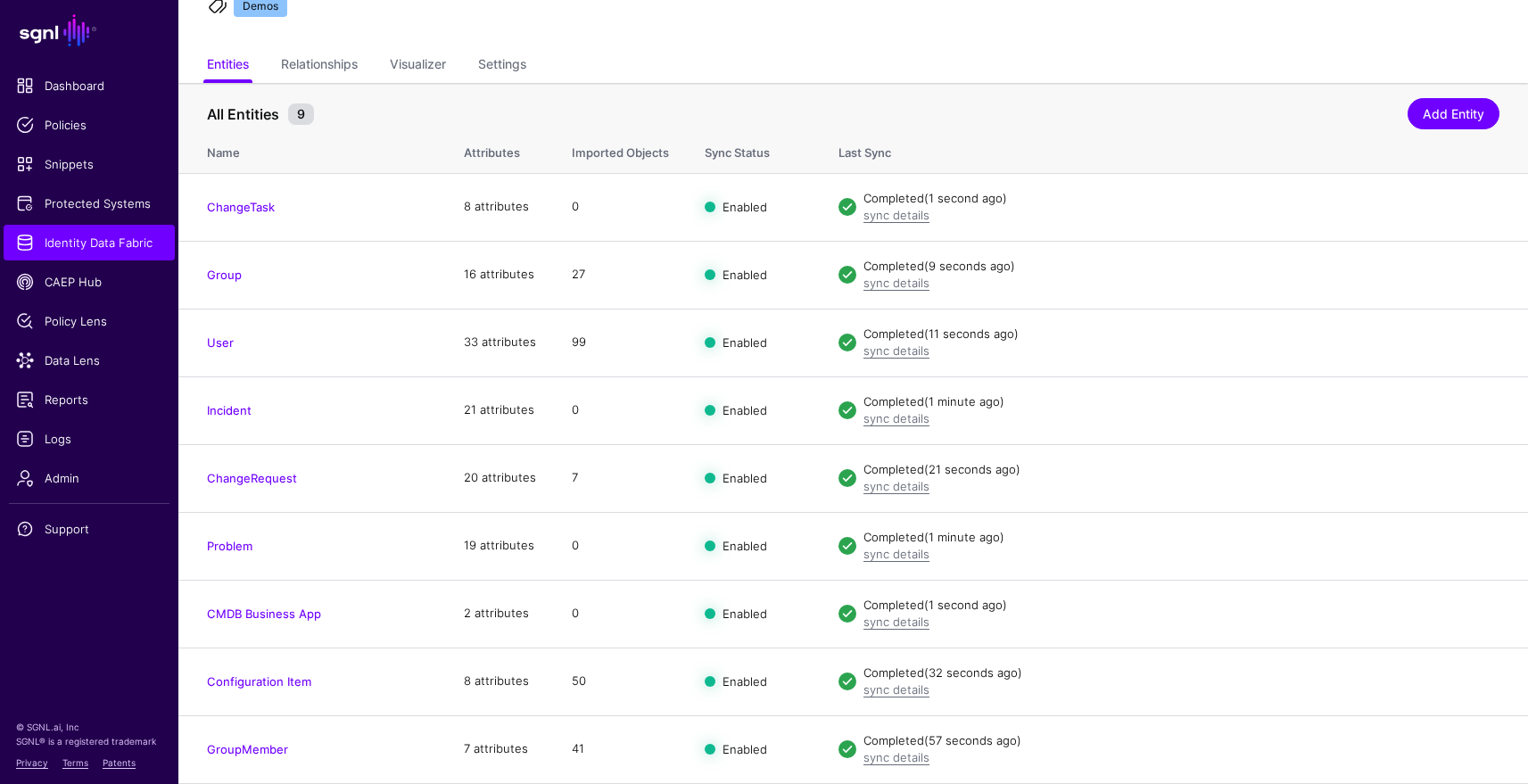 click on "All Entities 9  Add Entity" 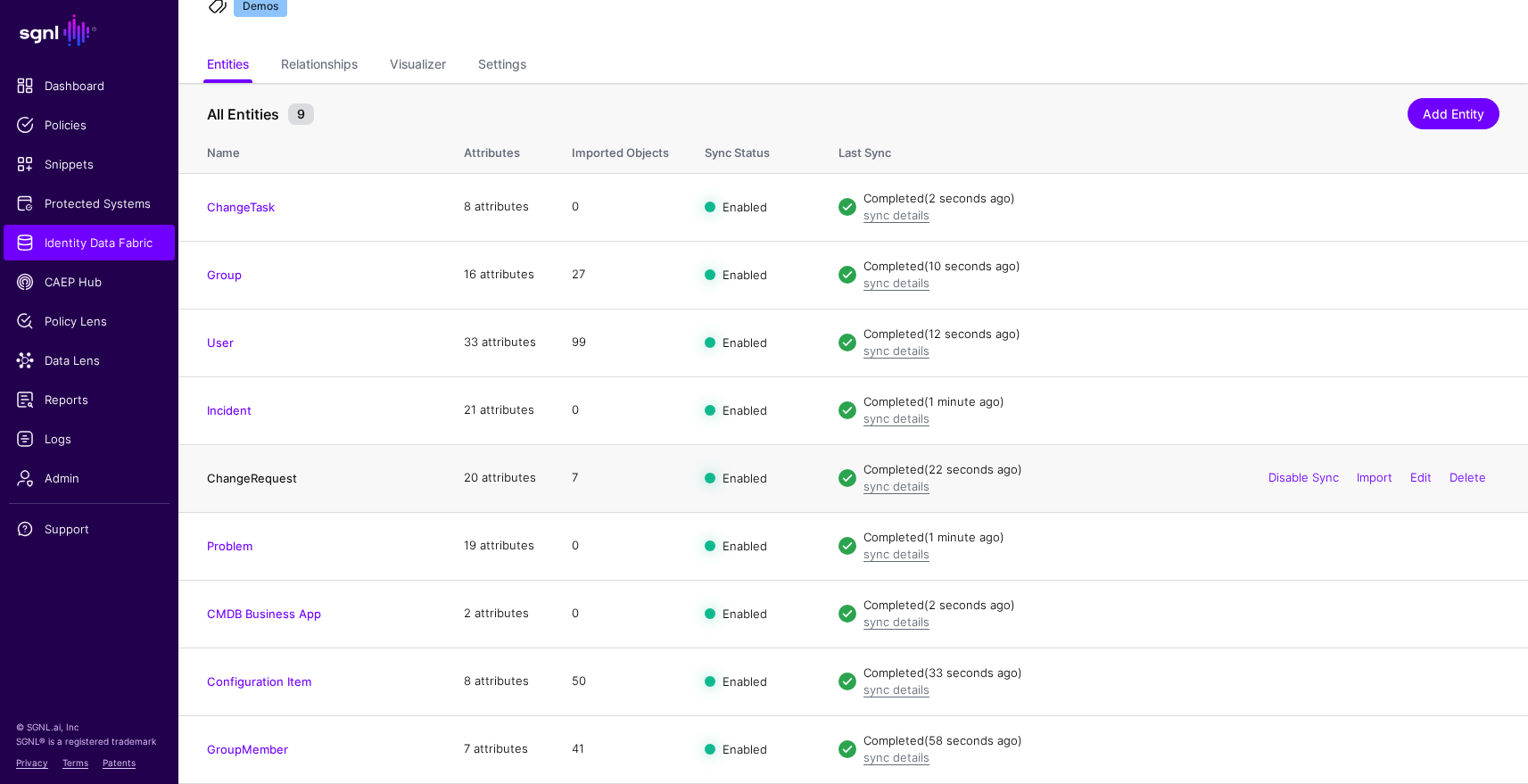 click on "ChangeRequest" 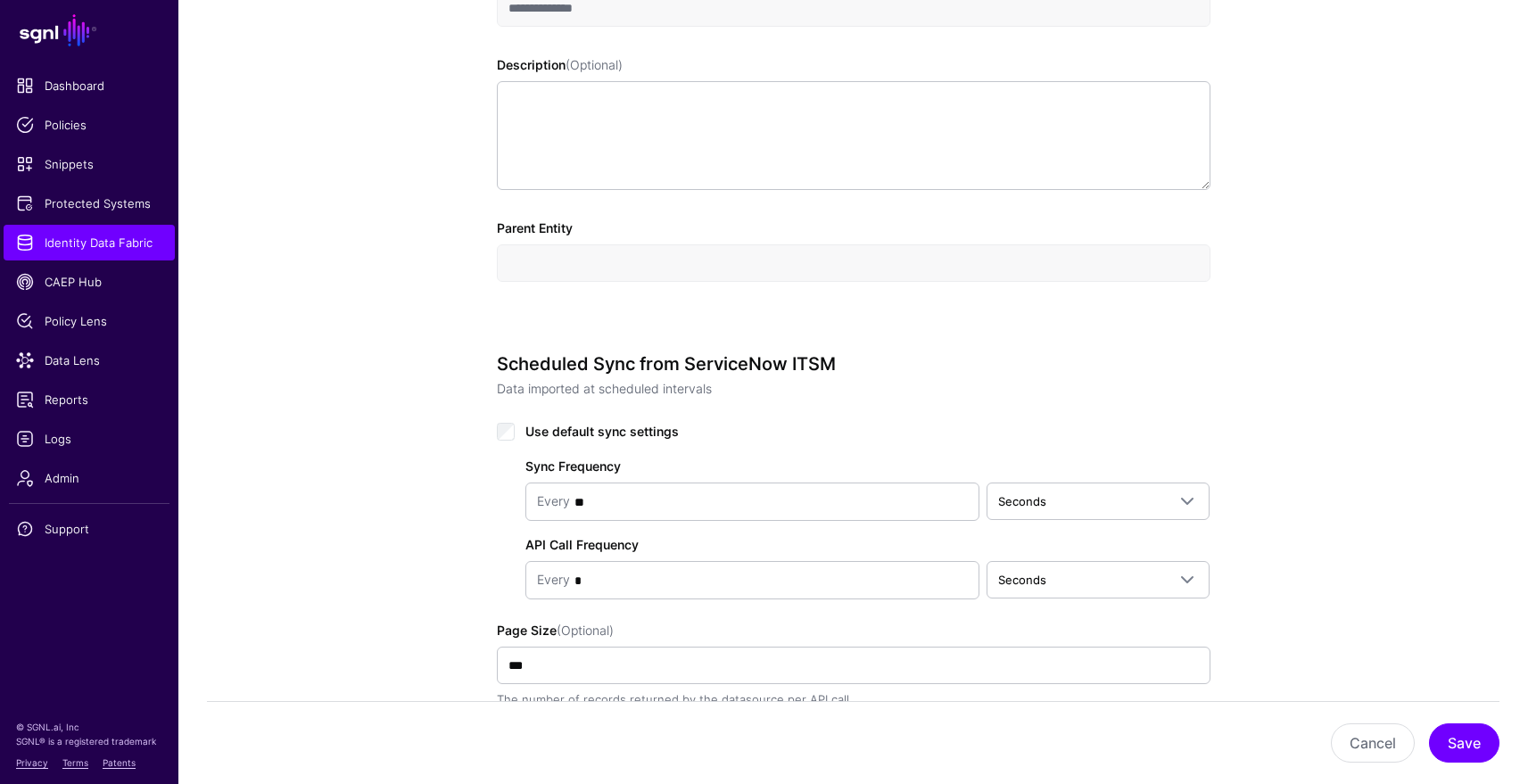 scroll, scrollTop: 0, scrollLeft: 0, axis: both 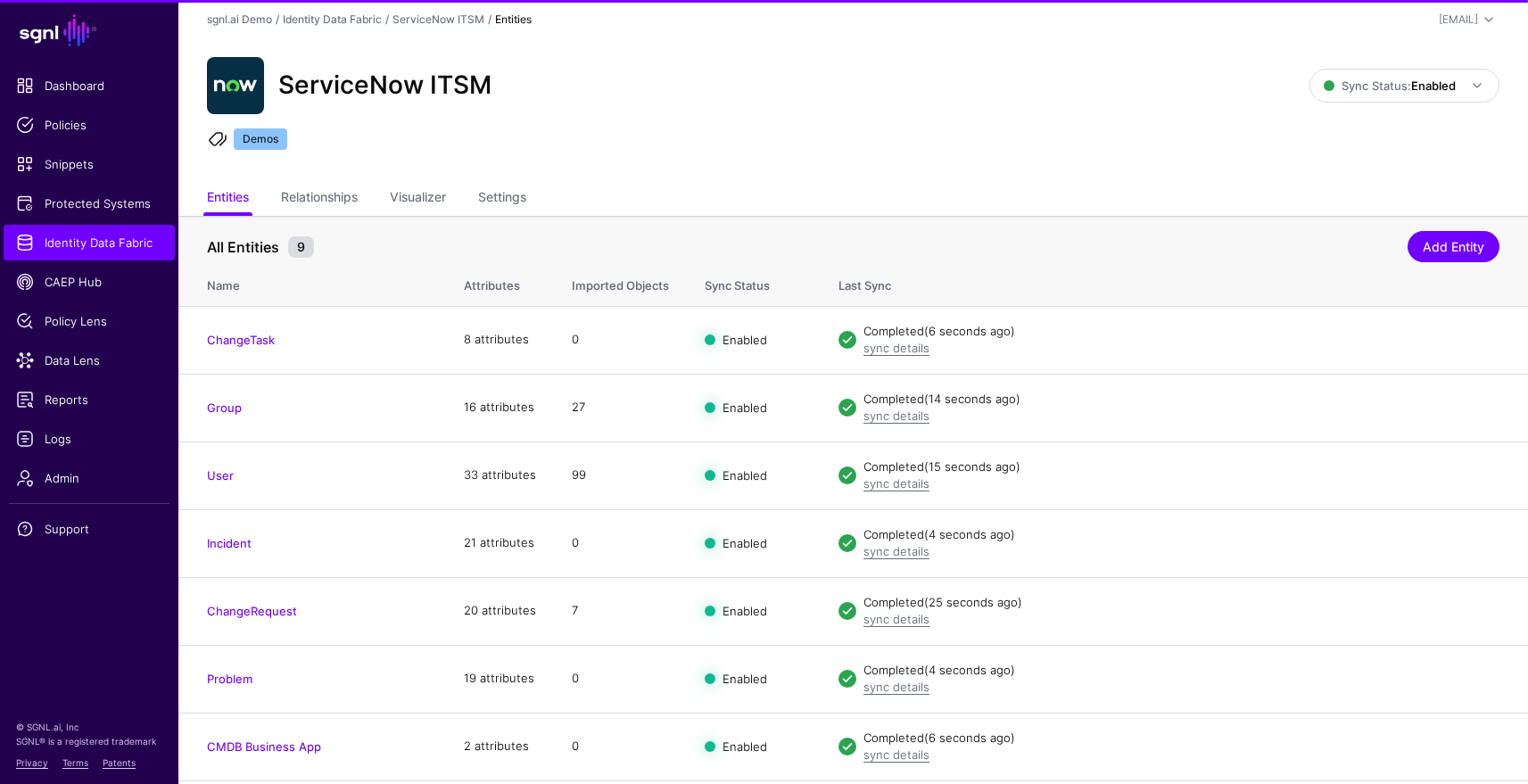 click on "ServiceNow ITSM Sync Status:  Enabled  Enabled   Syncing active for all configured entities that are enabled   Disabled   Syncing inactive for all configured entities   Demos" 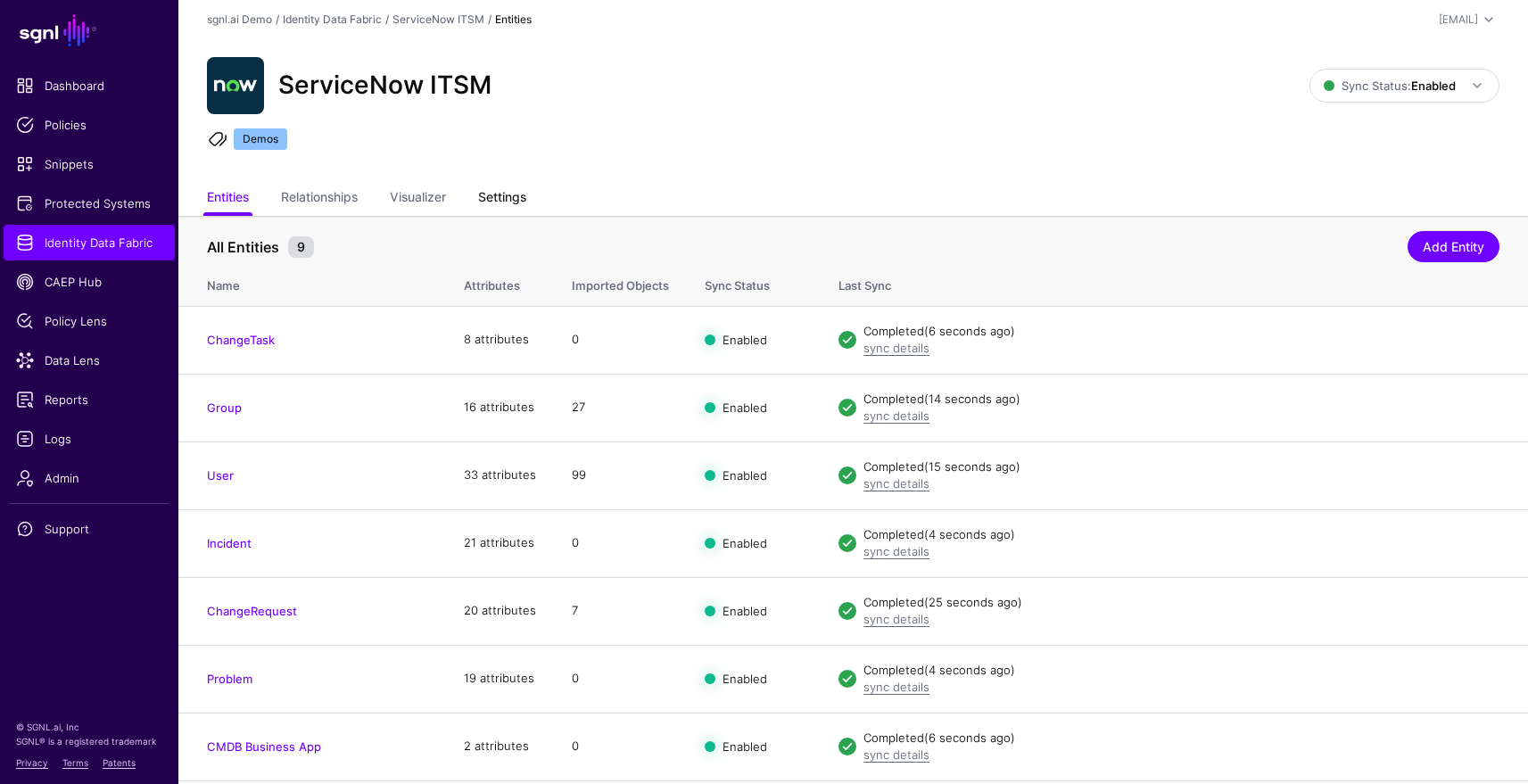 click on "Settings" 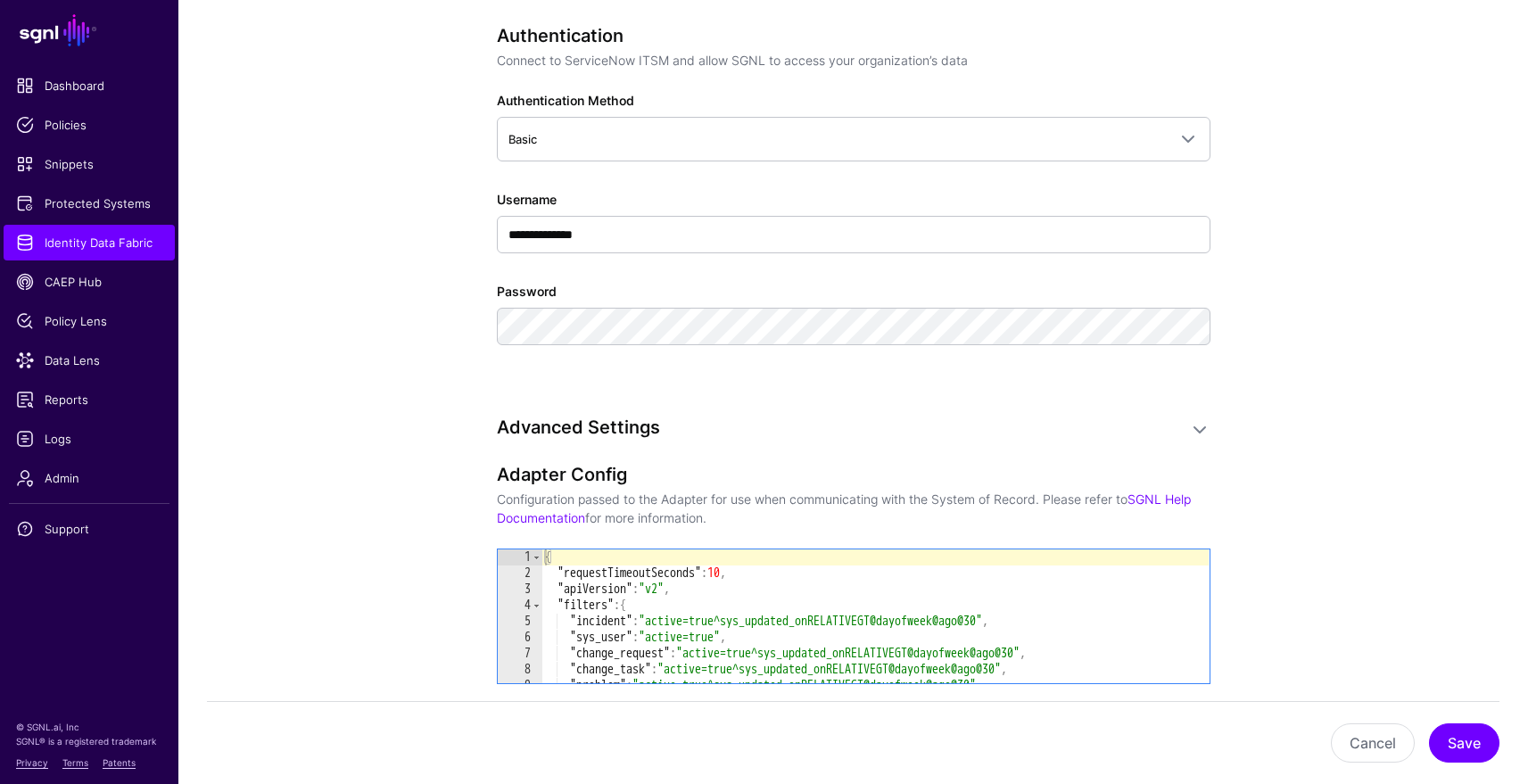 scroll, scrollTop: 1229, scrollLeft: 0, axis: vertical 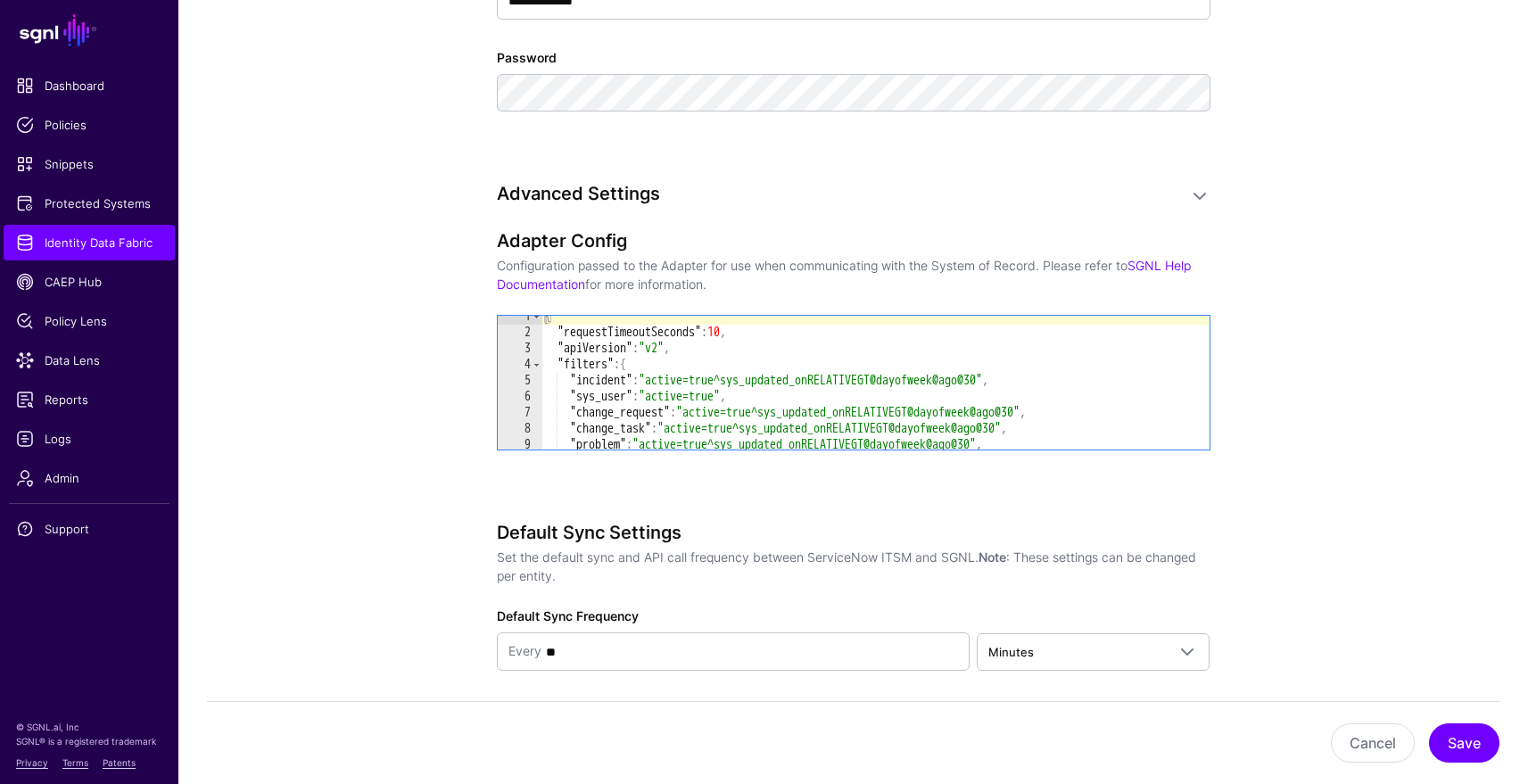 type on "**********" 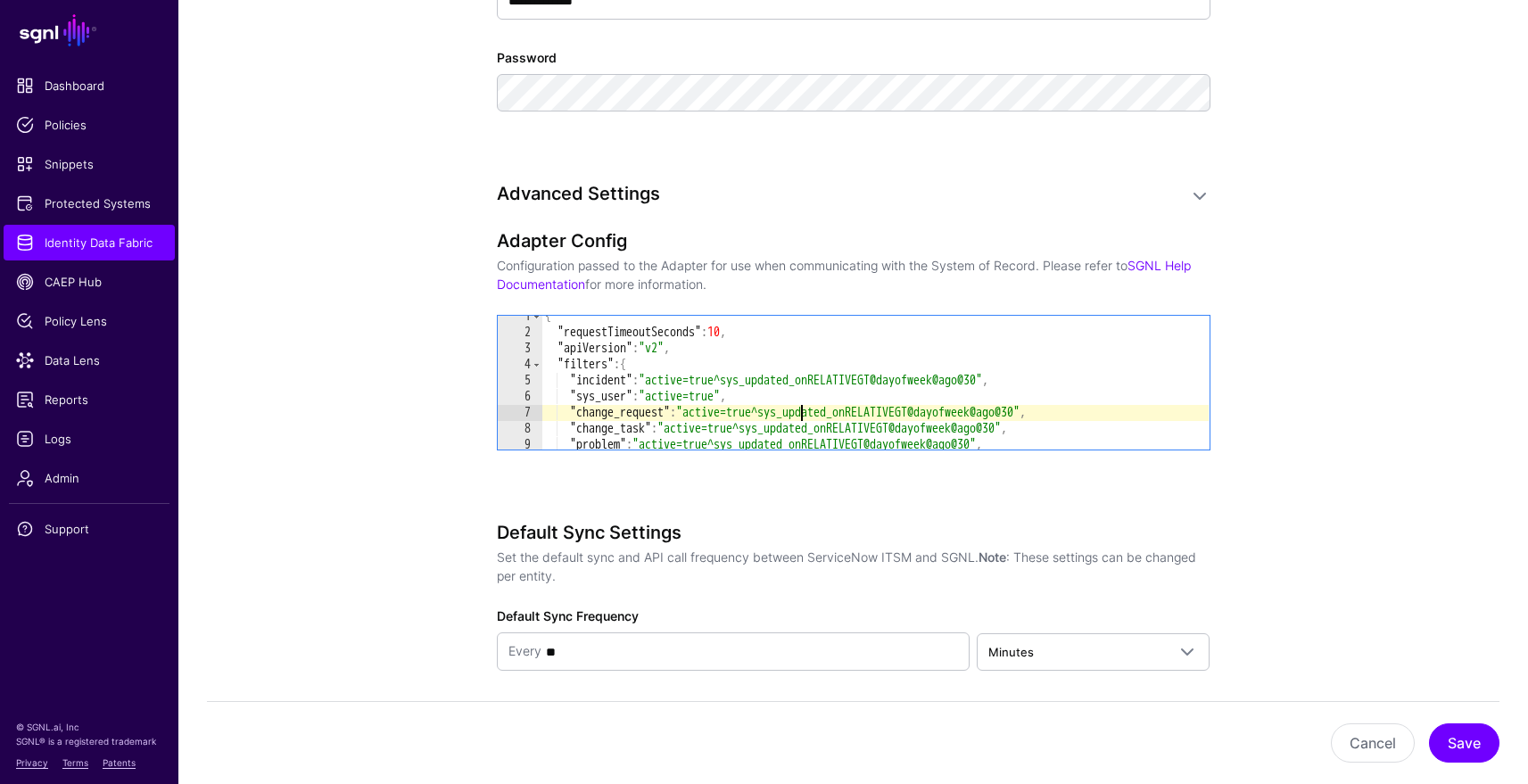 drag, startPoint x: 802, startPoint y: 411, endPoint x: 807, endPoint y: 421, distance: 11.18034 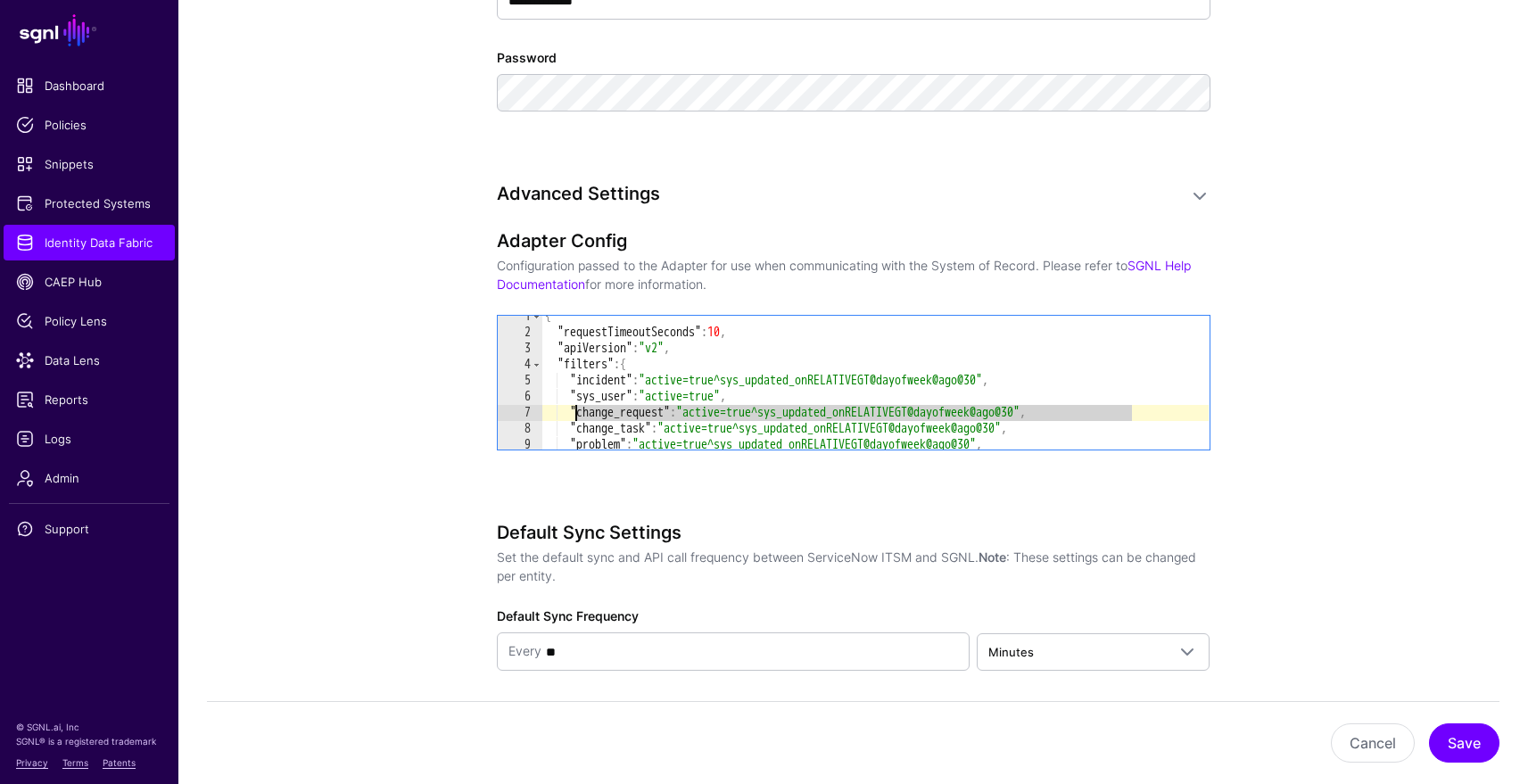 drag, startPoint x: 1158, startPoint y: 411, endPoint x: 576, endPoint y: 418, distance: 582.0421 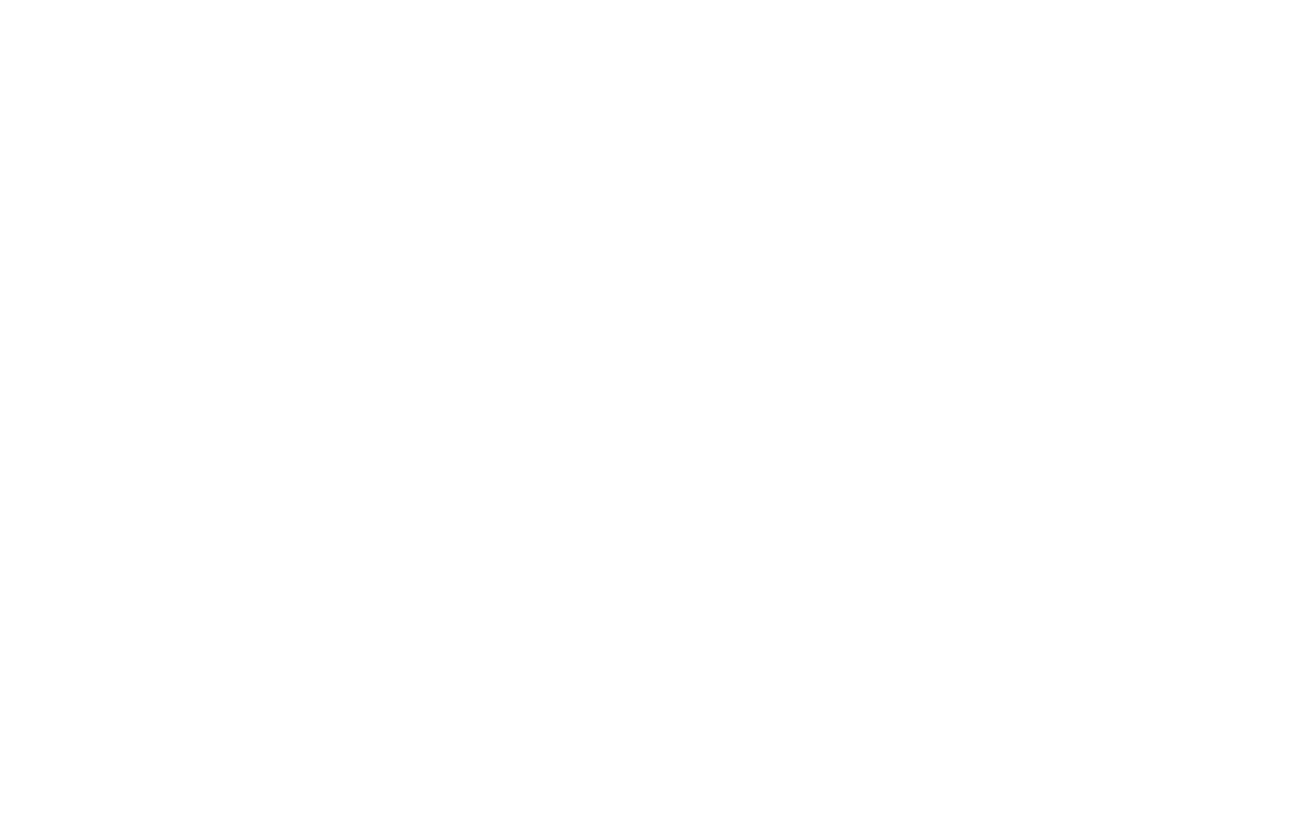scroll, scrollTop: 0, scrollLeft: 0, axis: both 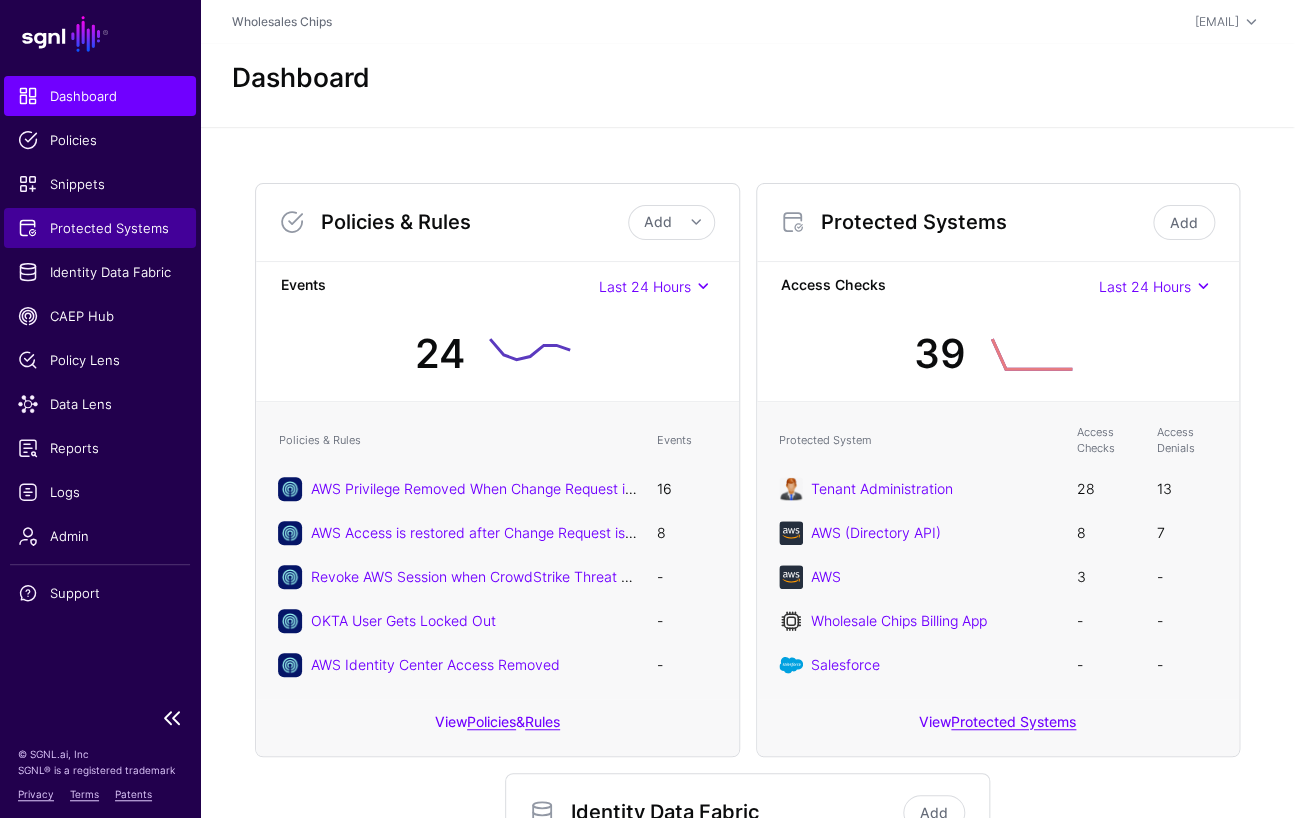 click on "Protected Systems" 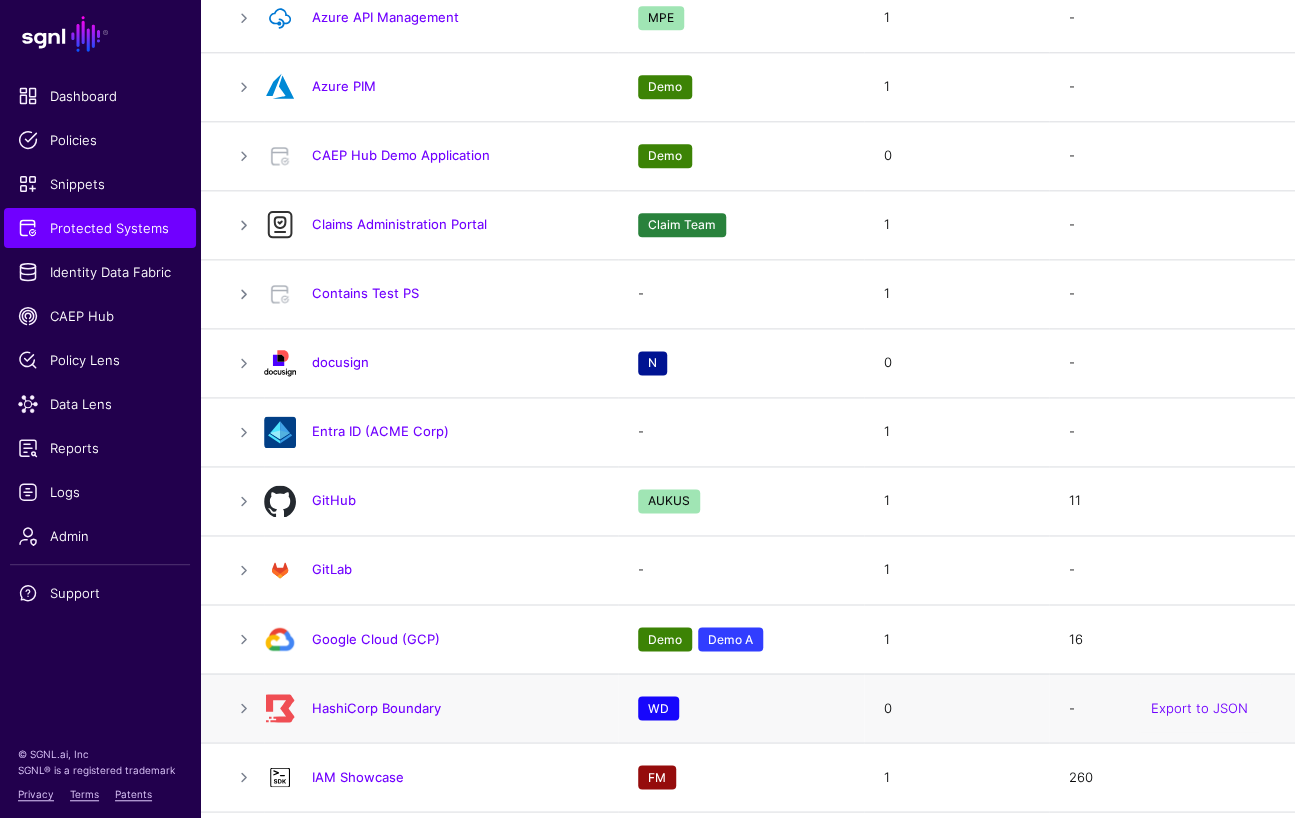 scroll, scrollTop: 1107, scrollLeft: 0, axis: vertical 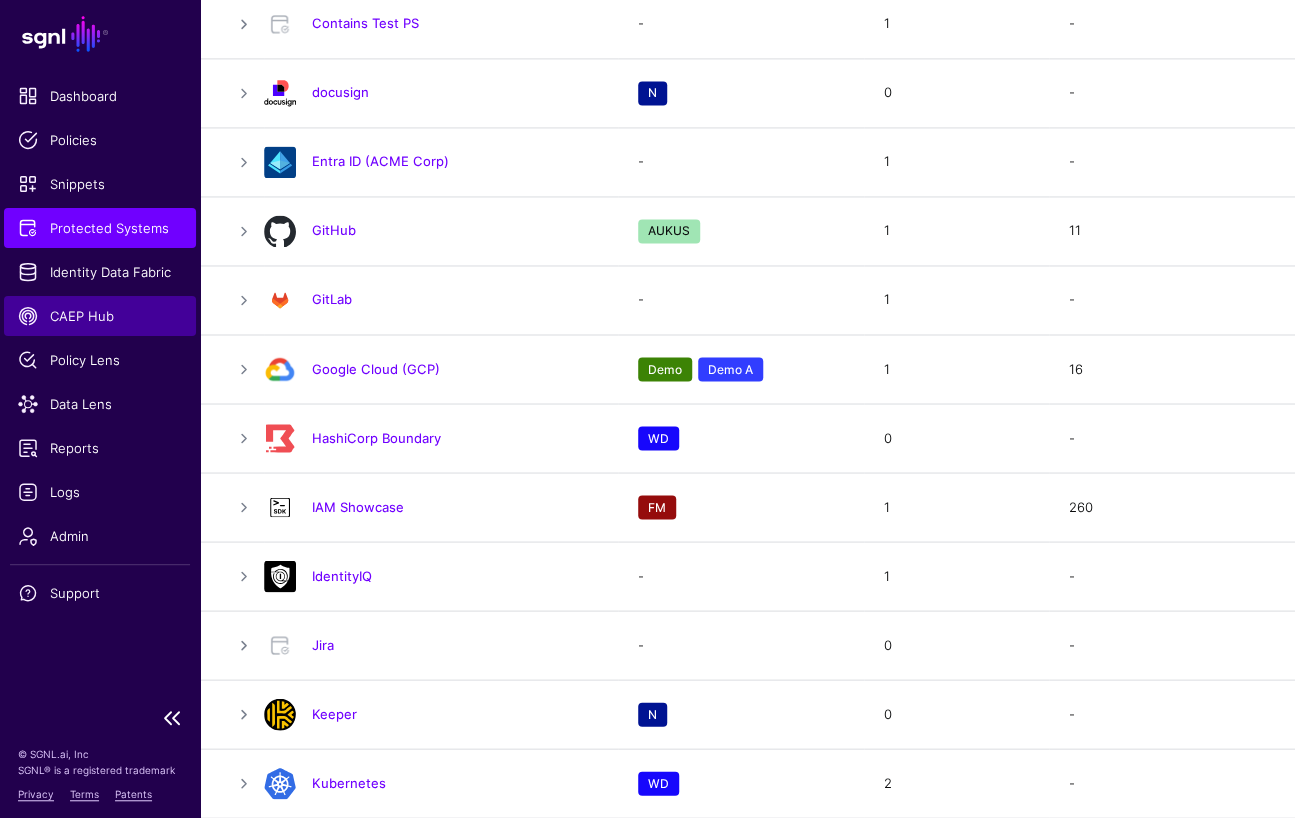 click on "CAEP Hub" 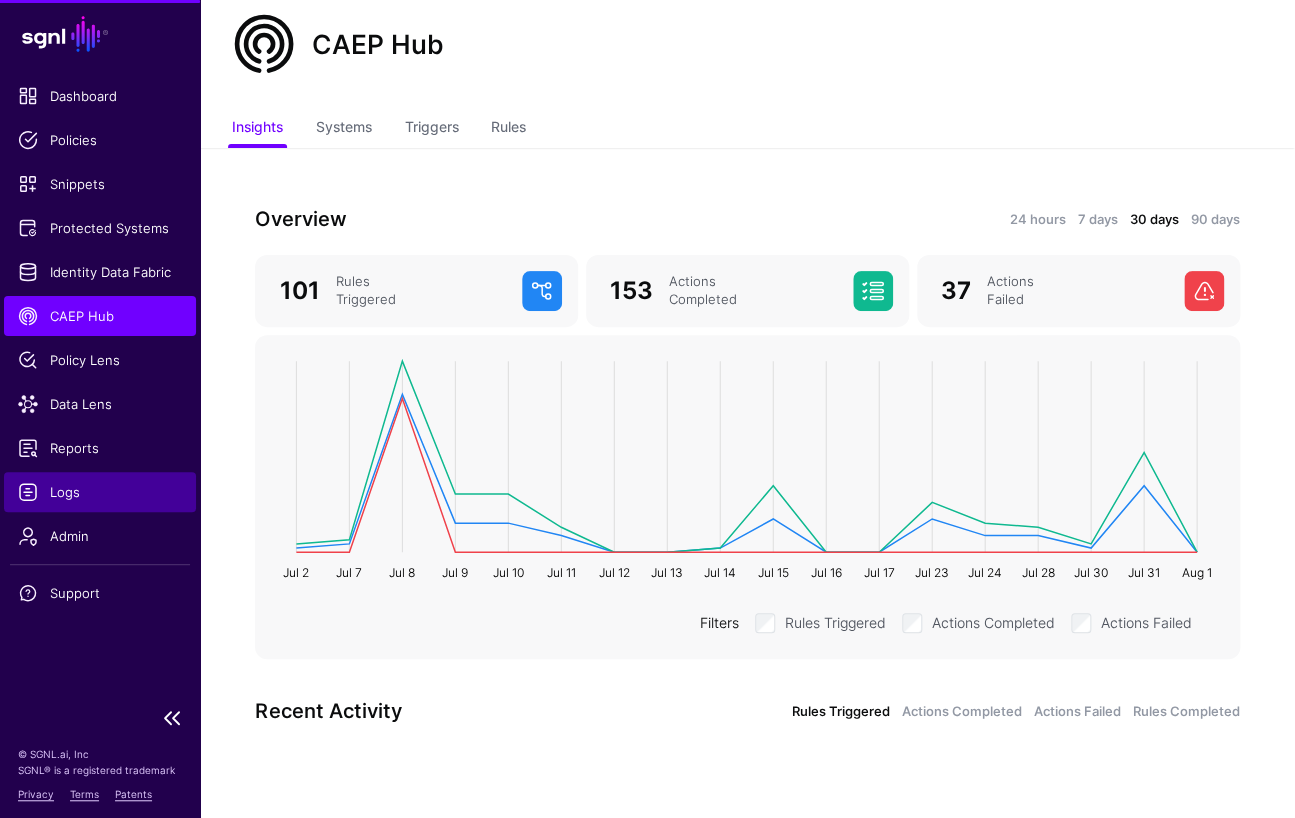 scroll, scrollTop: 1084, scrollLeft: 0, axis: vertical 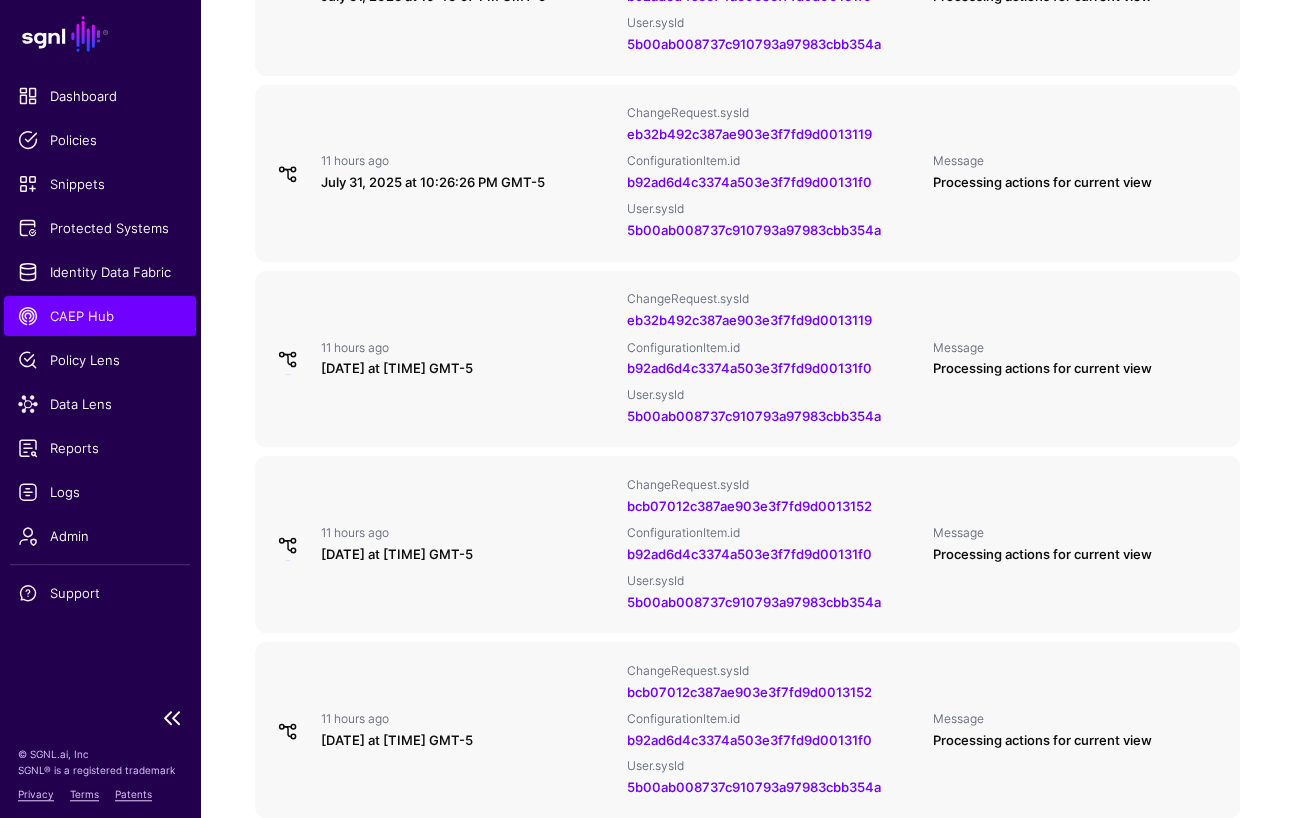 click on "CAEP Hub" 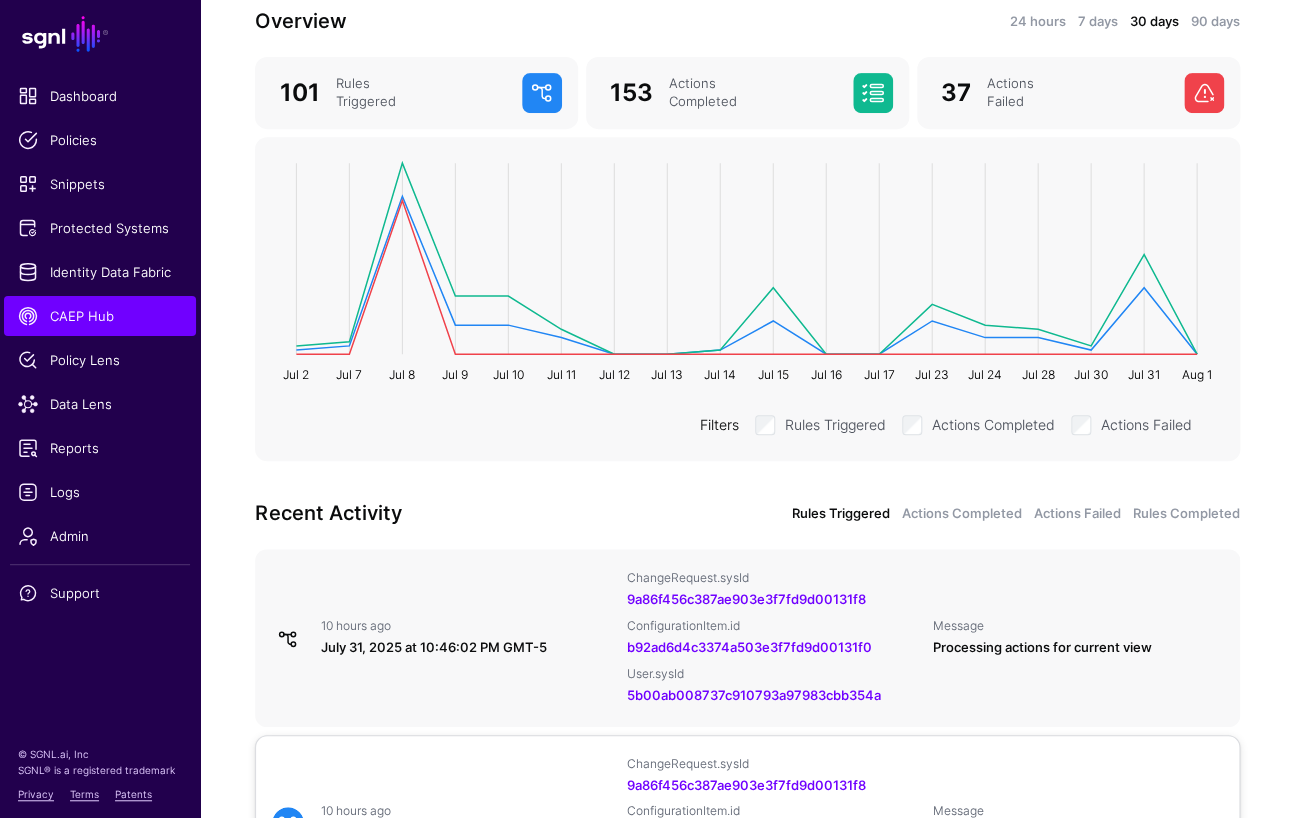 scroll, scrollTop: 0, scrollLeft: 0, axis: both 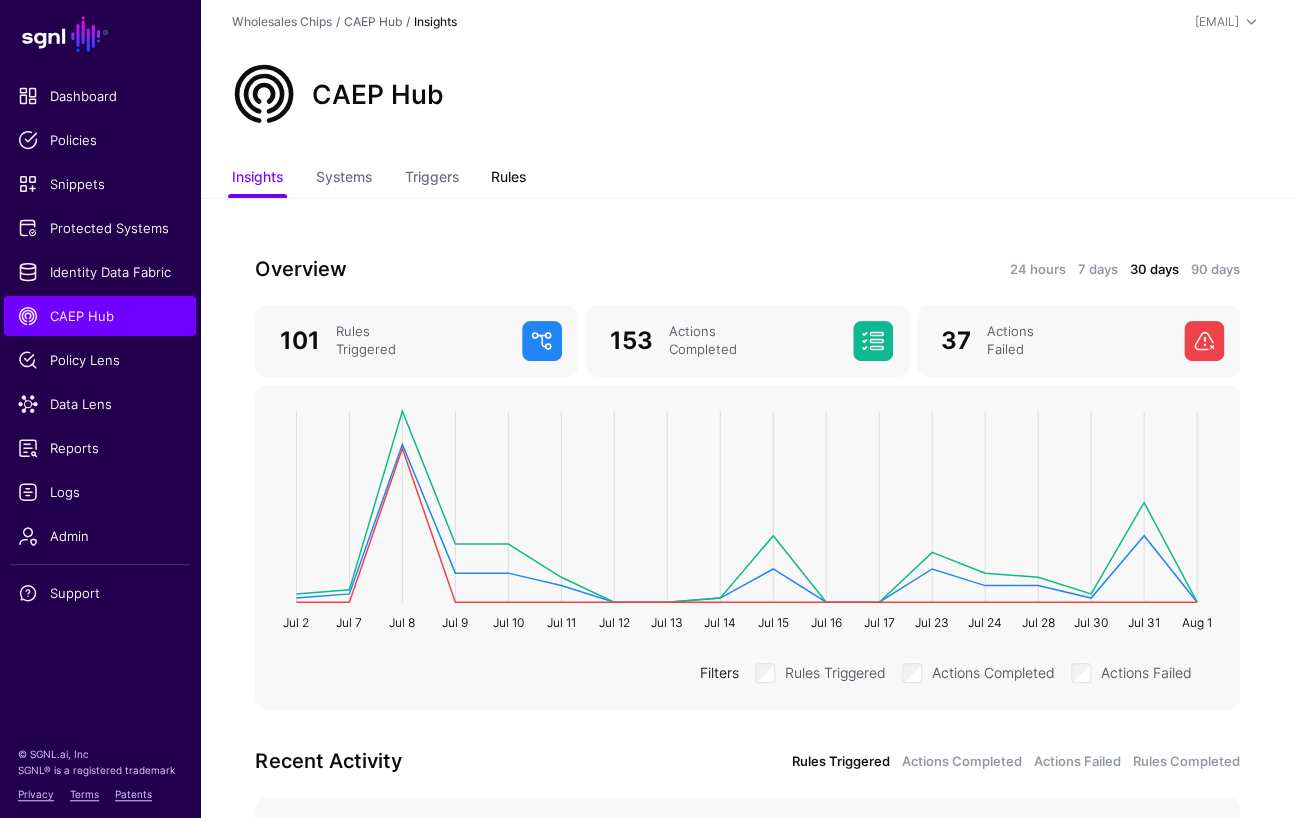 click on "Rules" 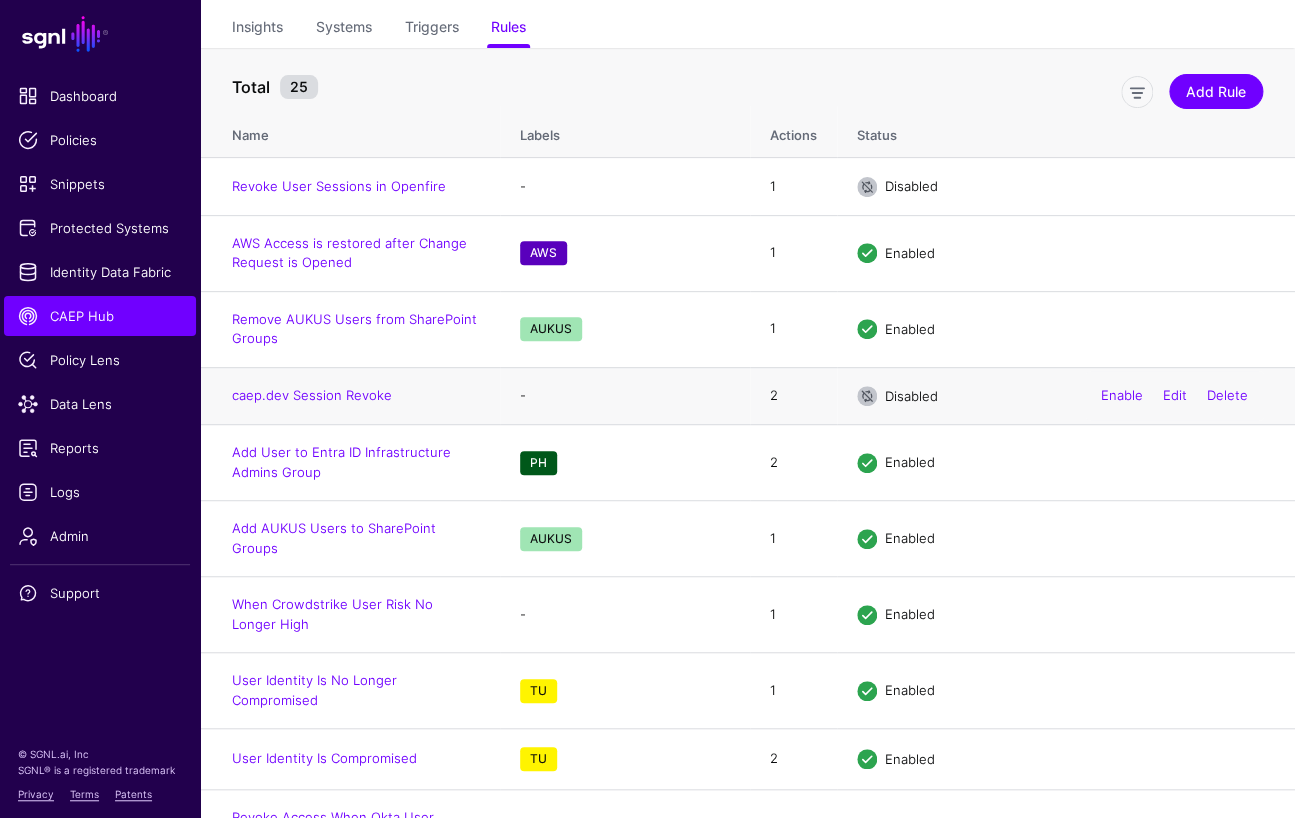 scroll, scrollTop: 0, scrollLeft: 0, axis: both 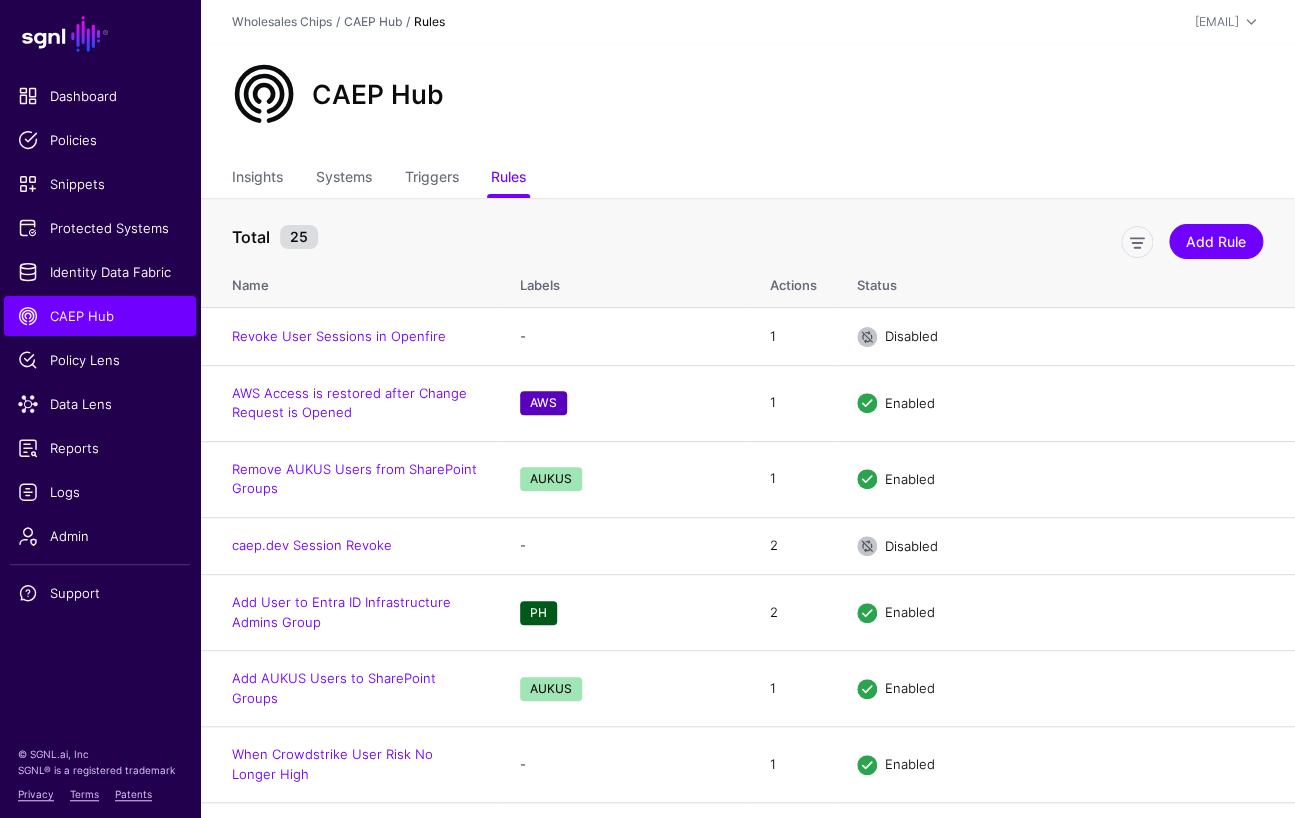 click on "Insights Systems Triggers Rules" 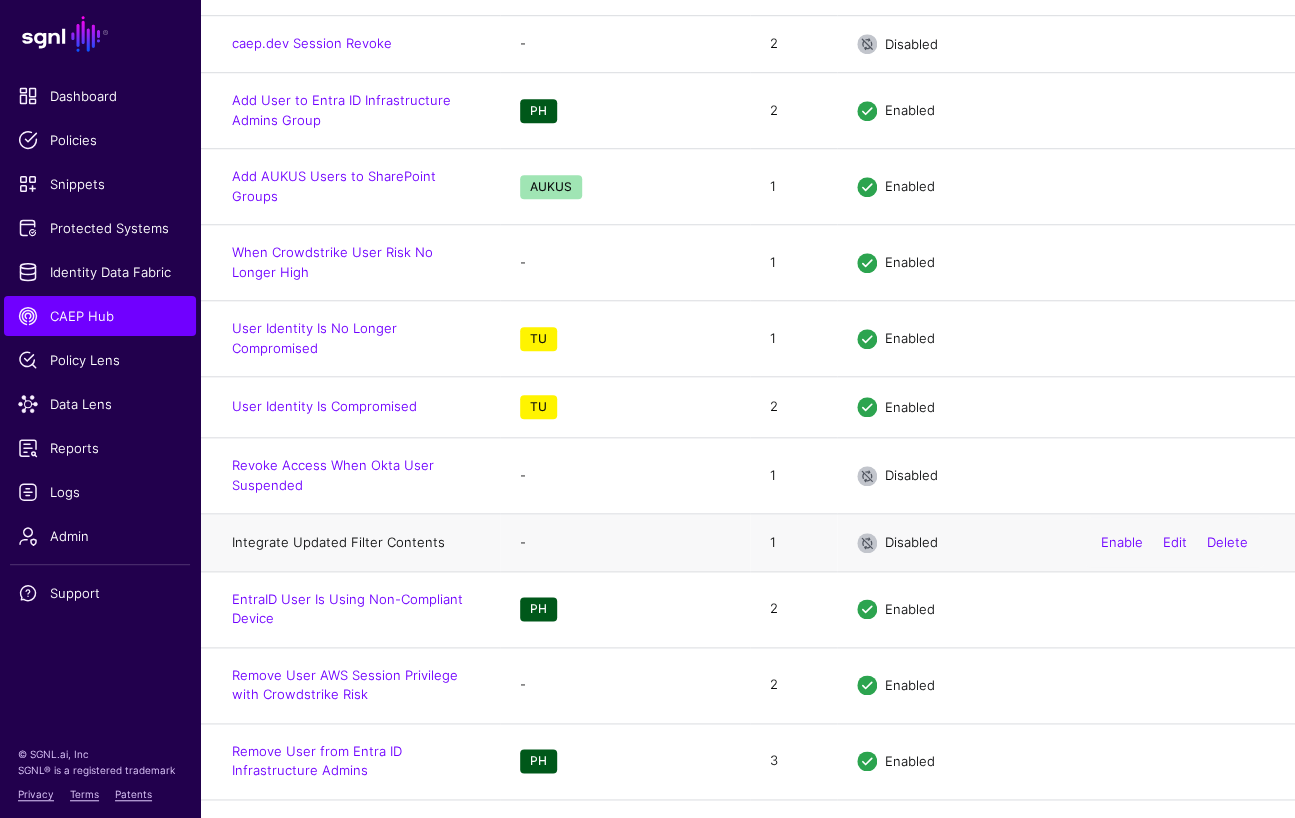 scroll, scrollTop: 393, scrollLeft: 0, axis: vertical 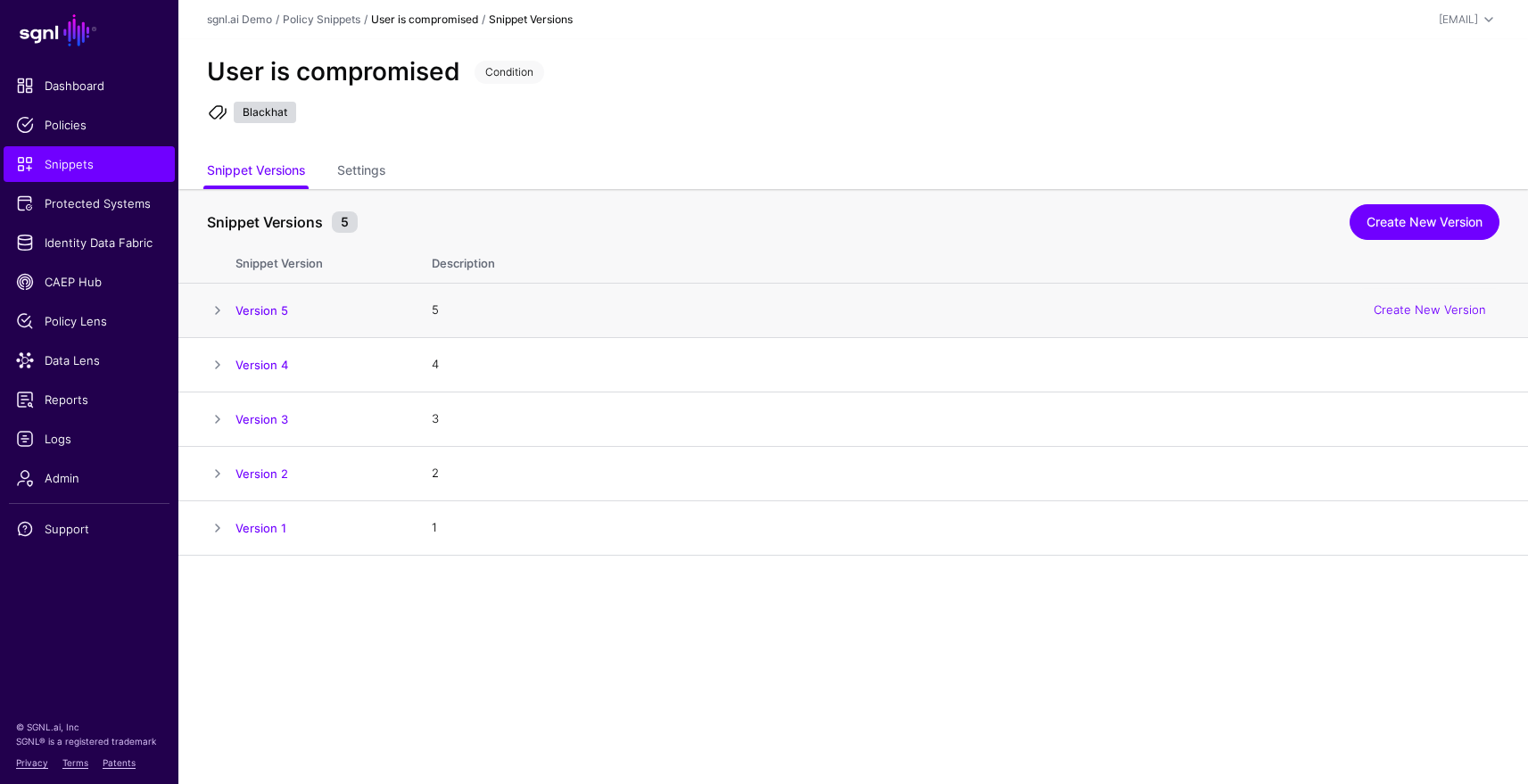 click at bounding box center [218, 310] 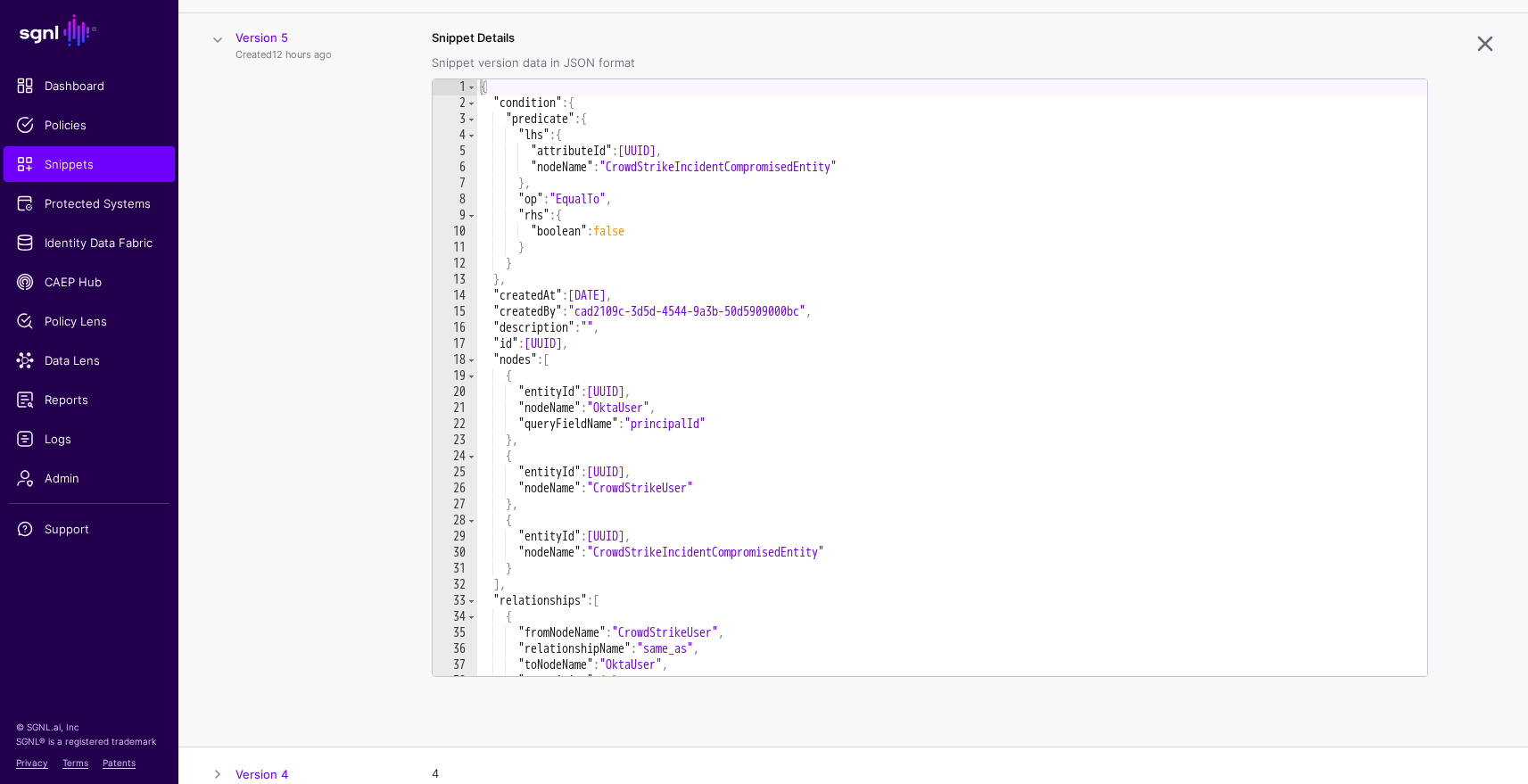 scroll, scrollTop: 284, scrollLeft: 0, axis: vertical 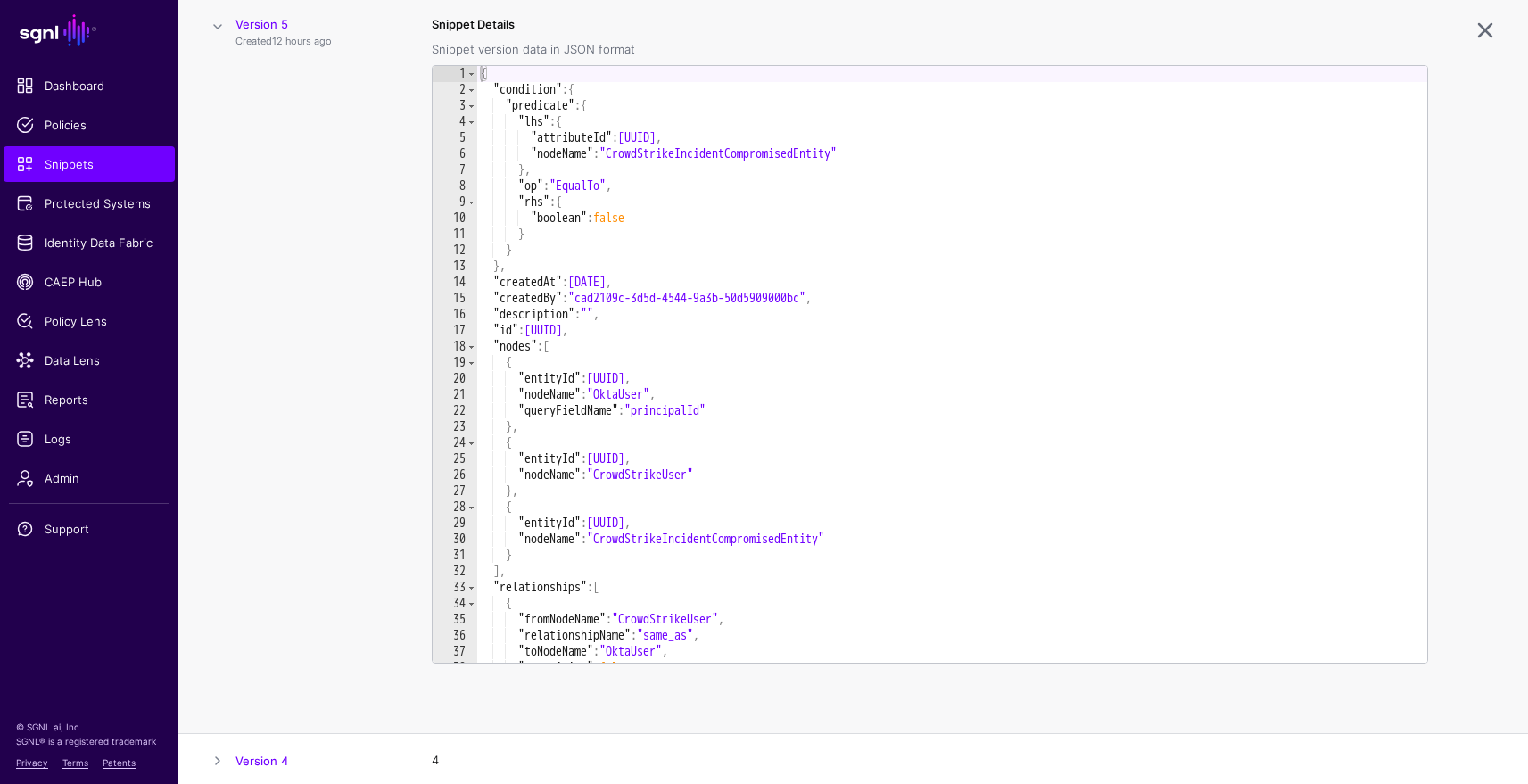 type on "**********" 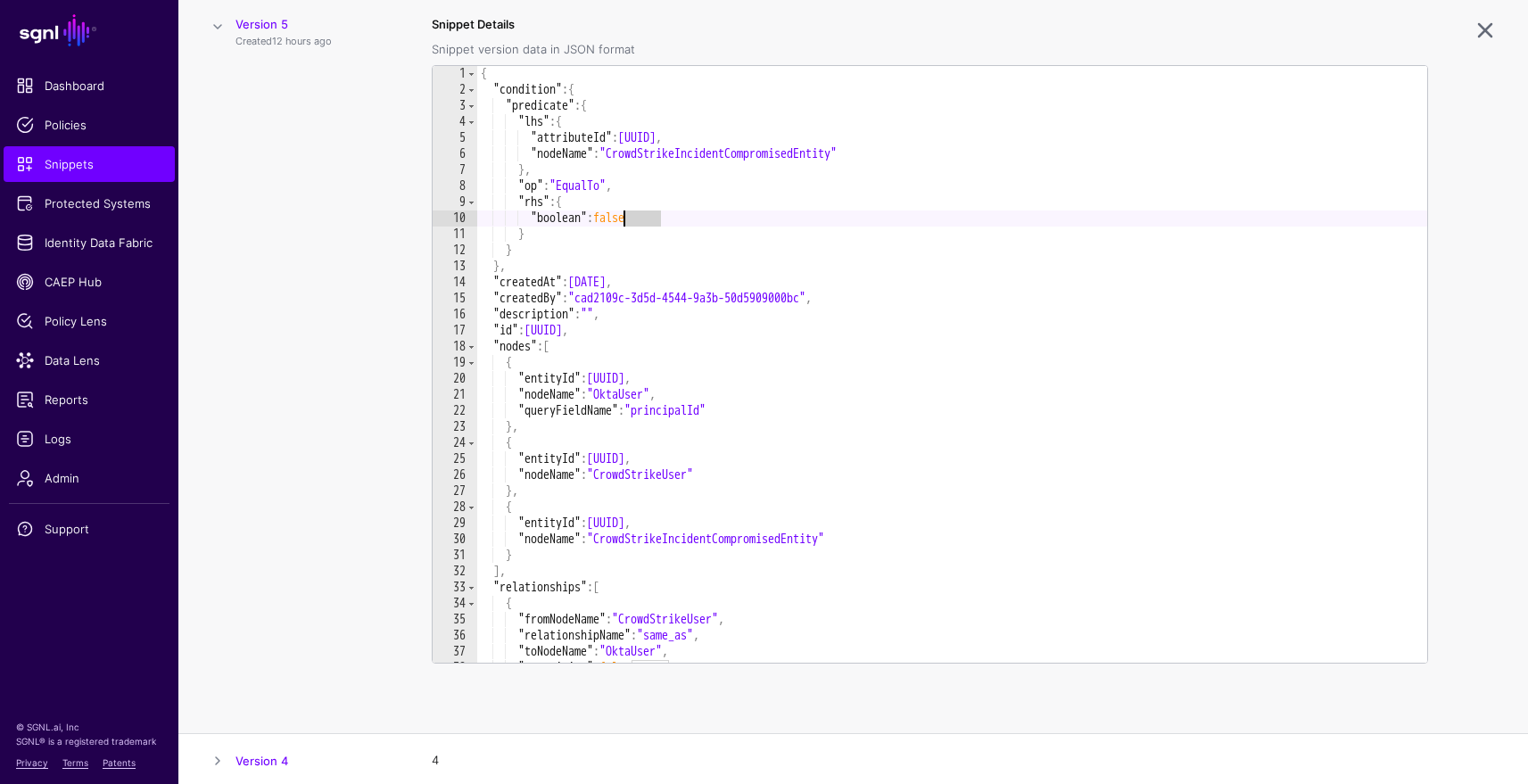 click on "{    "condition" :  {       "predicate" :  {          "lhs" :  {             "attributeId" :  "[UUID]" ,             "nodeName" :  "CrowdStrikeIncidentCompromisedEntity"          } ,          "op" :  "EqualTo" ,          "rhs" :  {             "boolean" :  false          }       }    } ,    "createdAt" :  "[DATE]" ,    "createdBy" :  "[UUID]" ,    "description" :  "" ,    "id" :  "[UUID]" ,    "nodes" :  [       {          "entityId" :  "[UUID]" ,          "nodeName" :  "OktaUser" ,          "queryFieldName" :  "principalId"       } ,       {          "entityId" :  "[UUID]" ,          "nodeName" :  "CrowdStrikeUser"       } ,       {          "entityId" :  "[UUID]" ,          "nodeName" :  "CrowdStrikeIncidentCompromisedEntity"       }    ] ,    "relationships" :  [       {          "fromNodeName" :" at bounding box center (952, 380) 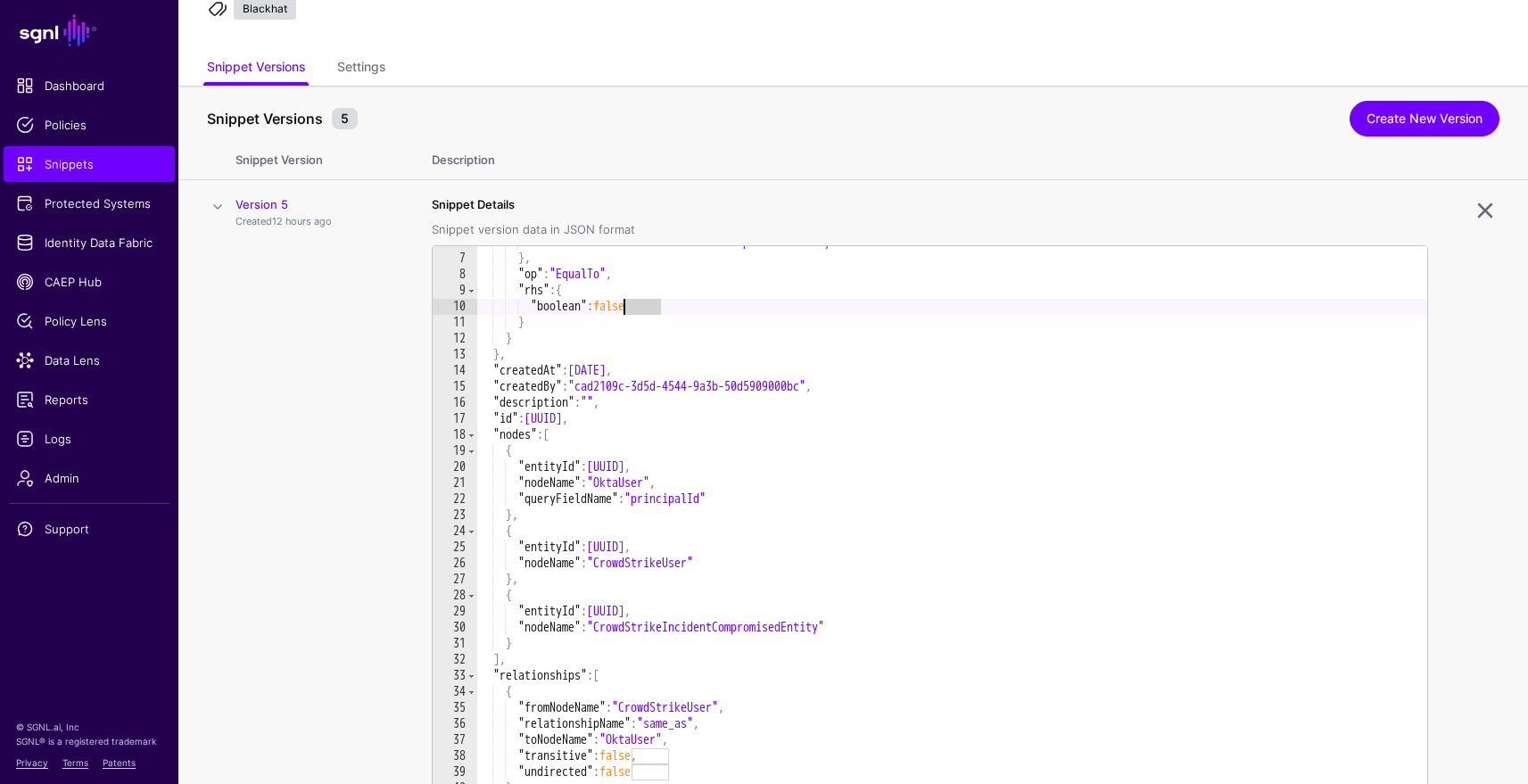 scroll, scrollTop: 29, scrollLeft: 0, axis: vertical 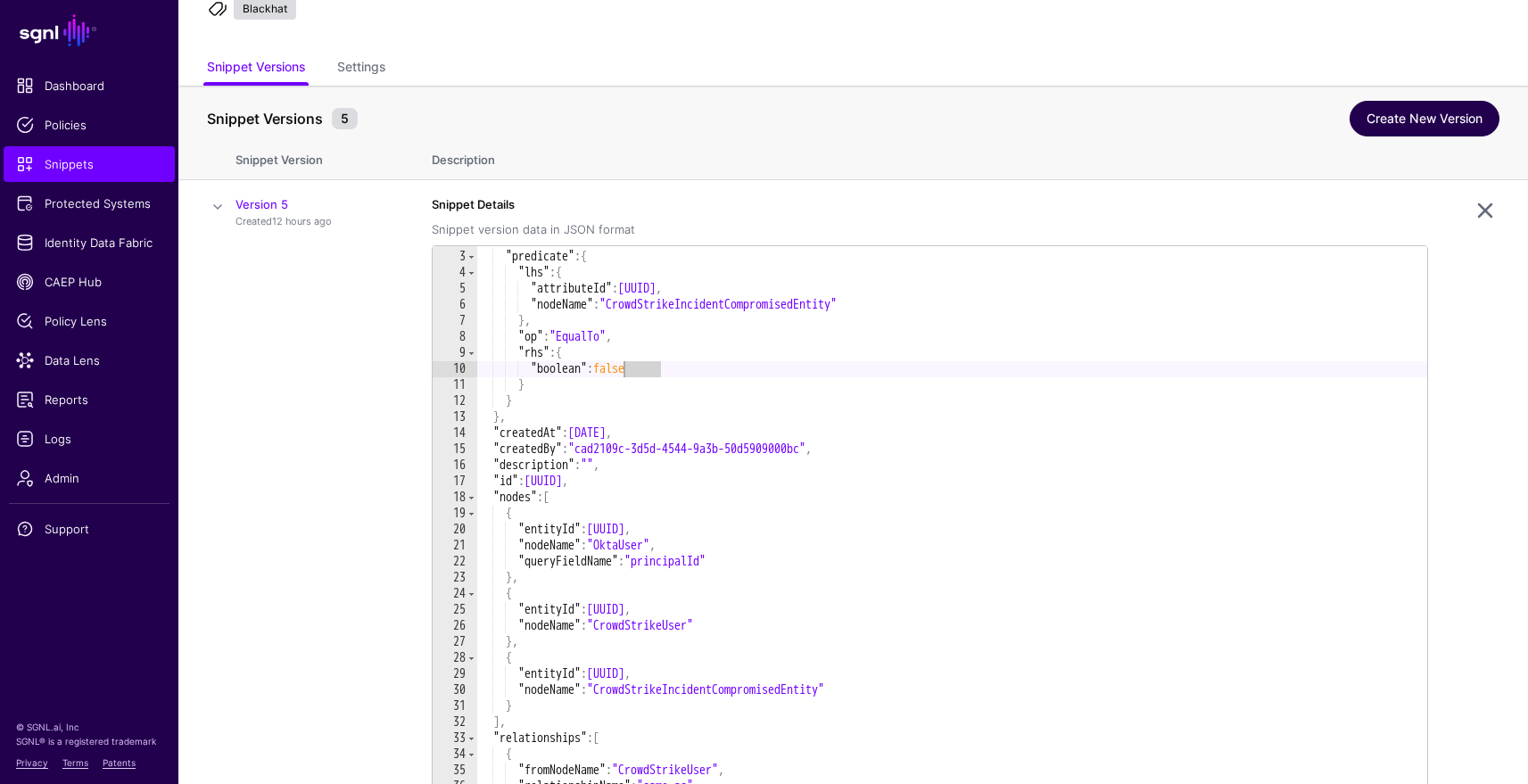 click on "Create New Version" 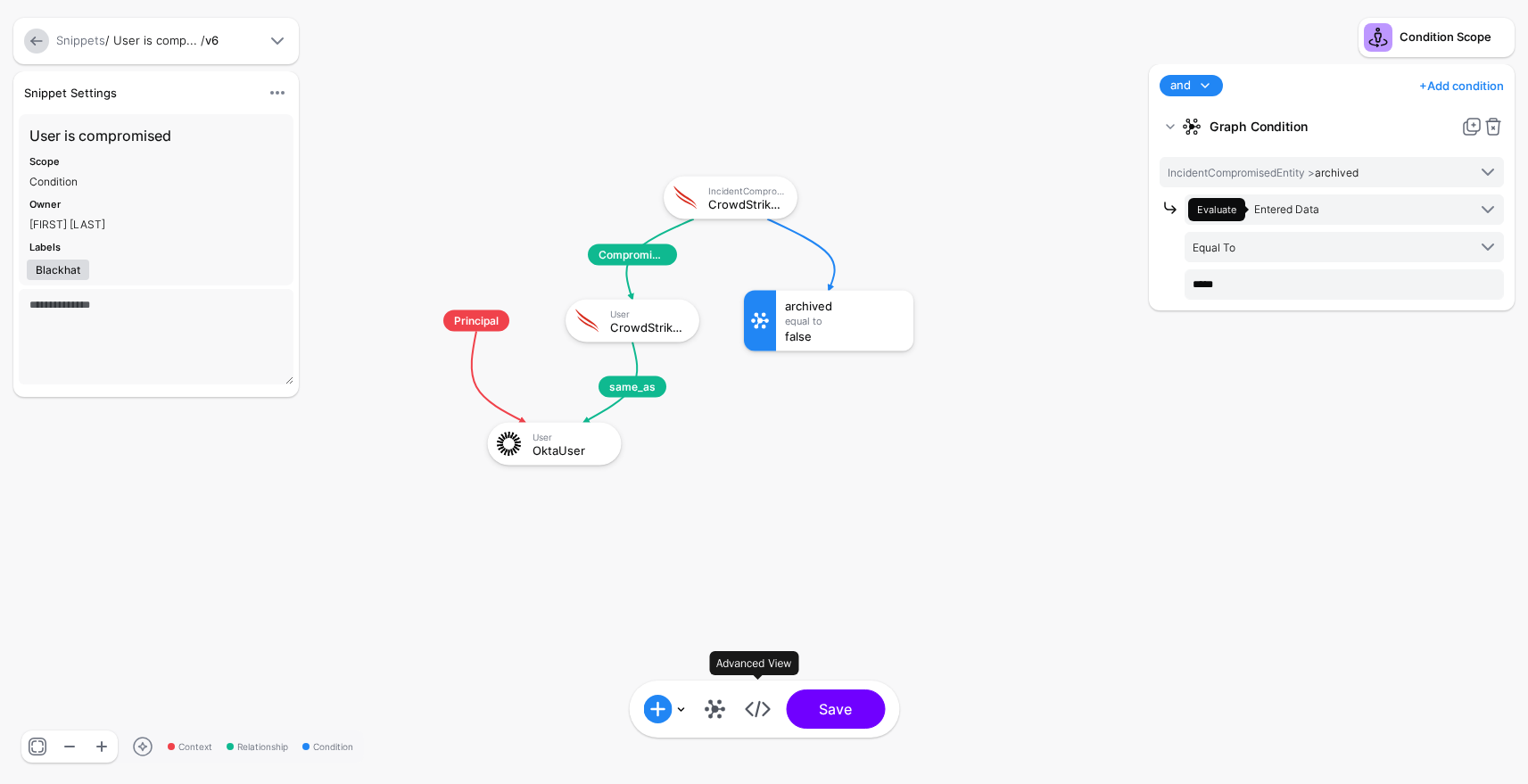 click at bounding box center [757, 709] 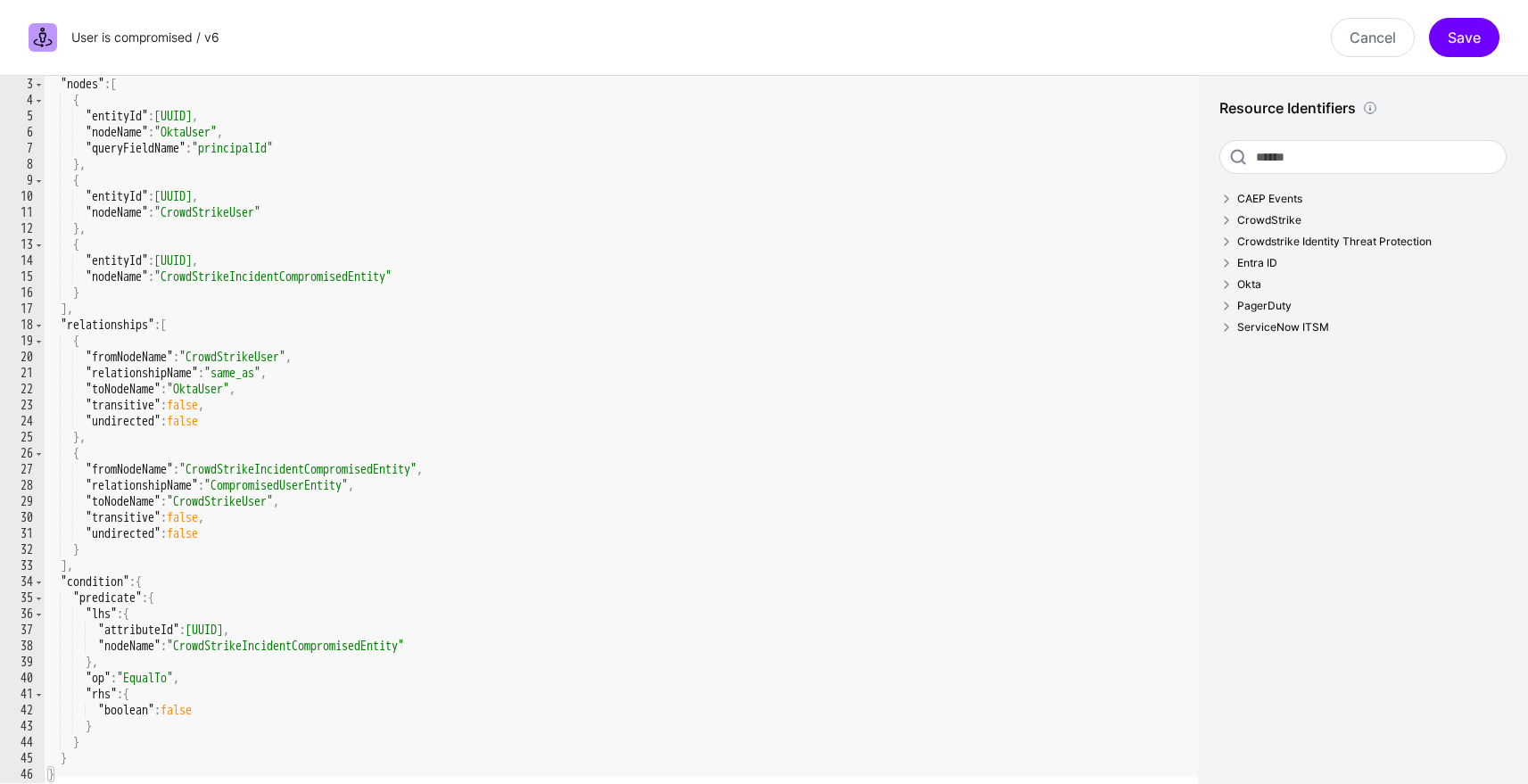 scroll, scrollTop: 31, scrollLeft: 0, axis: vertical 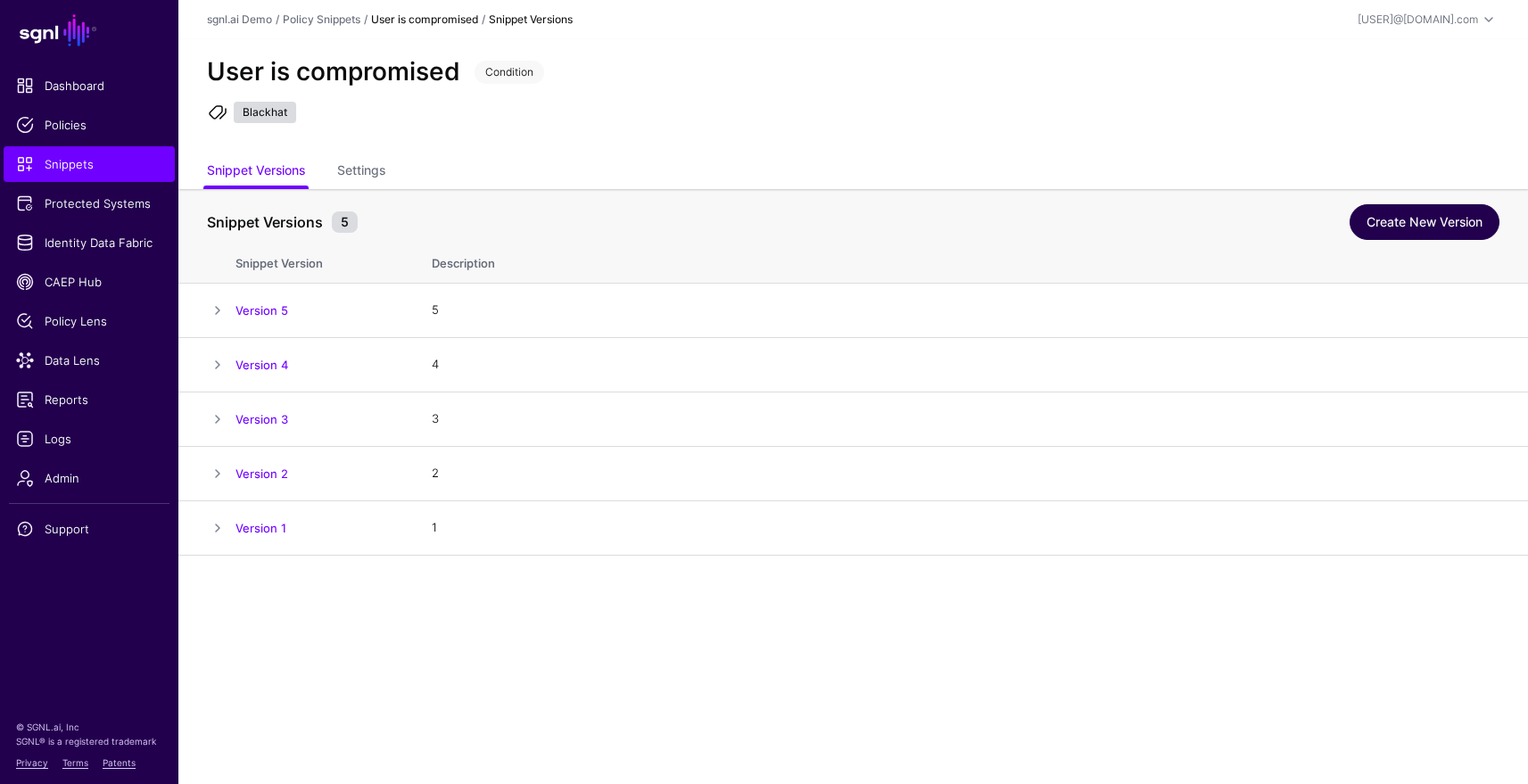 click on "Create New Version" 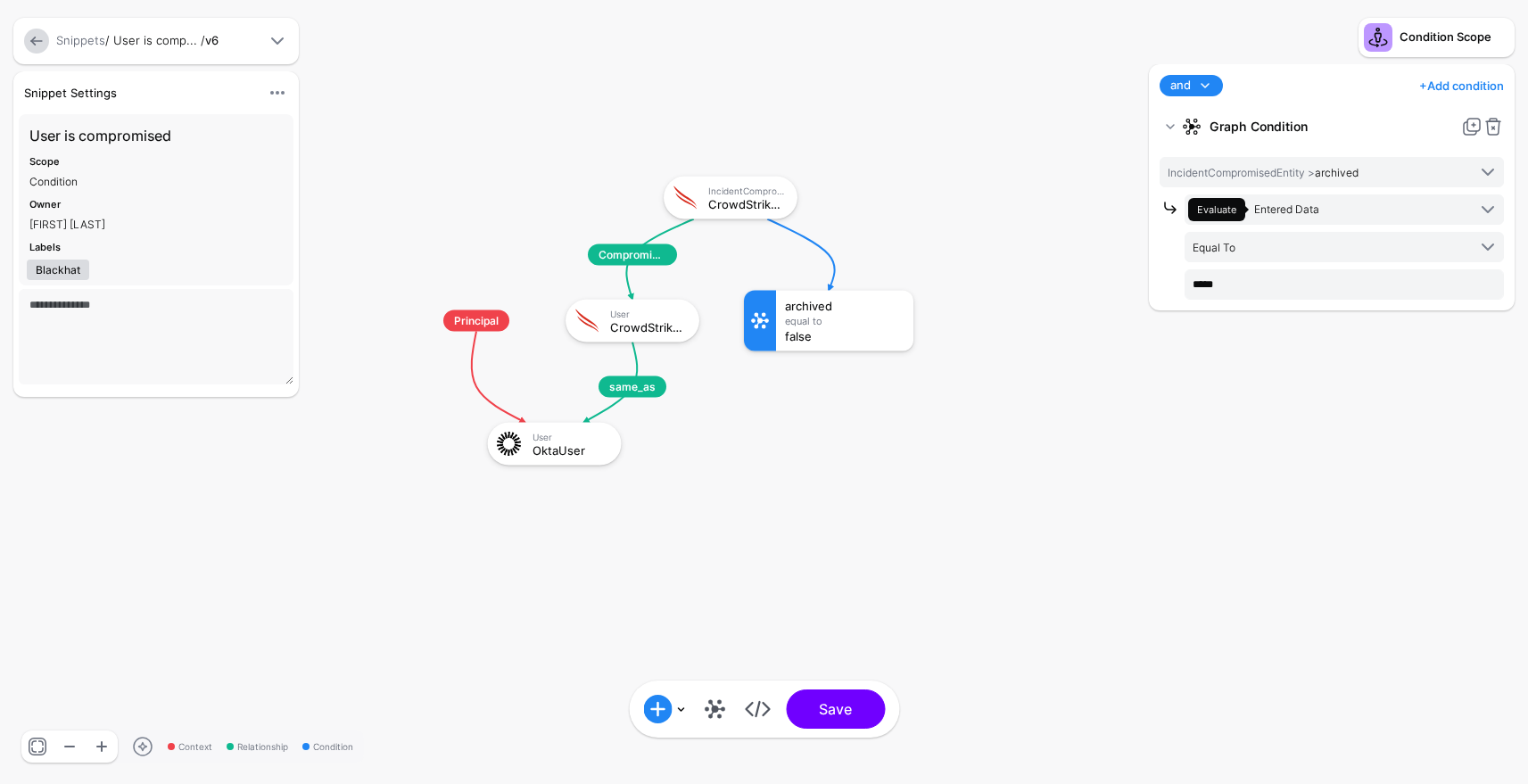 drag, startPoint x: 869, startPoint y: 340, endPoint x: 1008, endPoint y: 492, distance: 205.9733 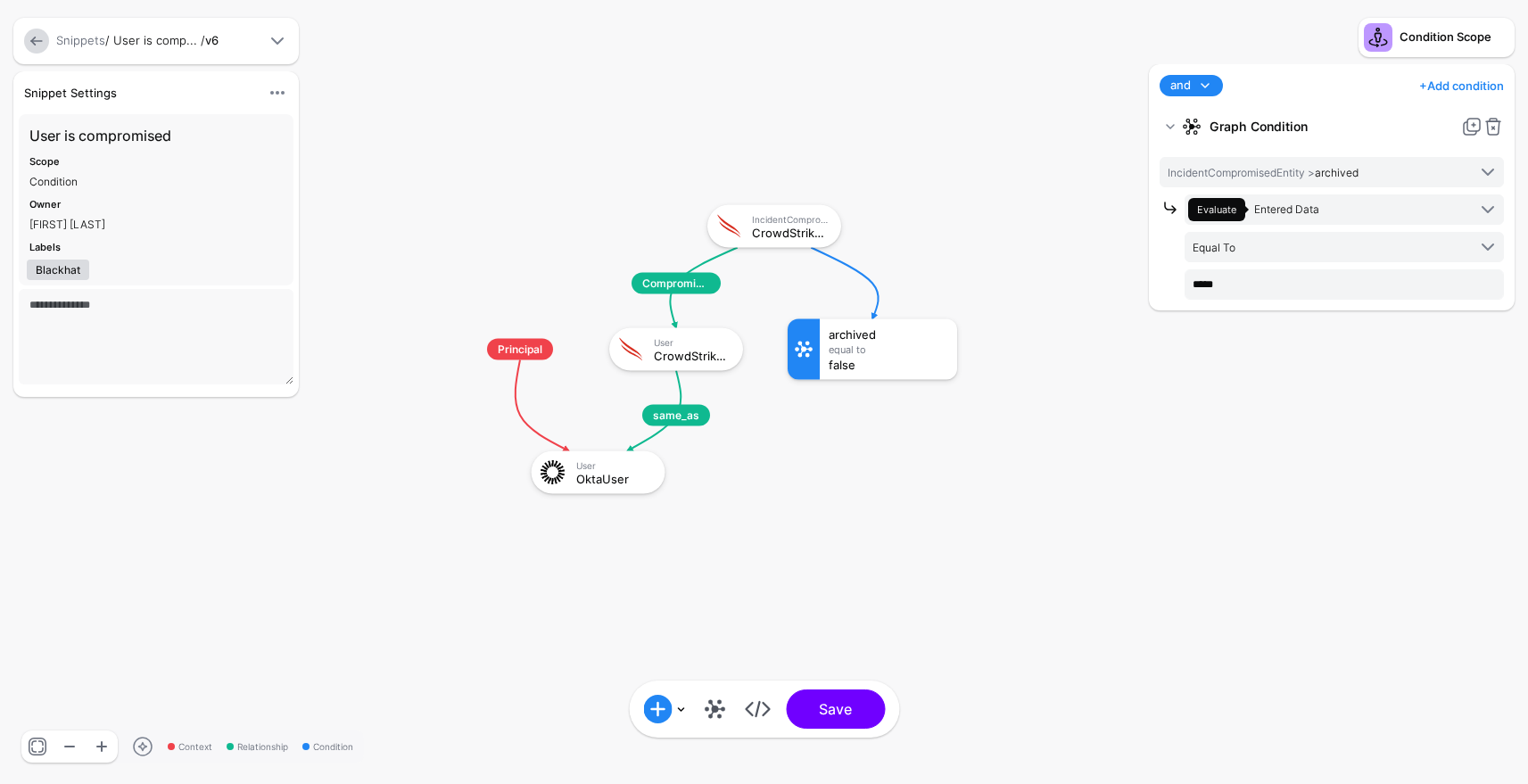 drag, startPoint x: 894, startPoint y: 359, endPoint x: 592, endPoint y: 373, distance: 302.32433 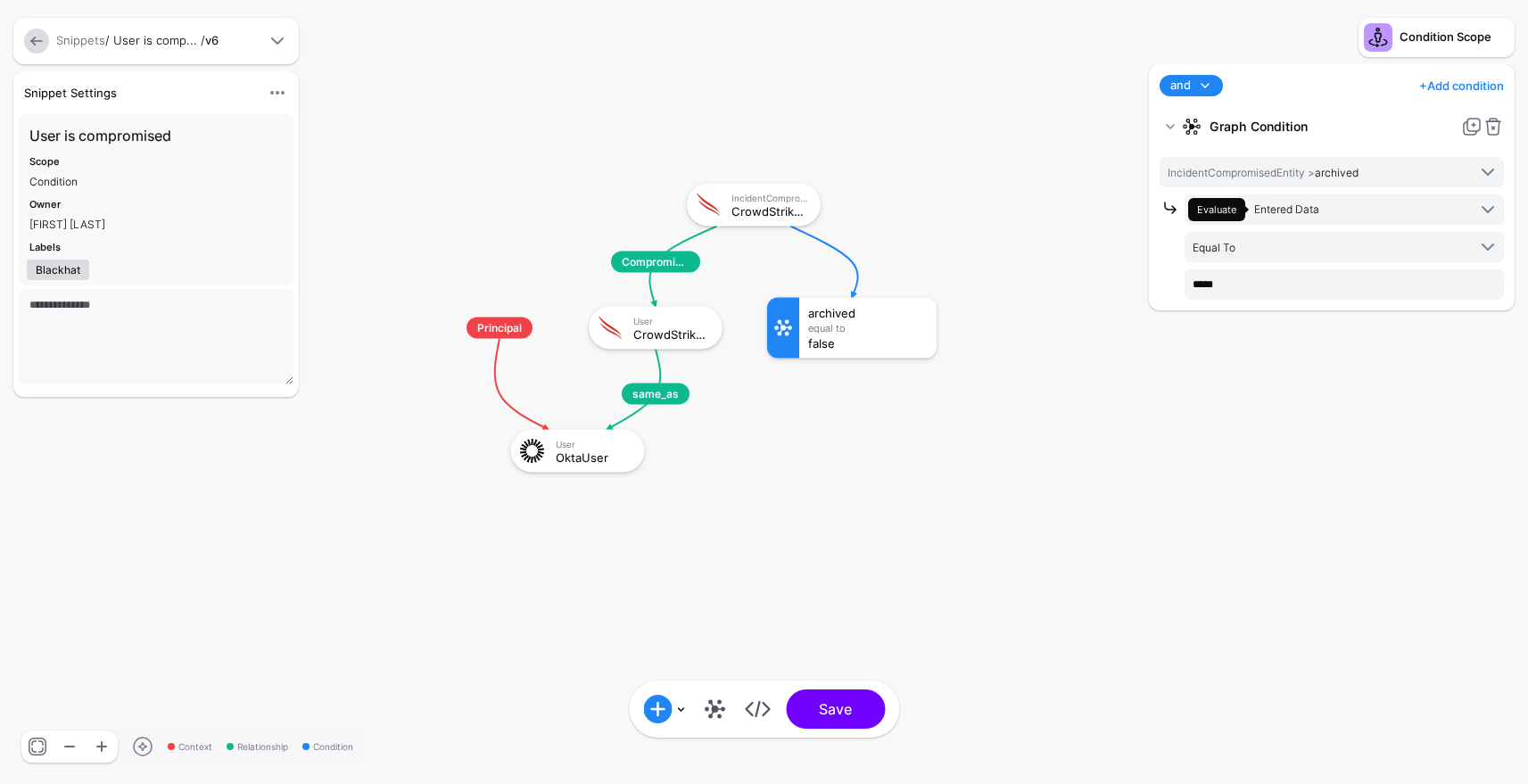 drag, startPoint x: 941, startPoint y: 493, endPoint x: 928, endPoint y: 520, distance: 29.96665 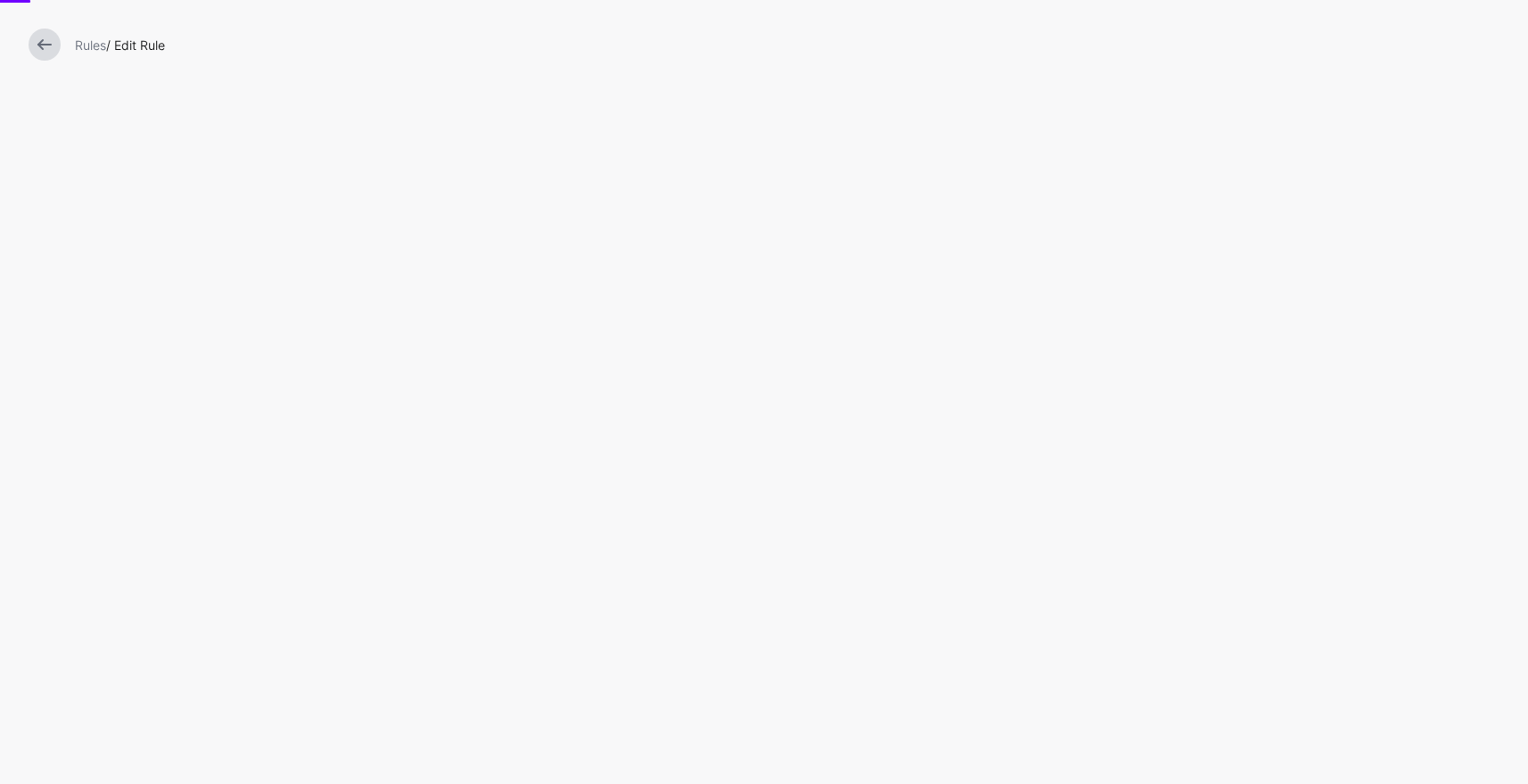 scroll, scrollTop: 0, scrollLeft: 0, axis: both 